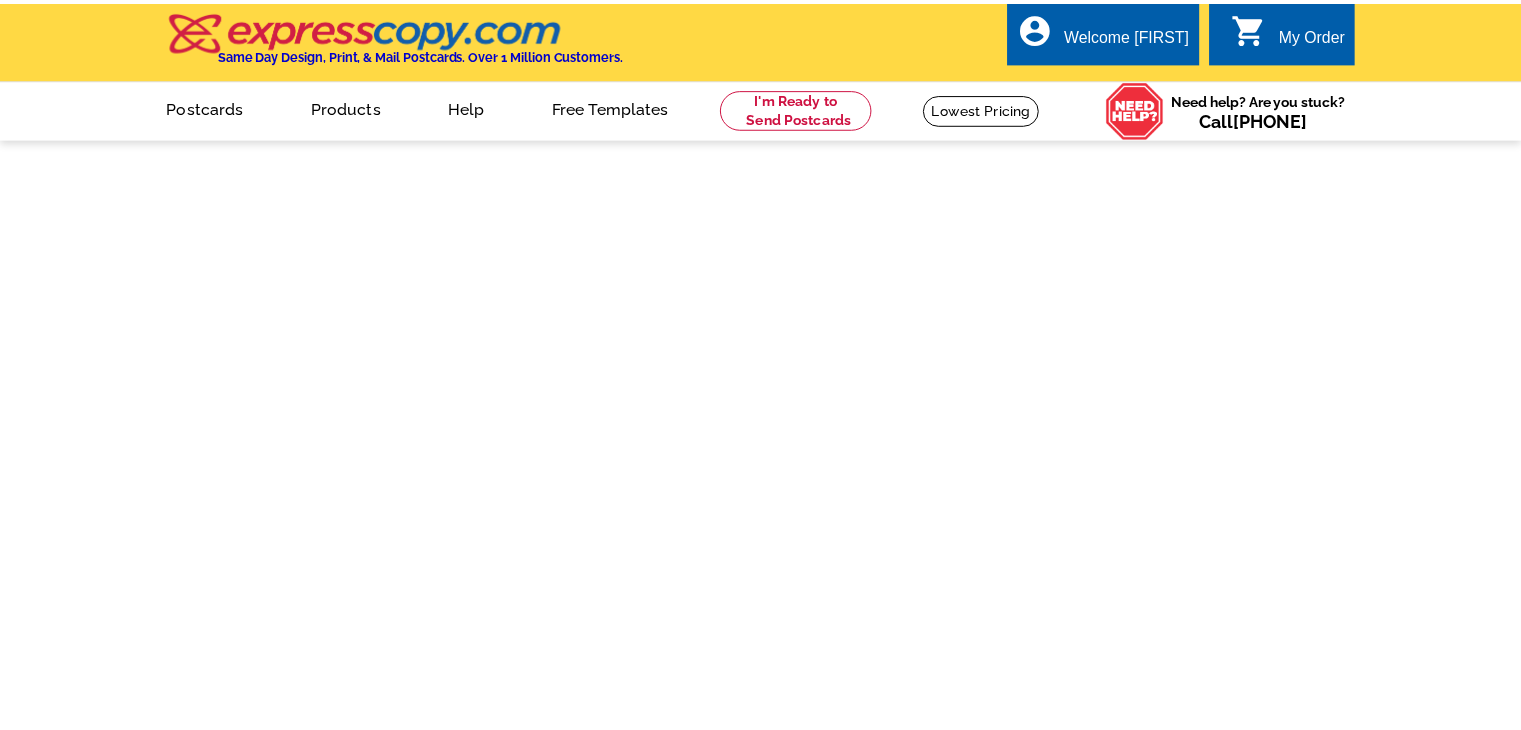 scroll, scrollTop: 0, scrollLeft: 0, axis: both 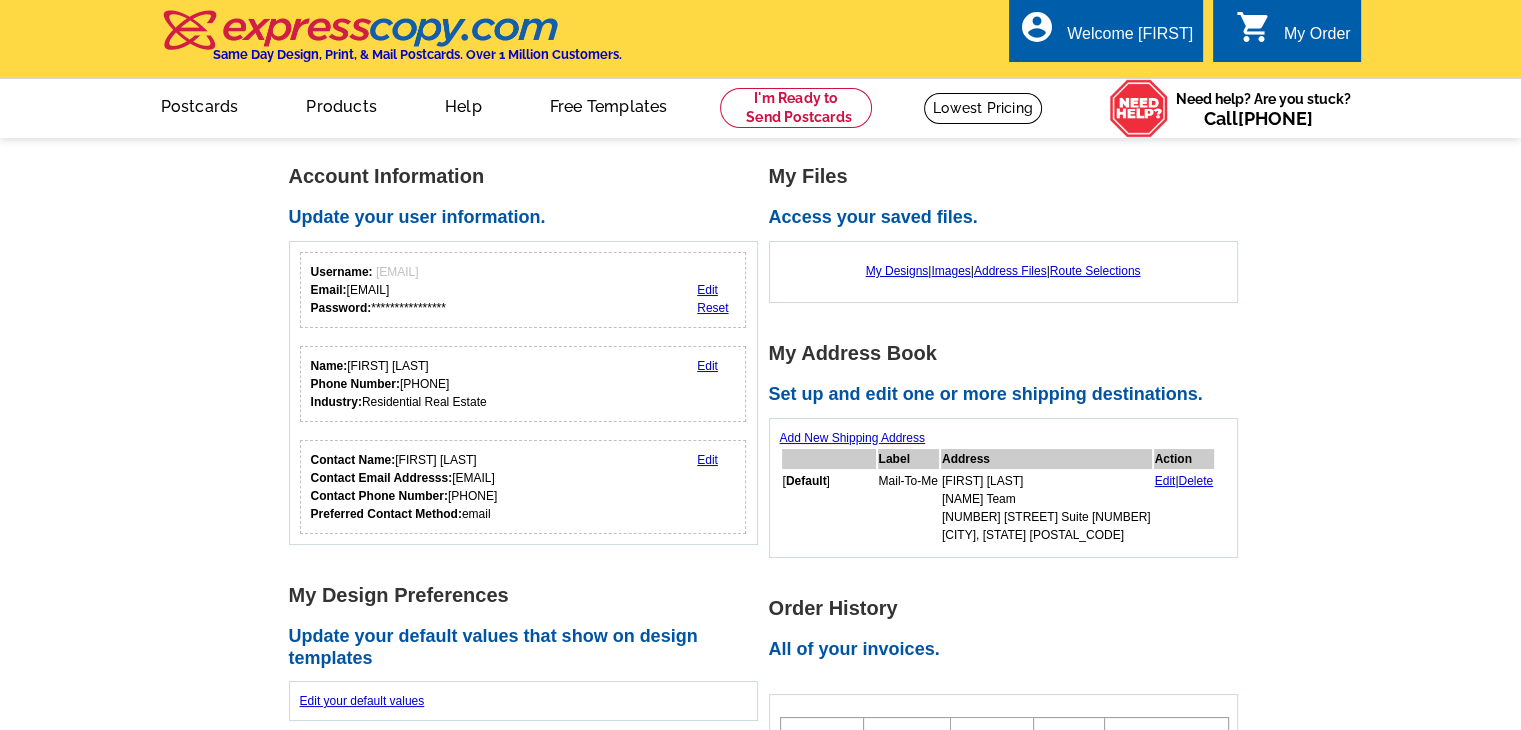 click on "Order History
All of your invoices.
Scheduled
Incomplete
In Process
Shipped
Search
Order #
Order Name
Order Date
Price
[NUMBER]
[TEXT] [DATE]
[DATE]
[PRICE]
Action:
Reorder
|" at bounding box center [1009, 791] 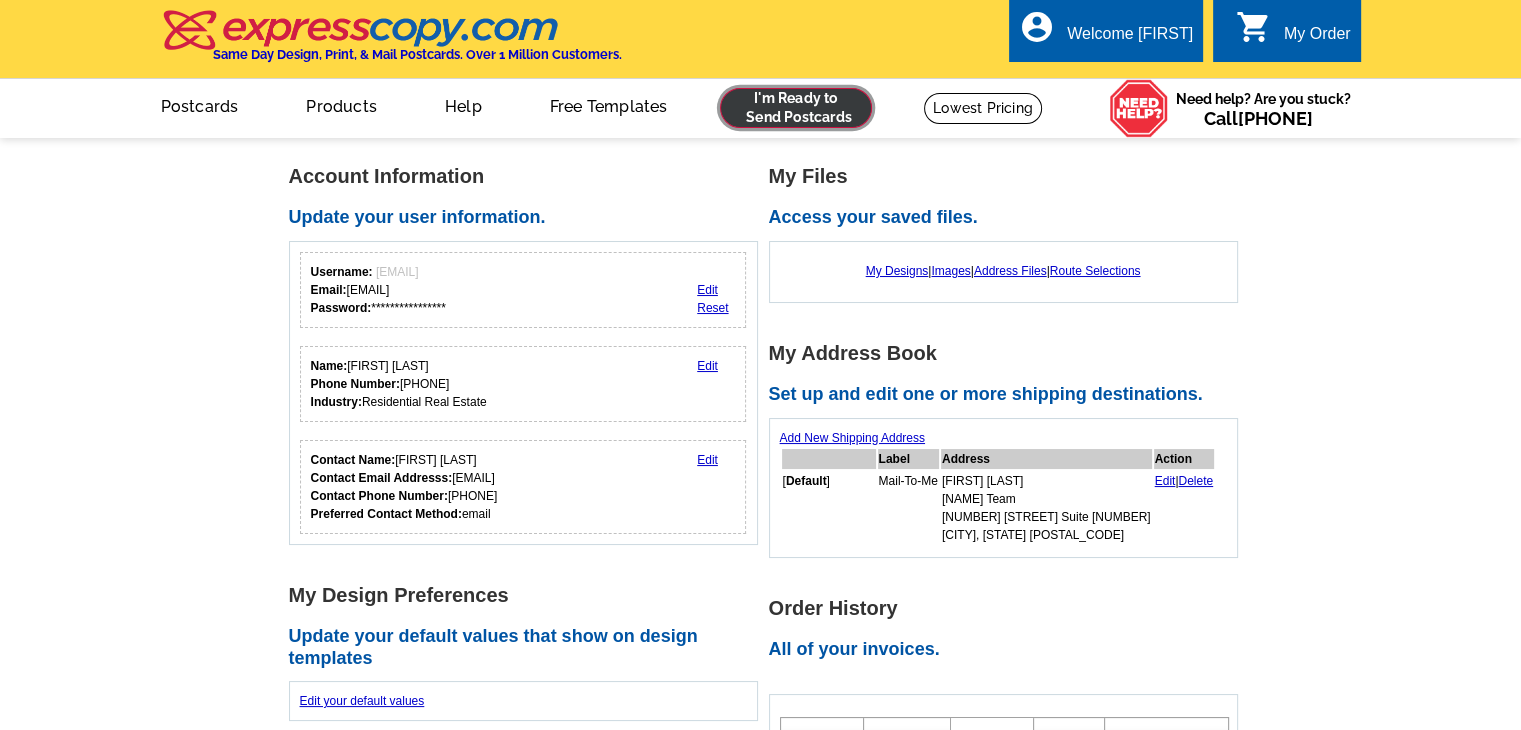 click at bounding box center [796, 108] 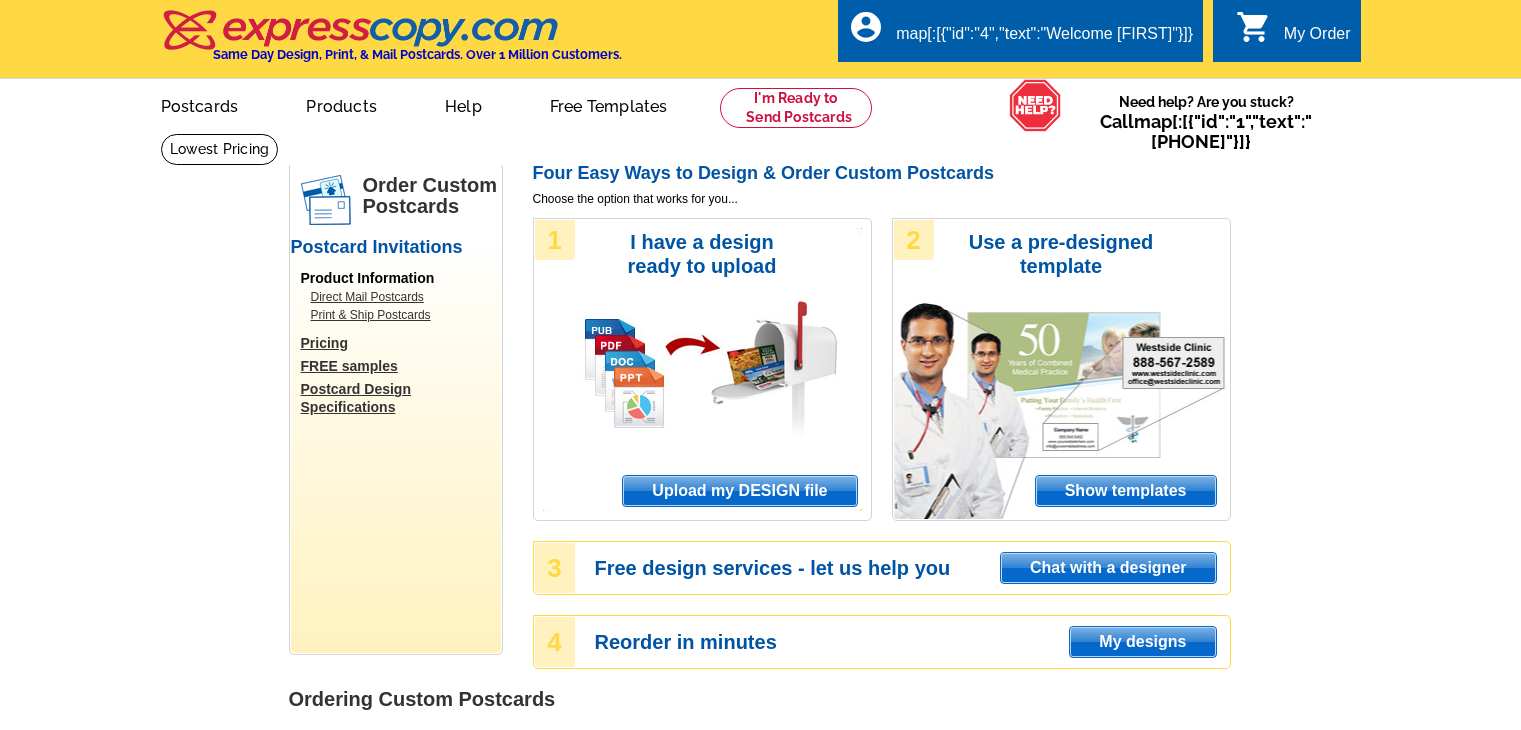 scroll, scrollTop: 0, scrollLeft: 0, axis: both 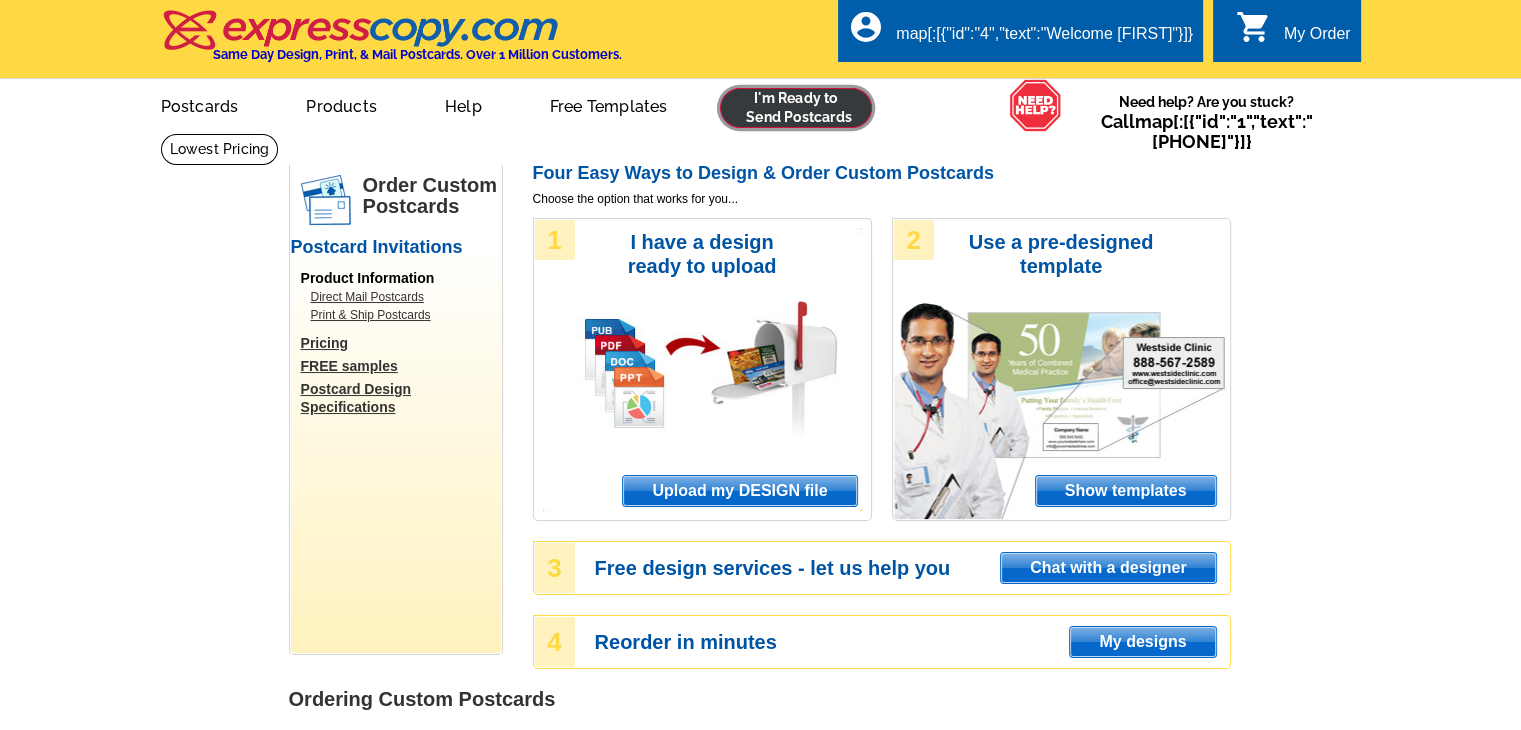 click at bounding box center [796, 108] 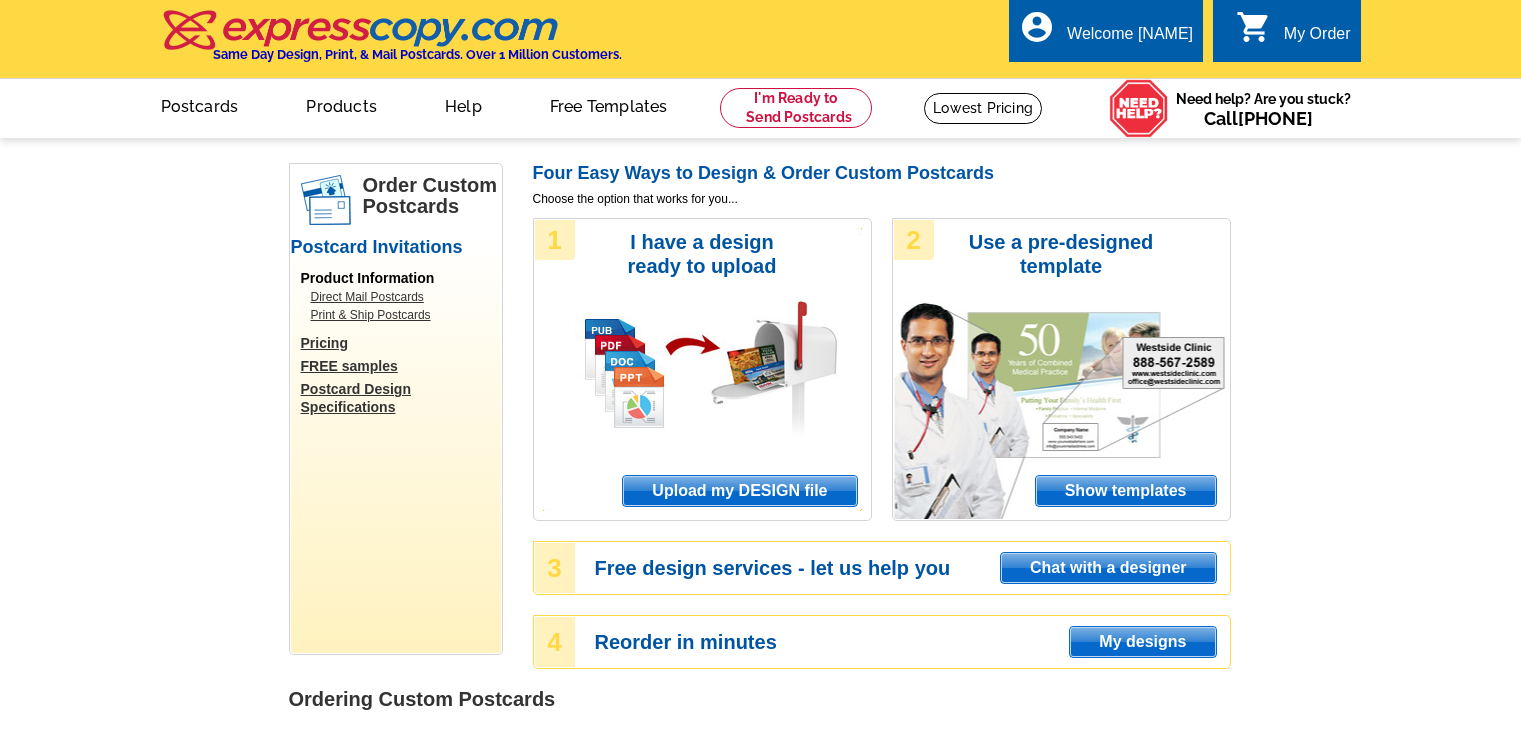 scroll, scrollTop: 0, scrollLeft: 0, axis: both 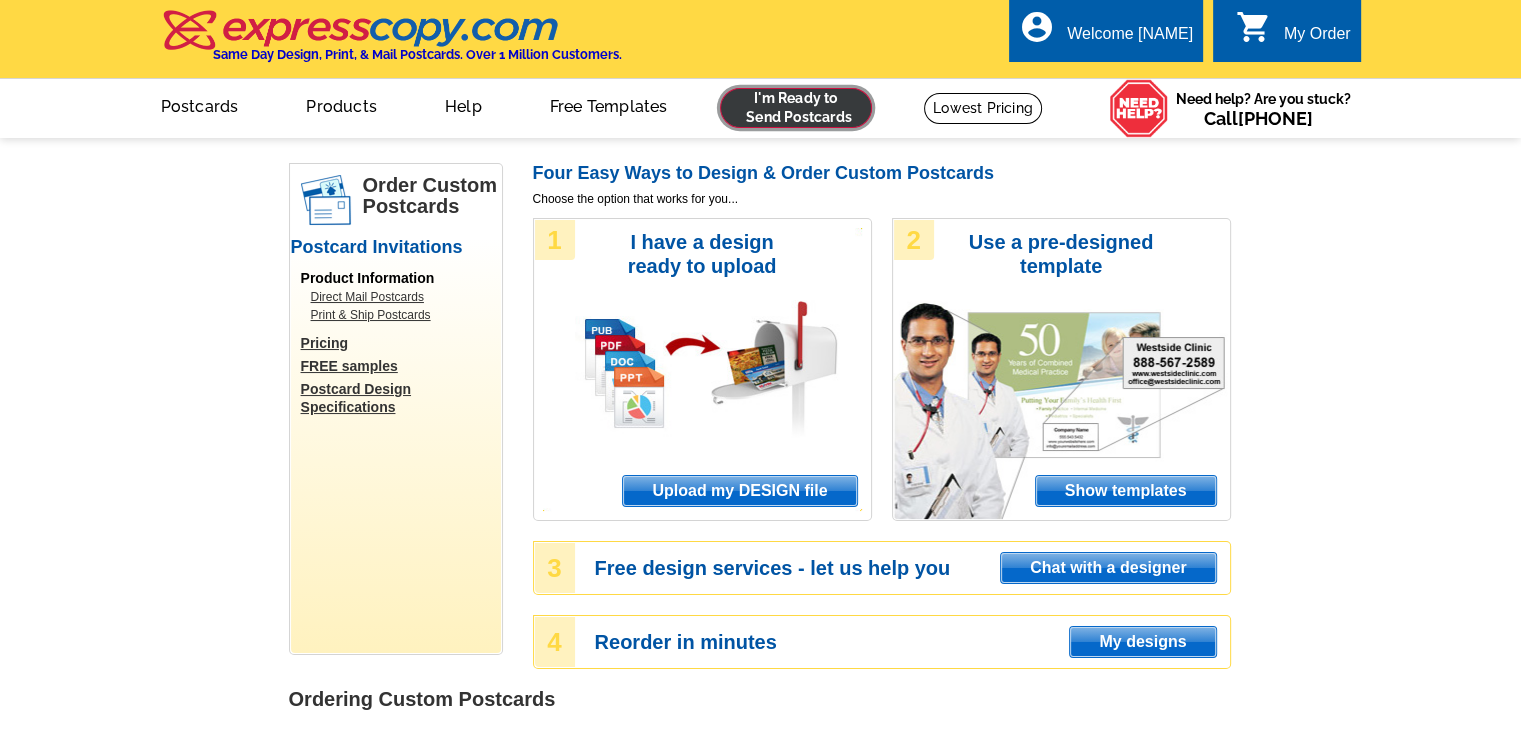 click at bounding box center [796, 108] 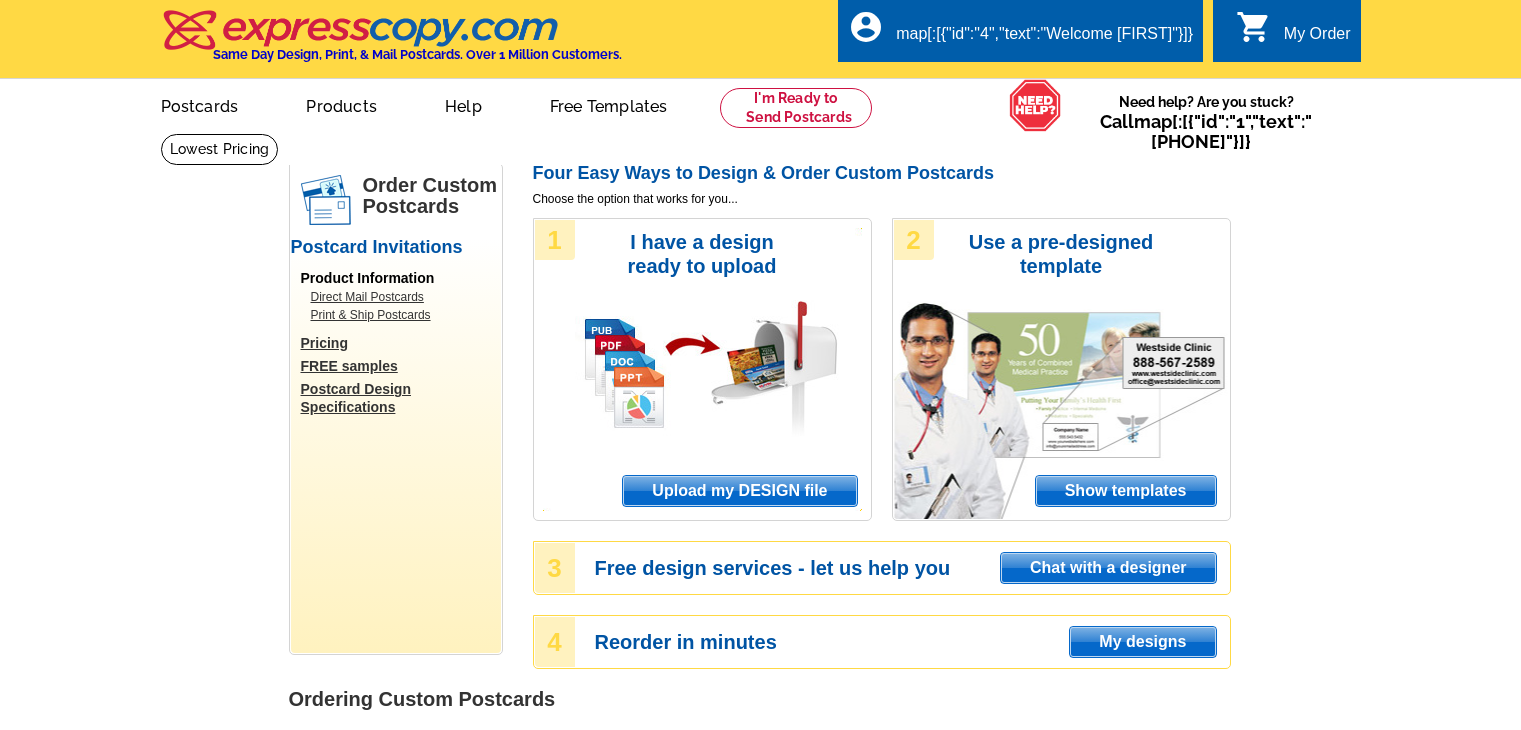 scroll, scrollTop: 0, scrollLeft: 0, axis: both 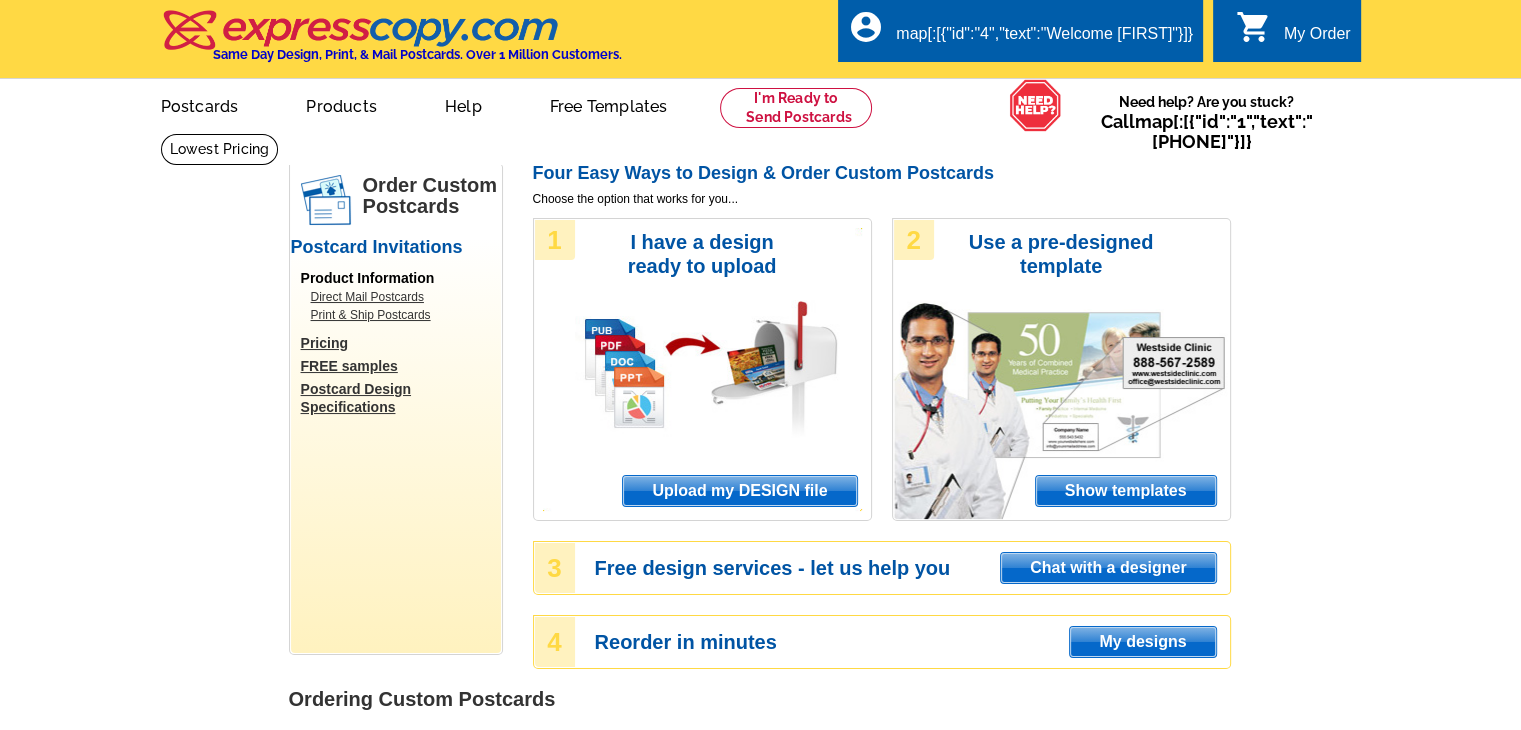 click on "Upload my DESIGN file" at bounding box center (739, 491) 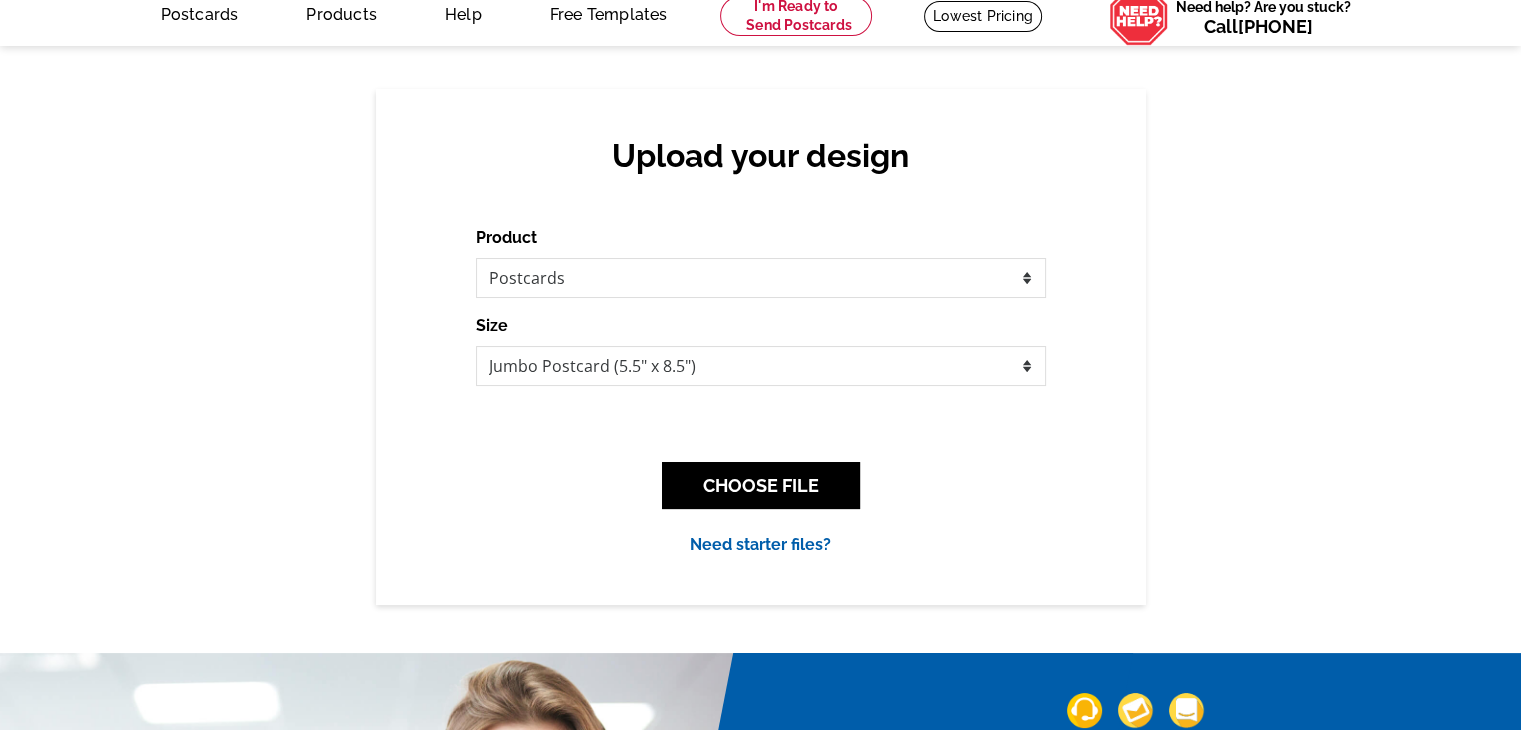 scroll, scrollTop: 100, scrollLeft: 0, axis: vertical 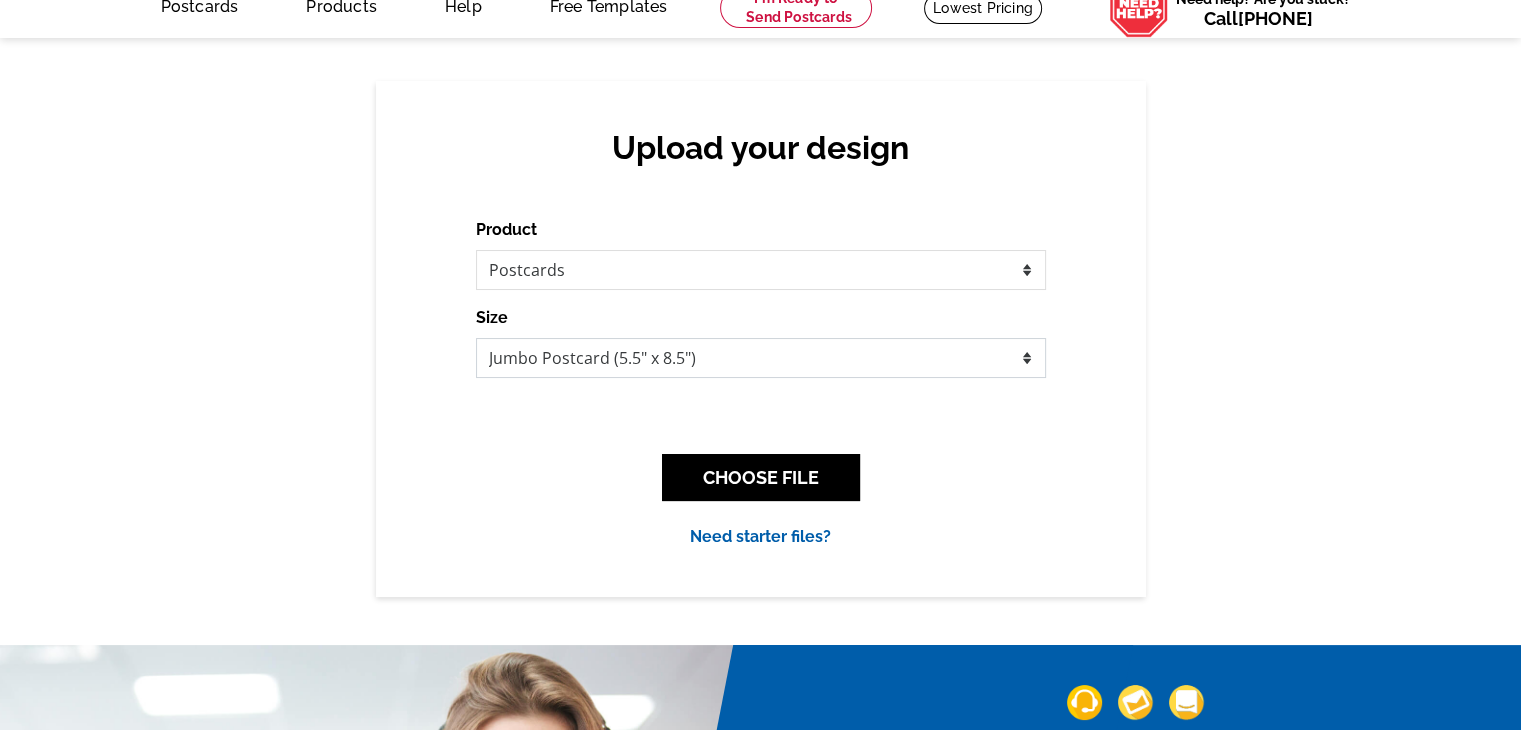 click on "Jumbo Postcard (5.5" x 8.5") Regular Postcard (4.25" x 5.6") Panoramic Postcard (5.75" x 11.25") Giant Postcard (8.5" x 11") EDDM Postcard (6.125" x 8.25")" at bounding box center [761, 358] 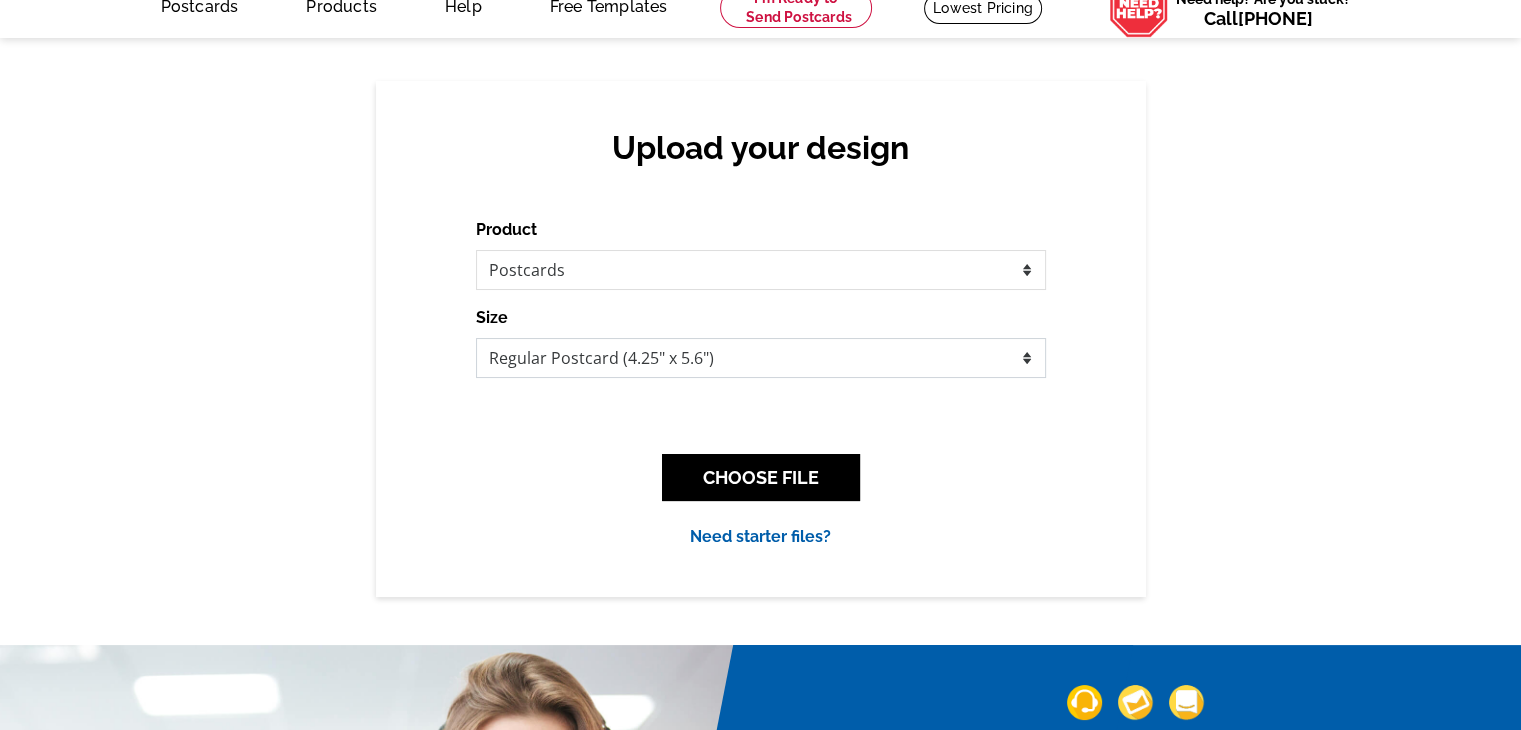 click on "Jumbo Postcard (5.5" x 8.5") Regular Postcard (4.25" x 5.6") Panoramic Postcard (5.75" x 11.25") Giant Postcard (8.5" x 11") EDDM Postcard (6.125" x 8.25")" at bounding box center [761, 358] 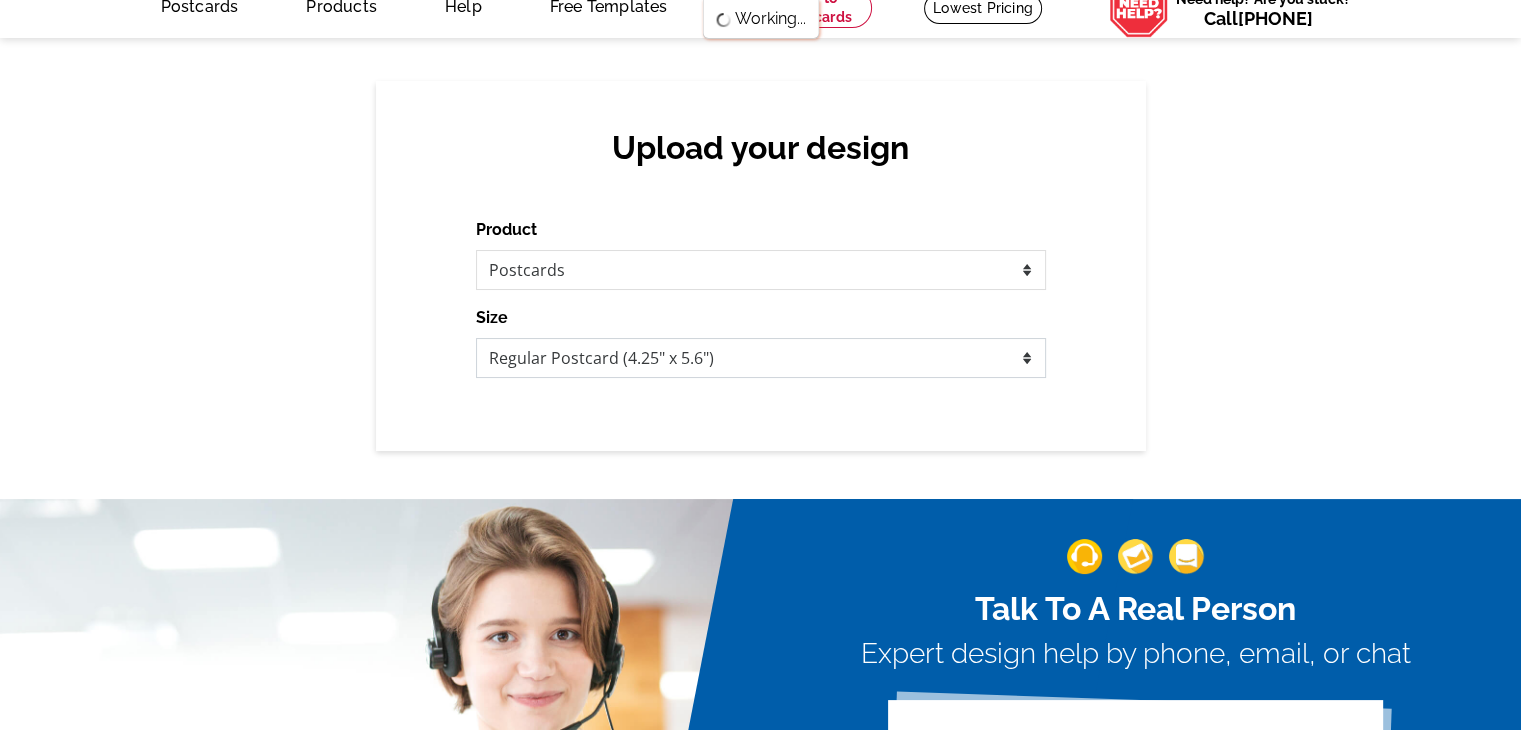 scroll, scrollTop: 0, scrollLeft: 0, axis: both 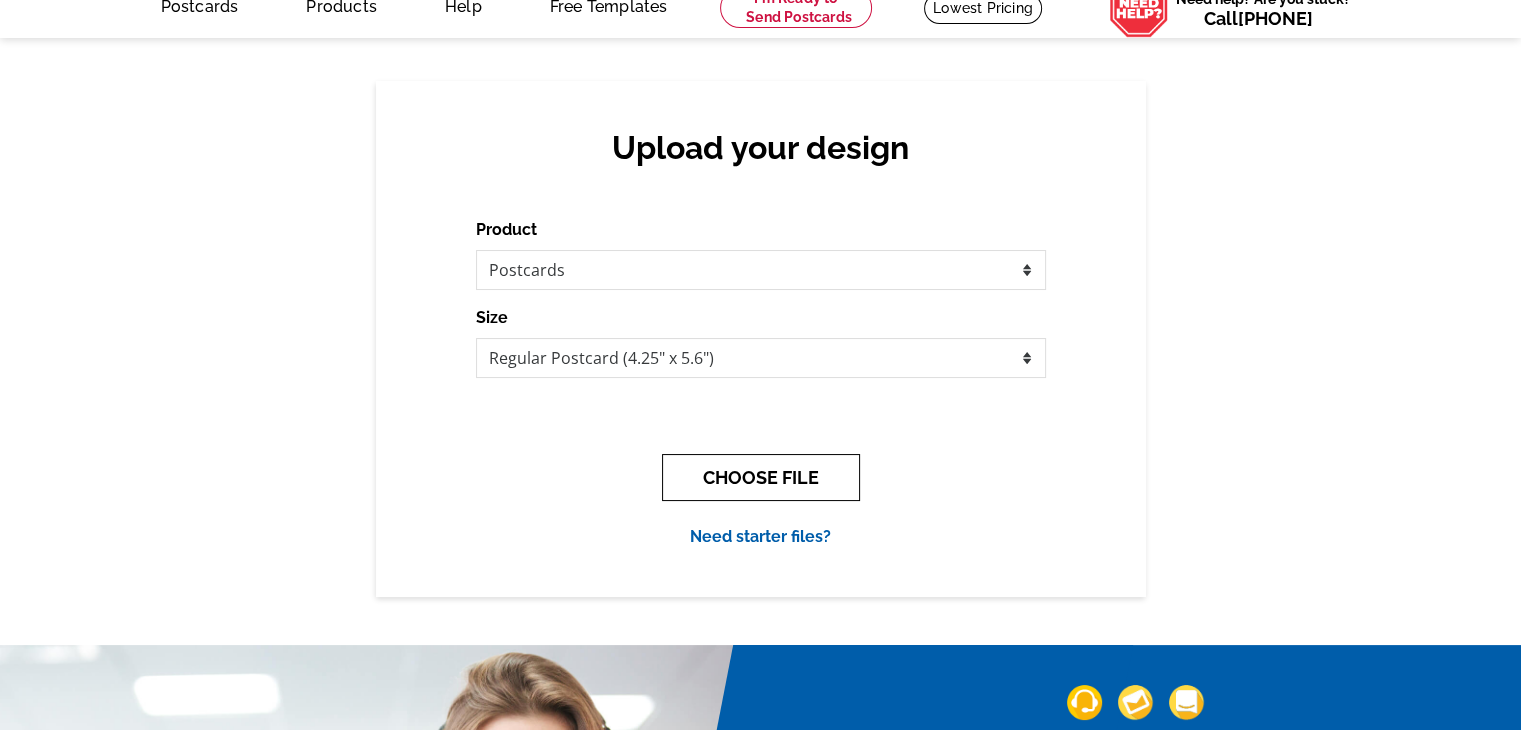 click on "CHOOSE FILE" at bounding box center (761, 477) 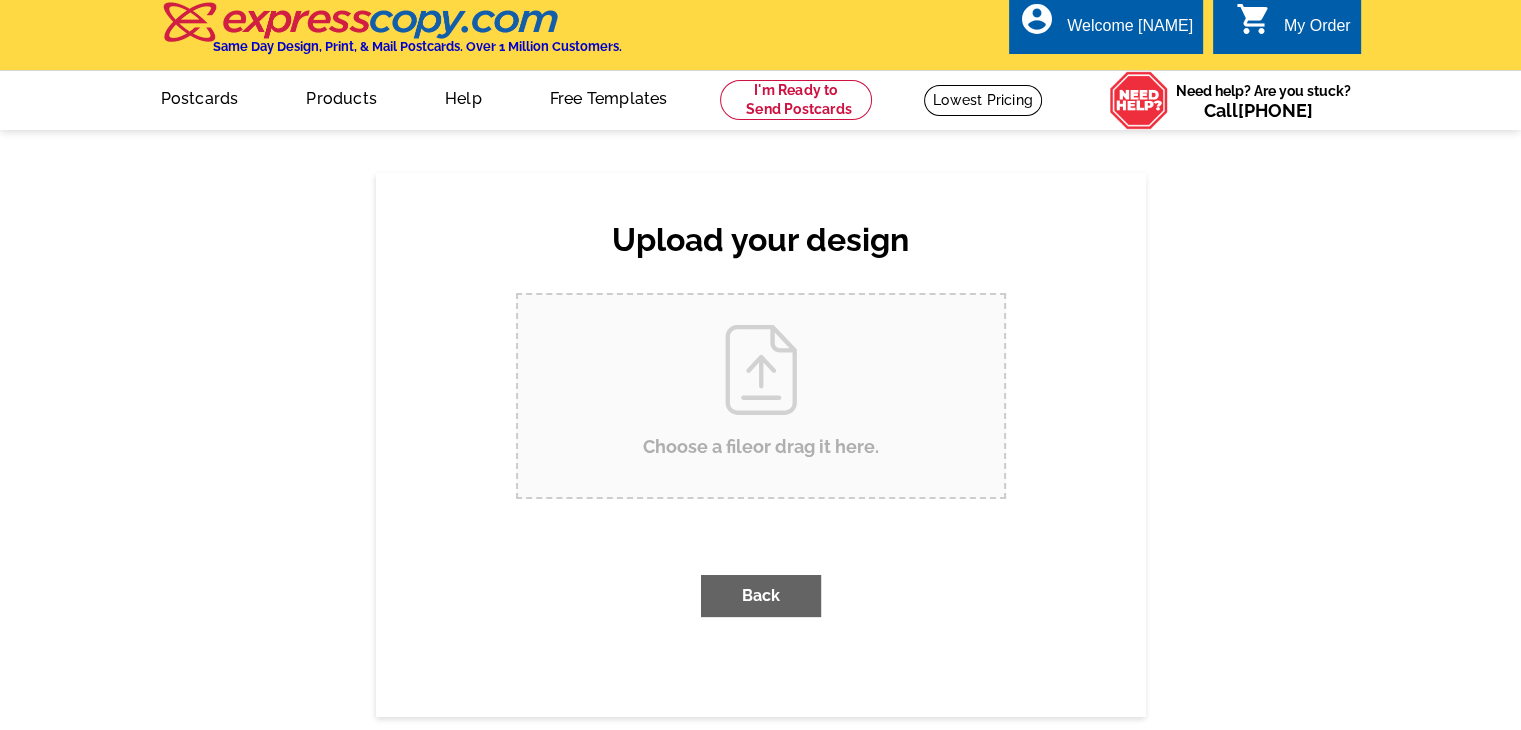 scroll, scrollTop: 0, scrollLeft: 0, axis: both 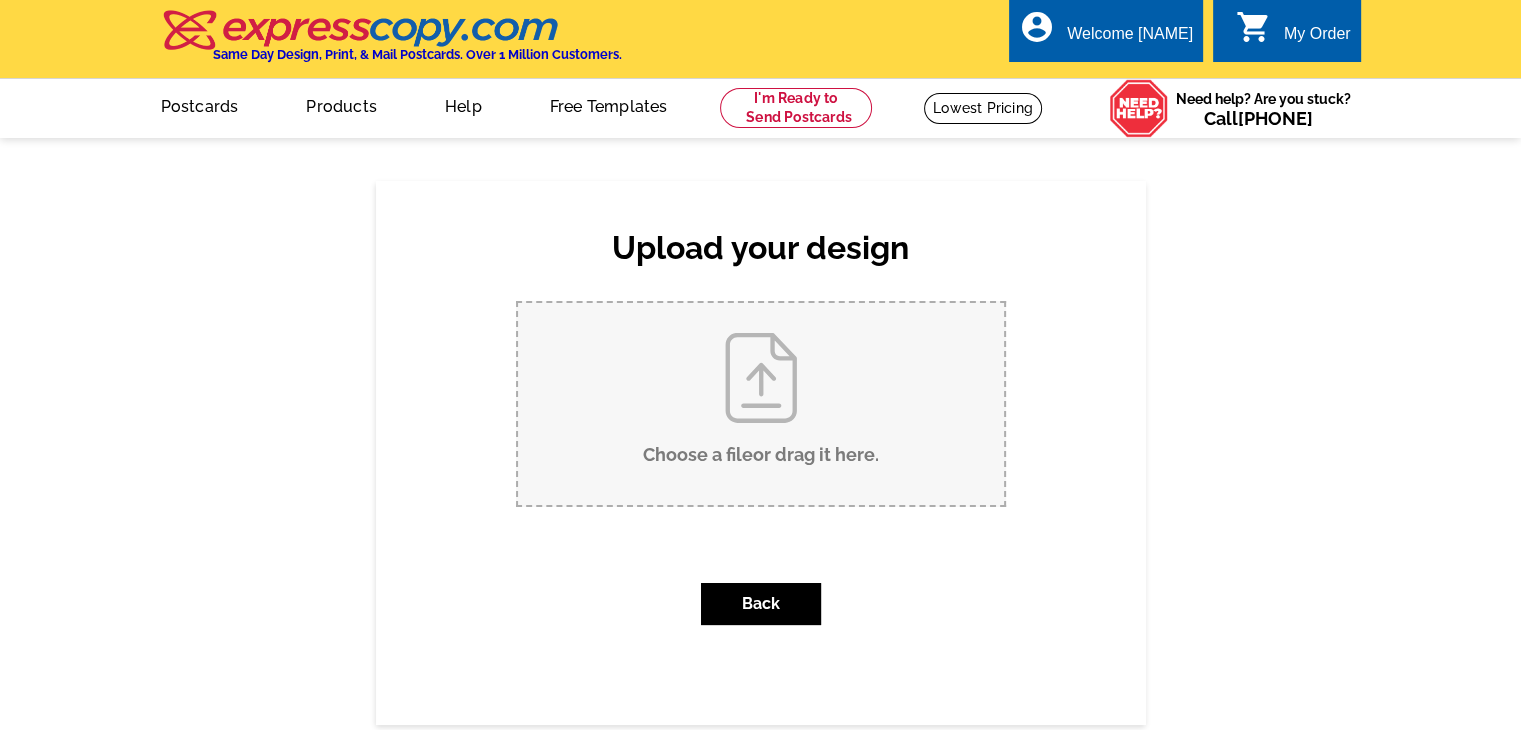 click on "Choose a file  or drag it here ." at bounding box center (761, 404) 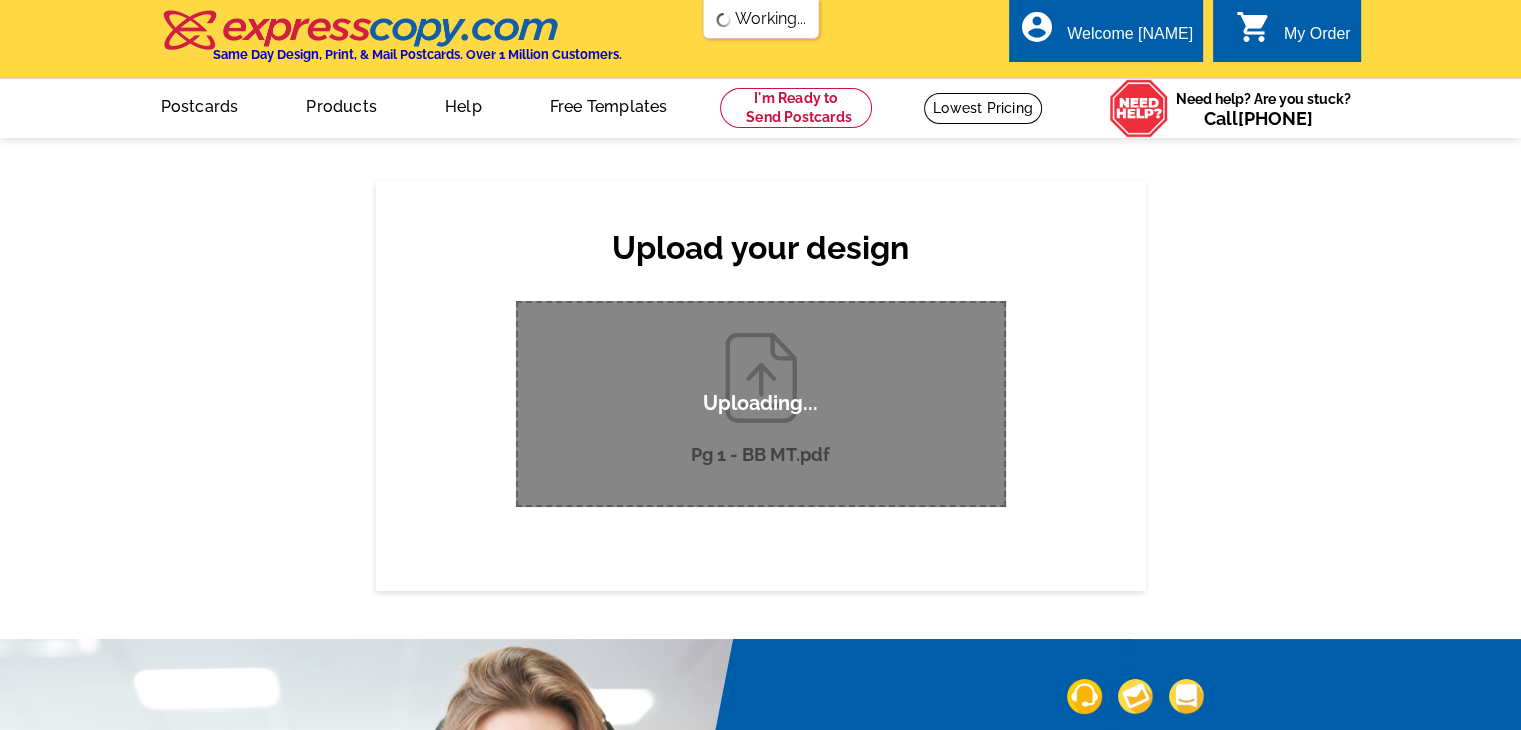 type 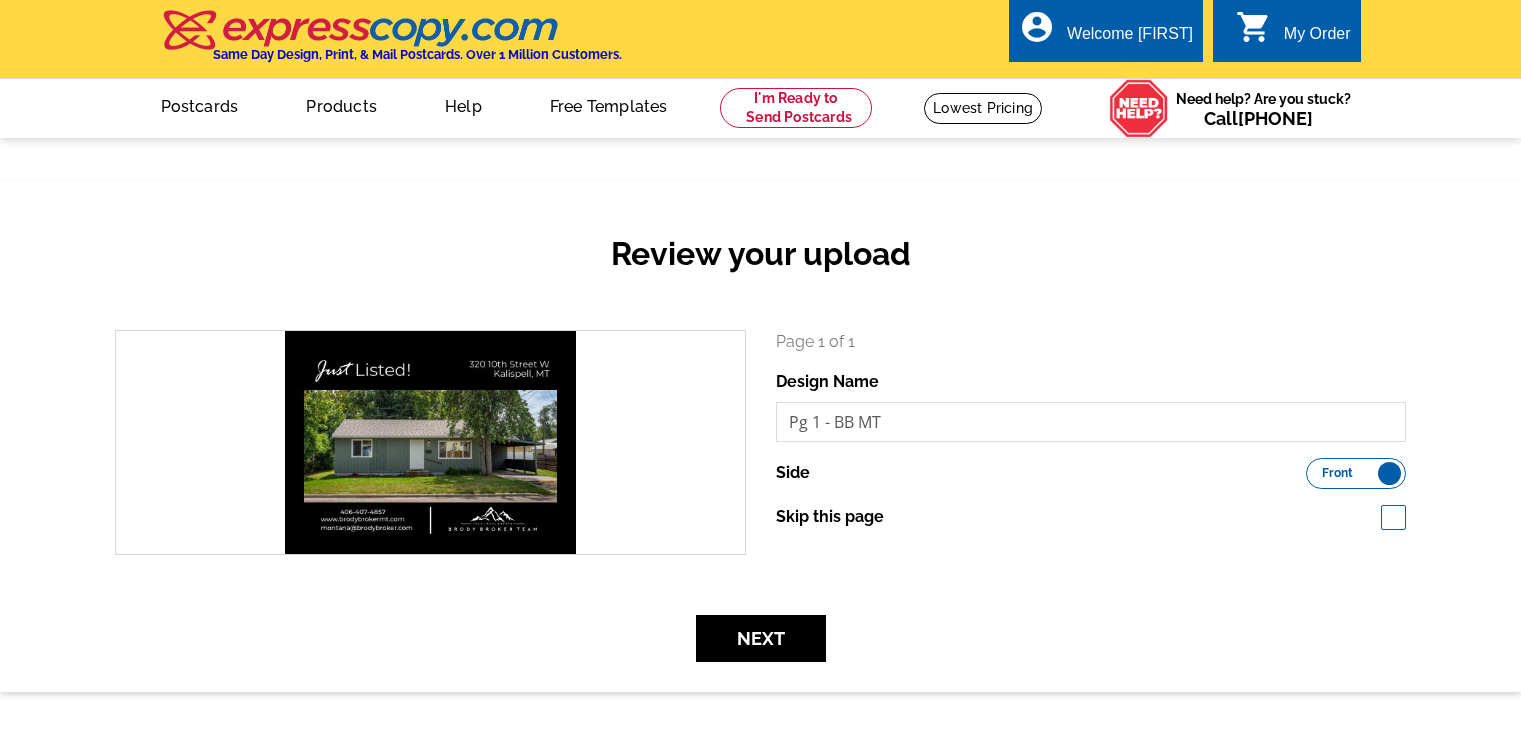 scroll, scrollTop: 0, scrollLeft: 0, axis: both 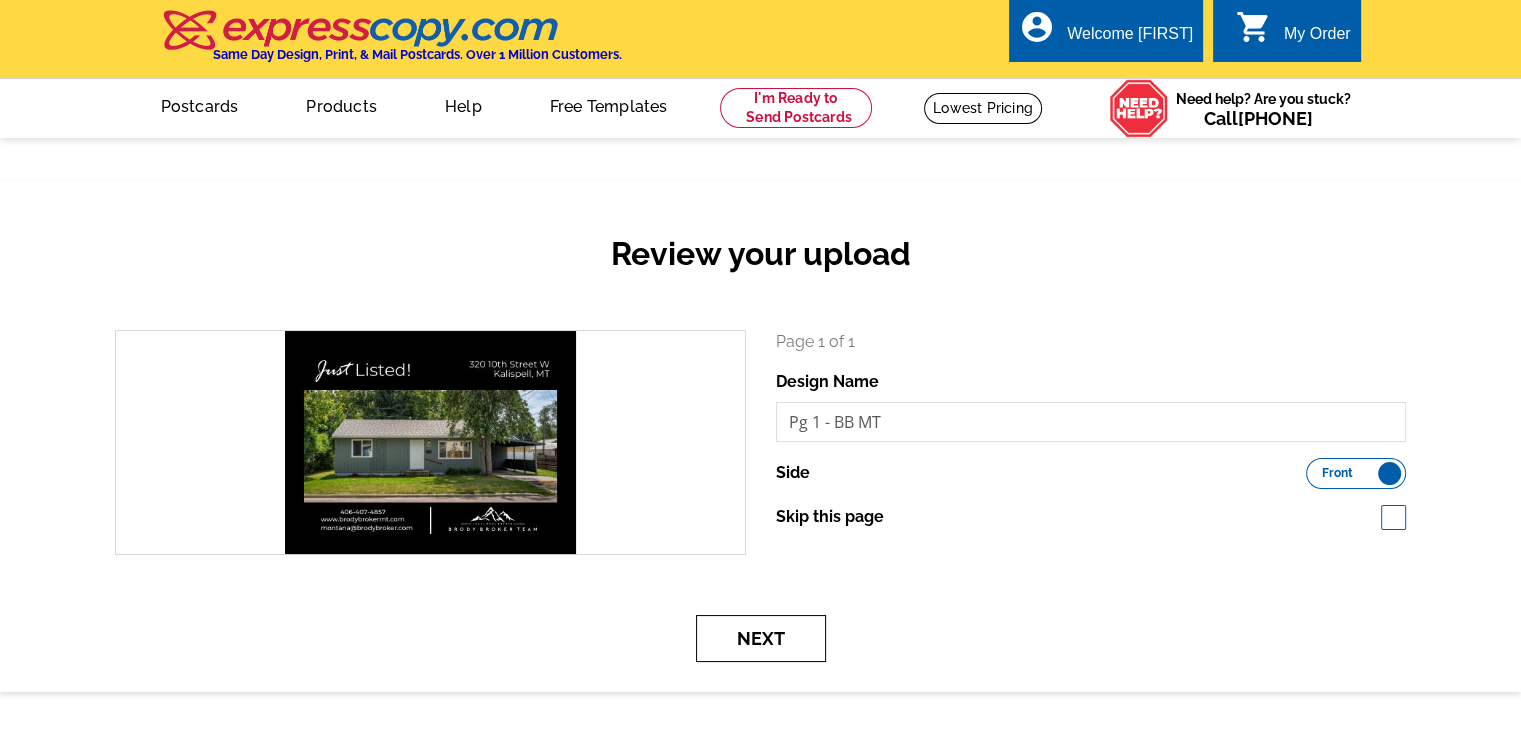 drag, startPoint x: 771, startPoint y: 636, endPoint x: 993, endPoint y: 581, distance: 228.71161 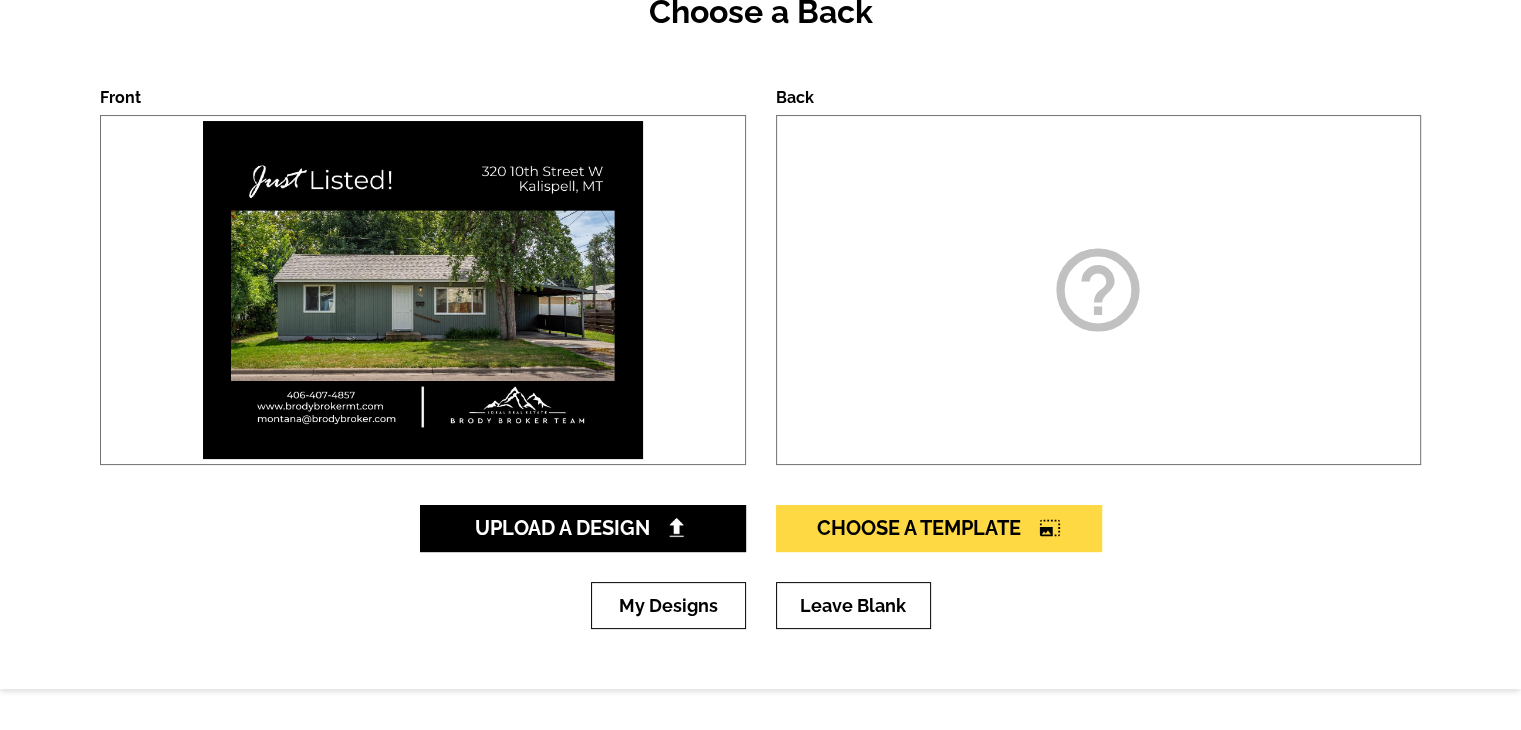 scroll, scrollTop: 300, scrollLeft: 0, axis: vertical 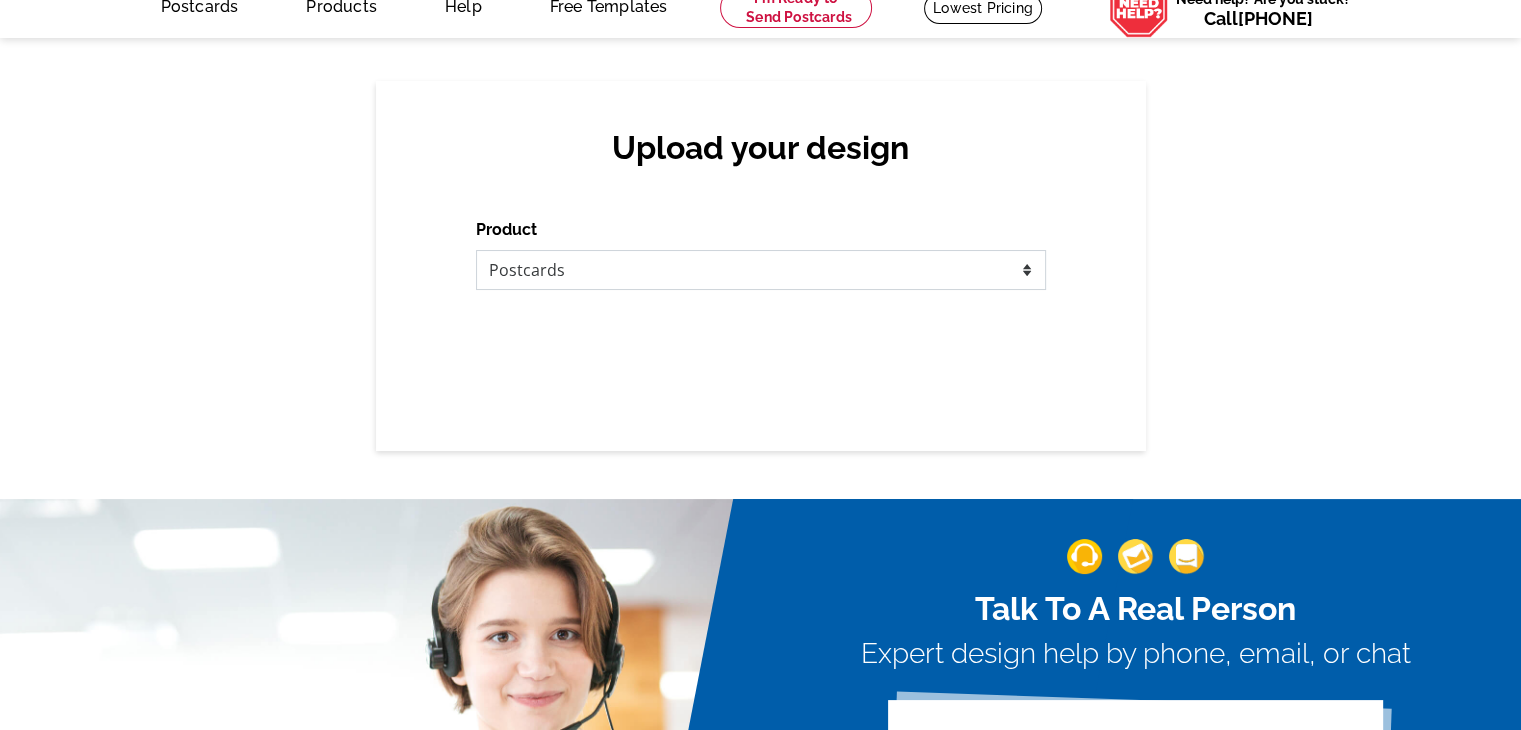 click on "Please select the type of file...
Postcards
Business Cards
Letters and flyers
Greeting Cards
Door Hangers" at bounding box center [761, 270] 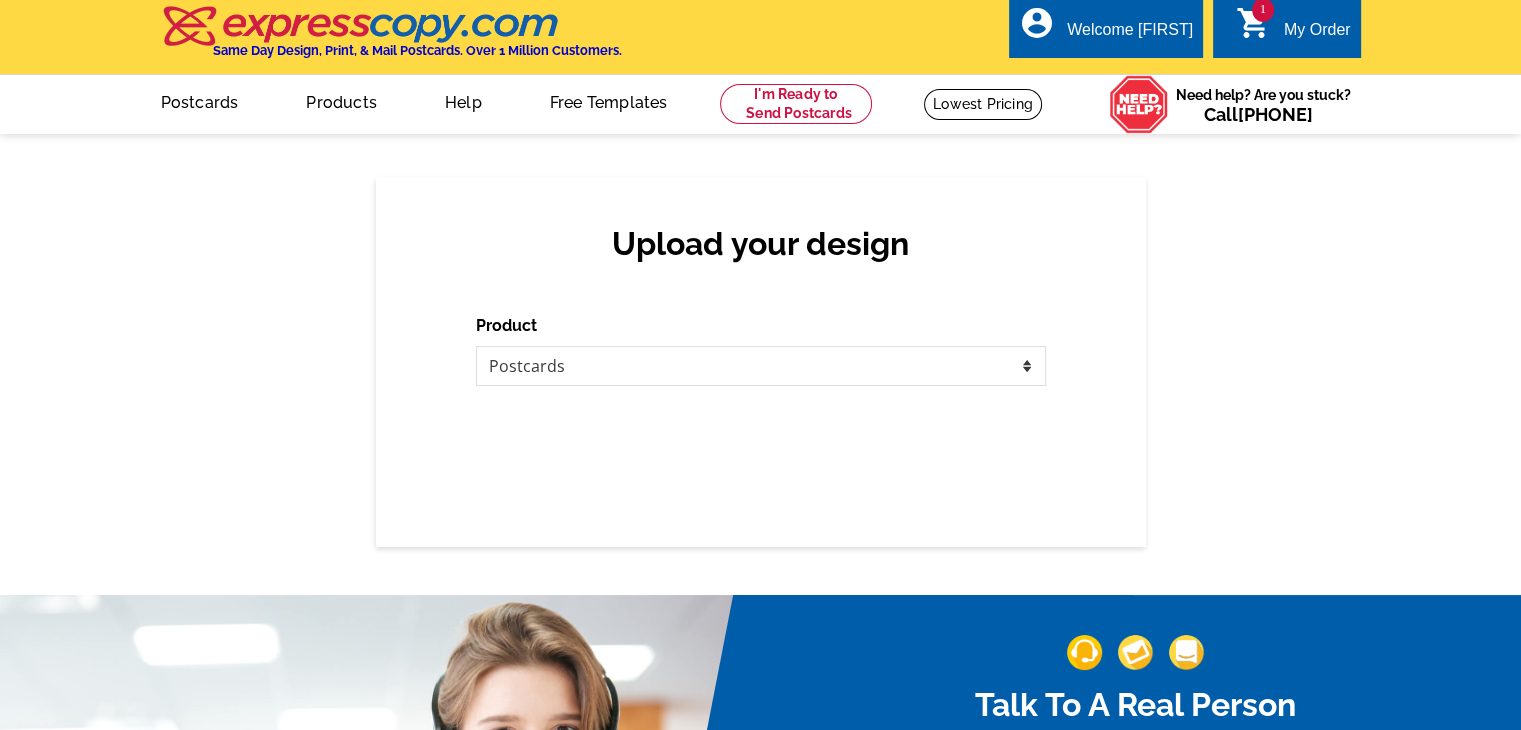 scroll, scrollTop: 0, scrollLeft: 0, axis: both 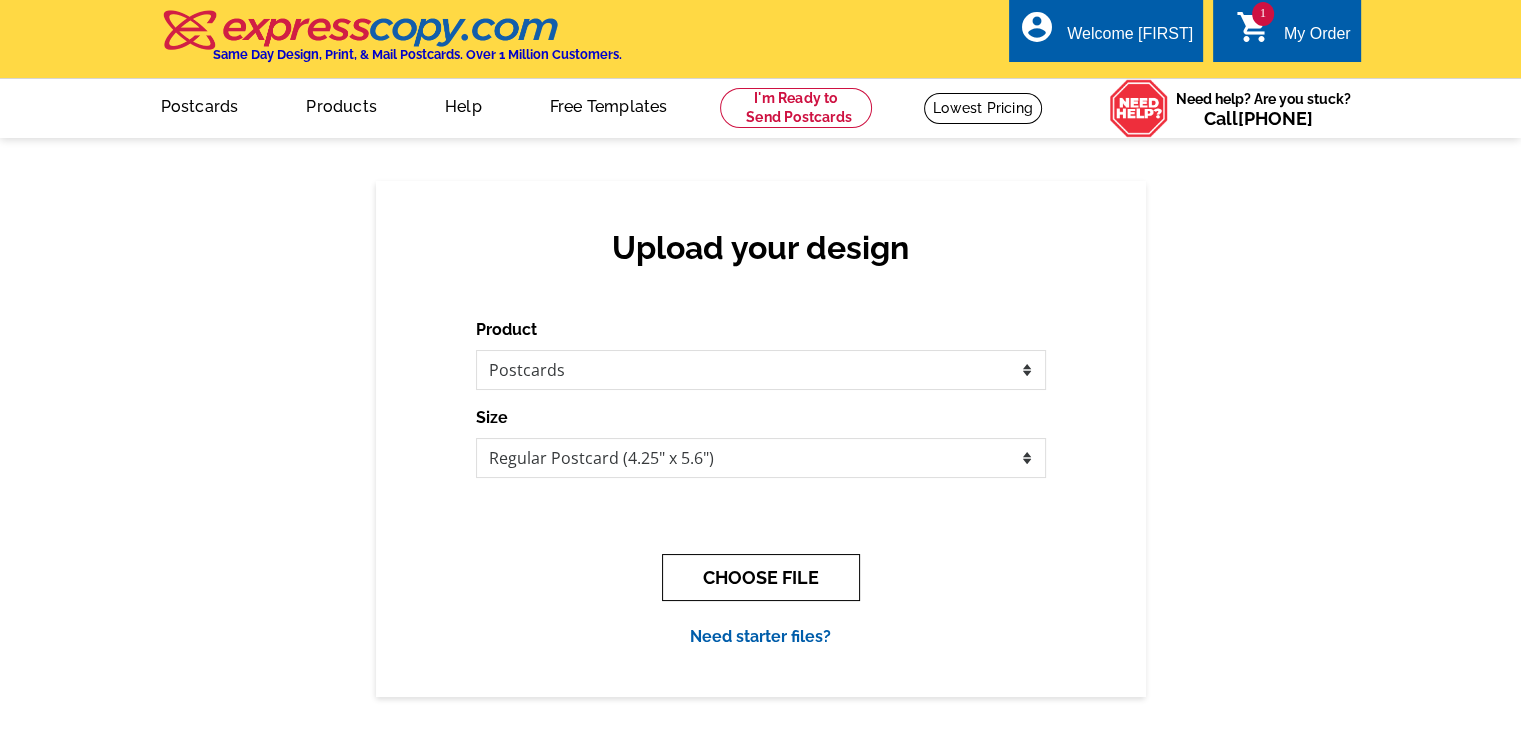 click on "CHOOSE FILE" at bounding box center [761, 577] 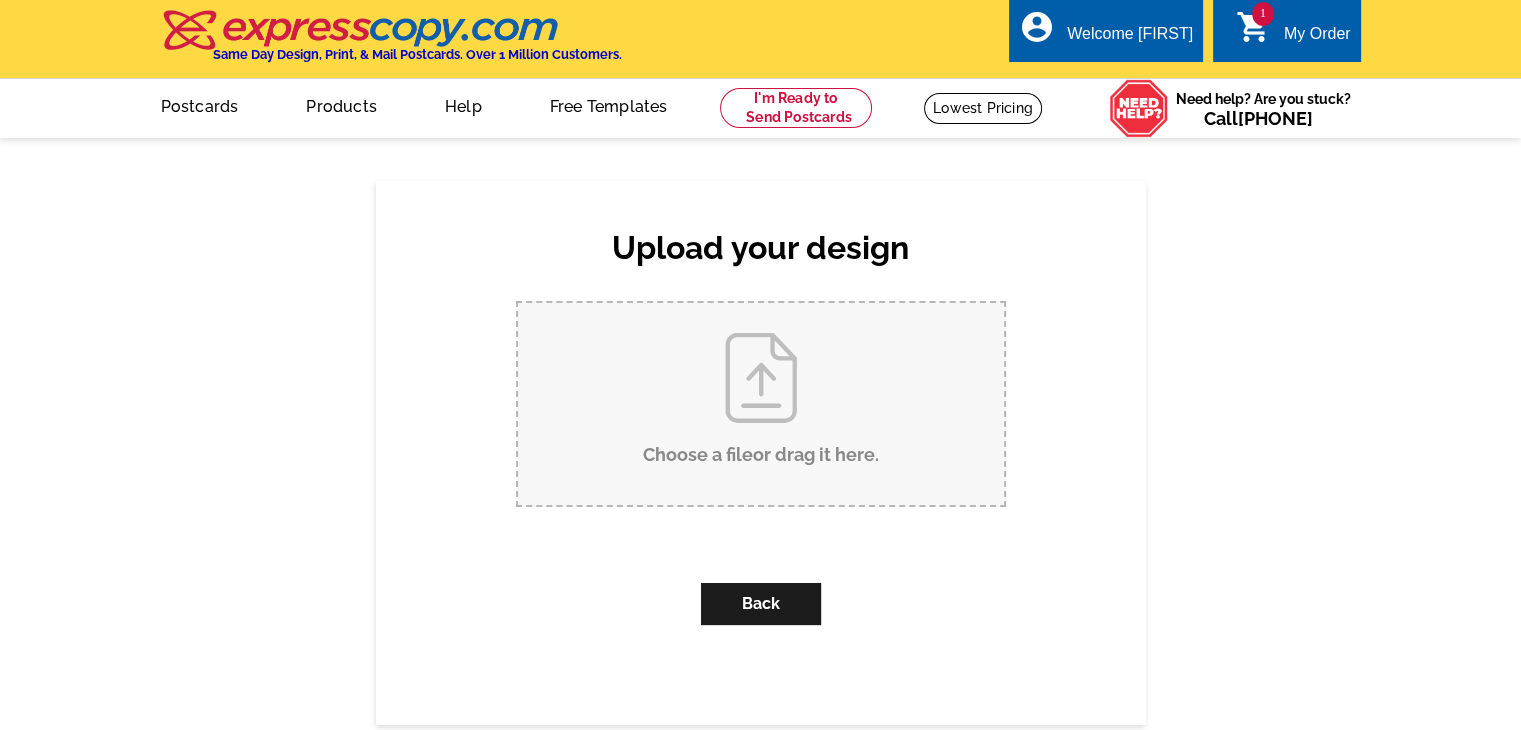 click on "Choose a file  or drag it here ." at bounding box center (761, 404) 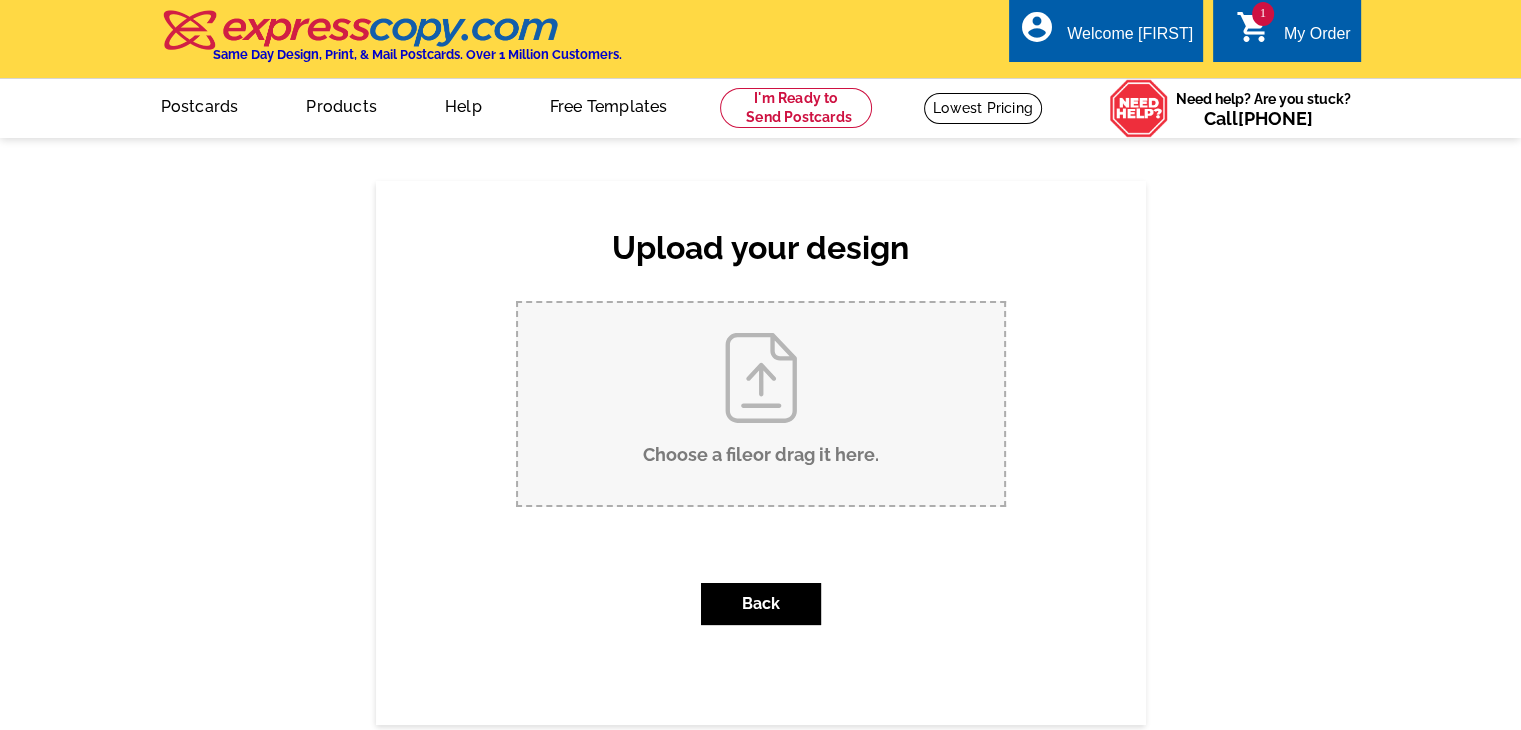 type on "C:\fakepath\Pg 1 - BB MT.pdf" 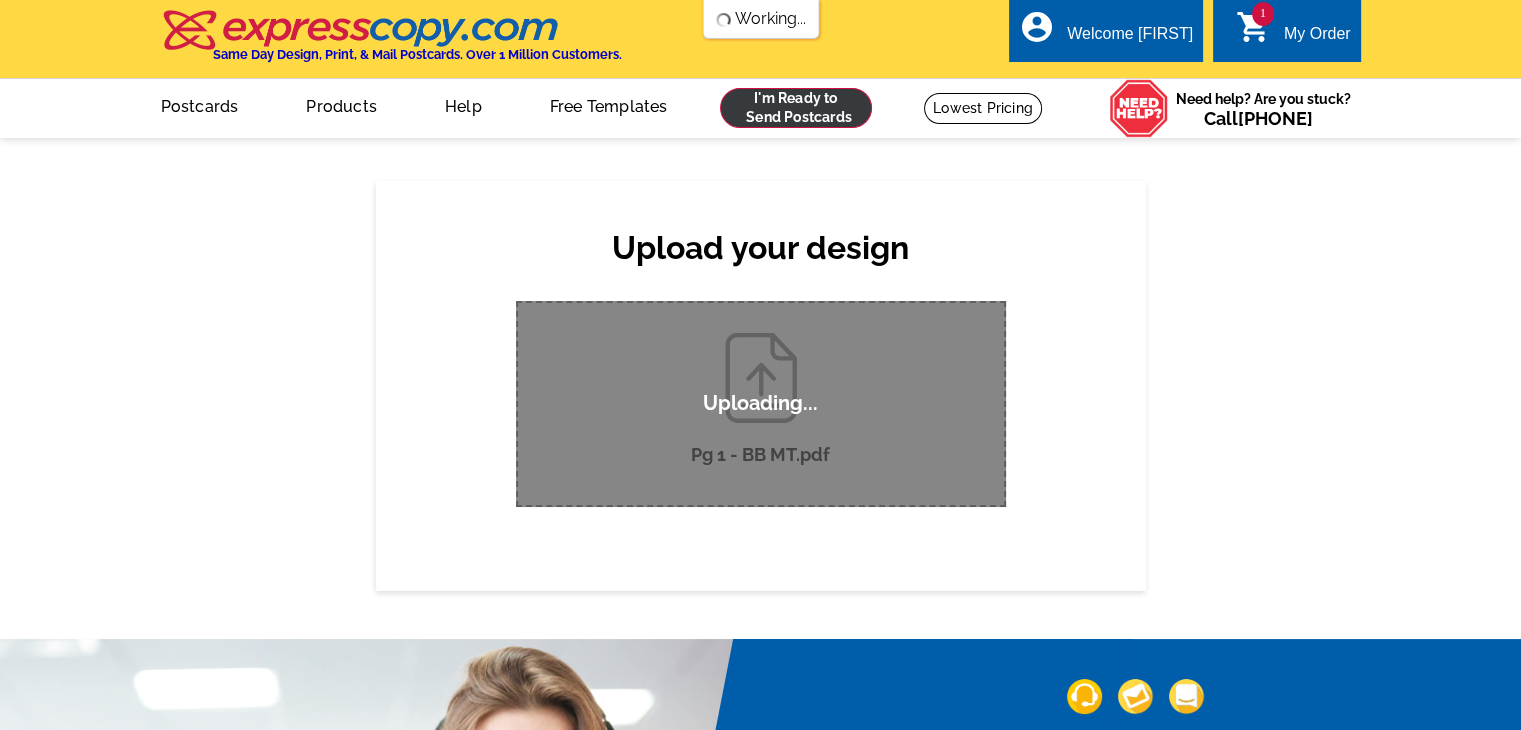 scroll, scrollTop: 0, scrollLeft: 0, axis: both 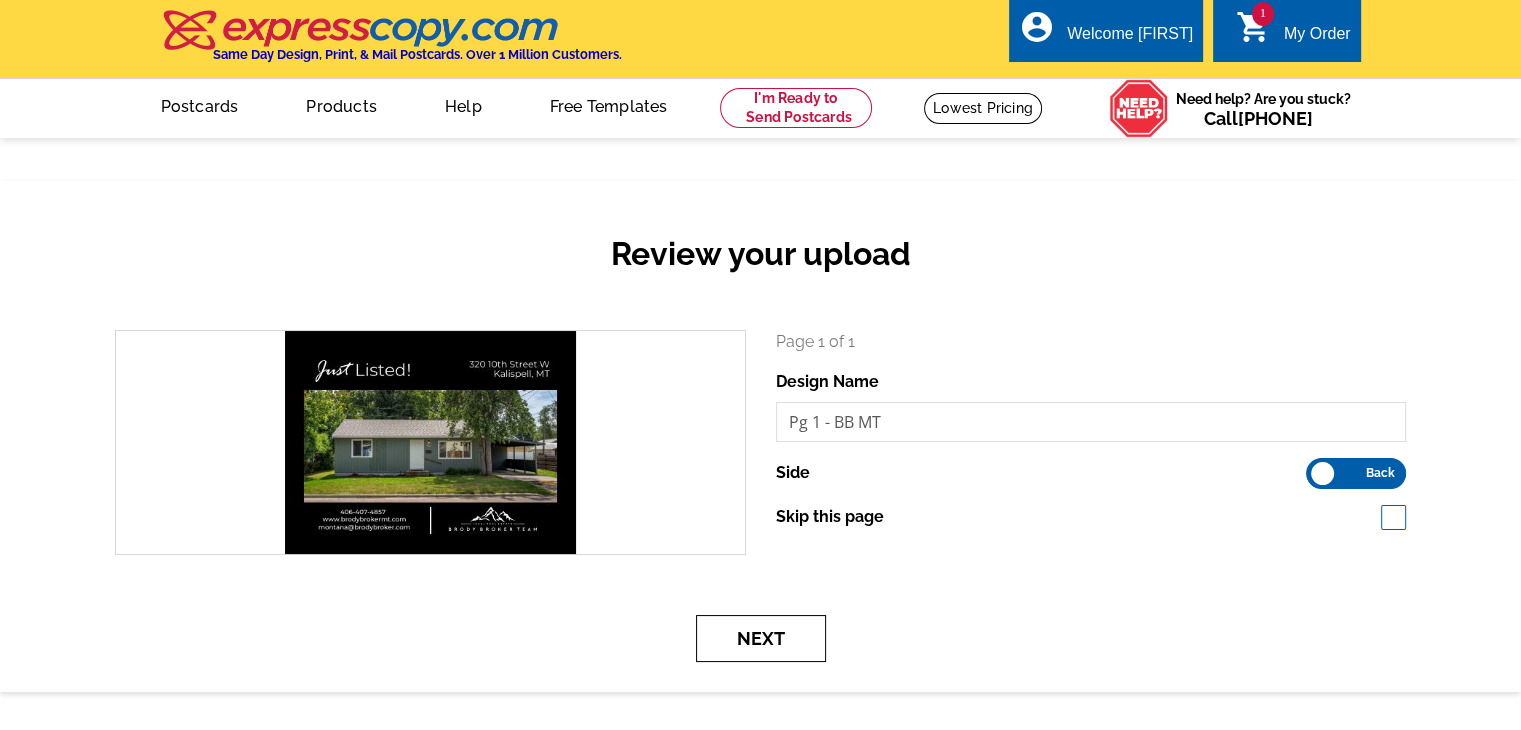 click on "Next" at bounding box center (761, 638) 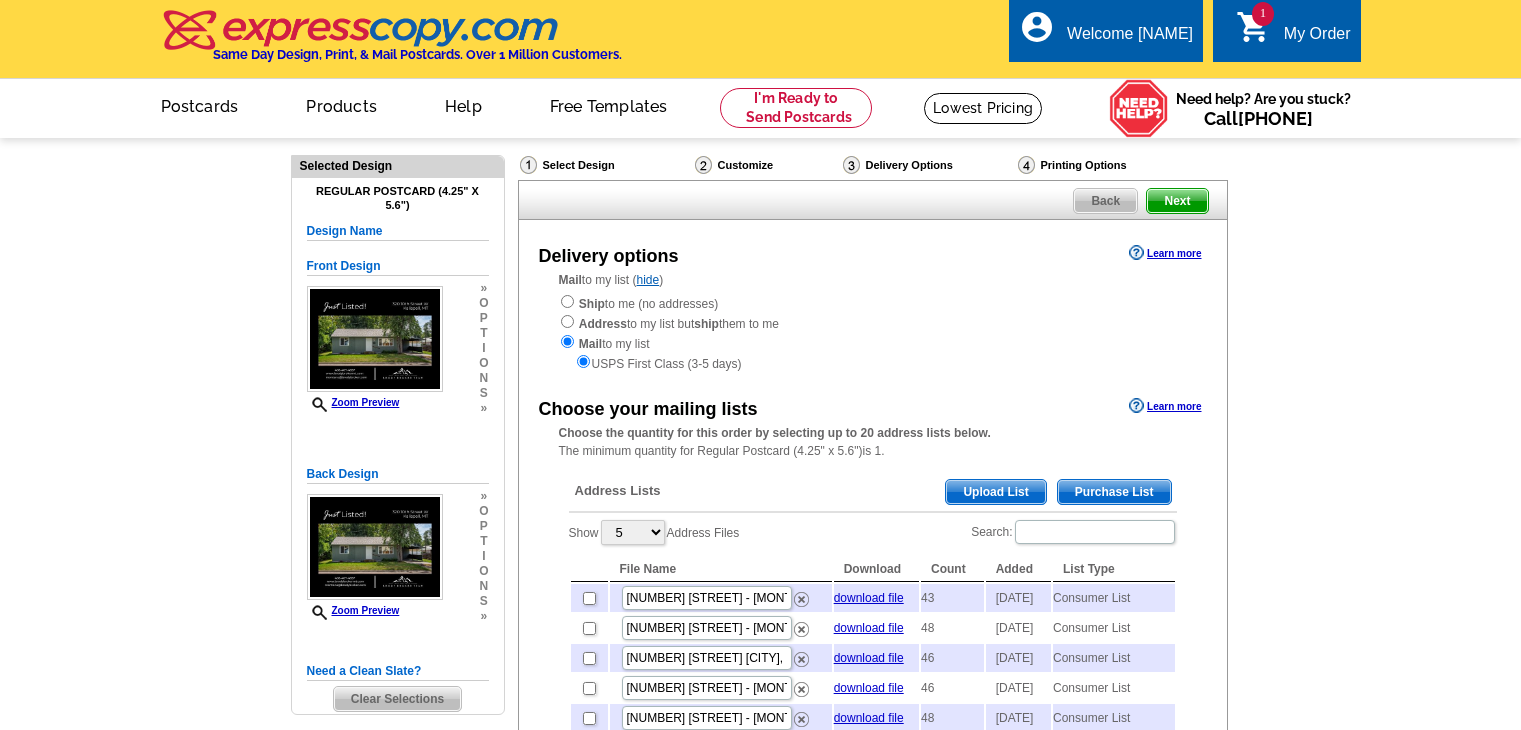scroll, scrollTop: 0, scrollLeft: 0, axis: both 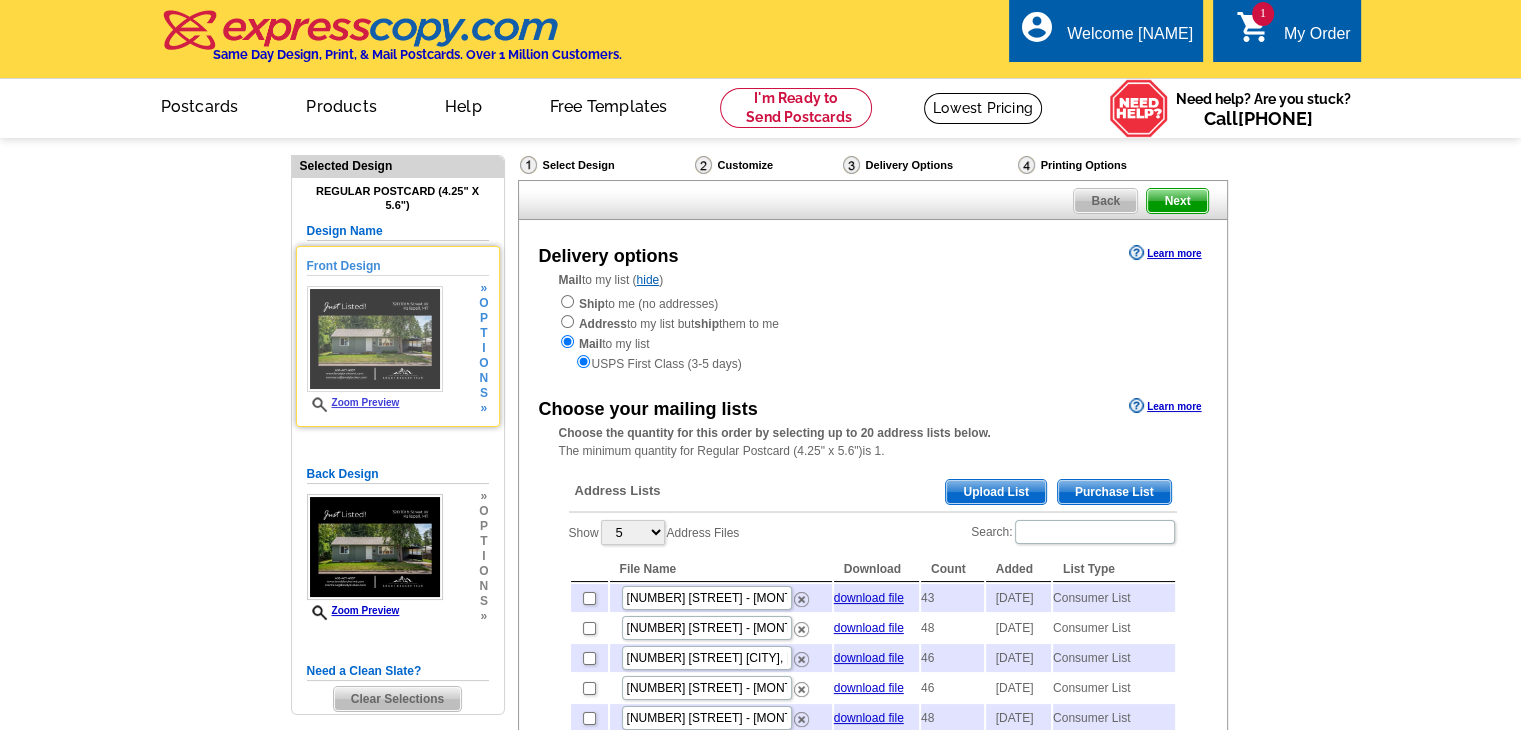 click on "Front Design" at bounding box center [398, 266] 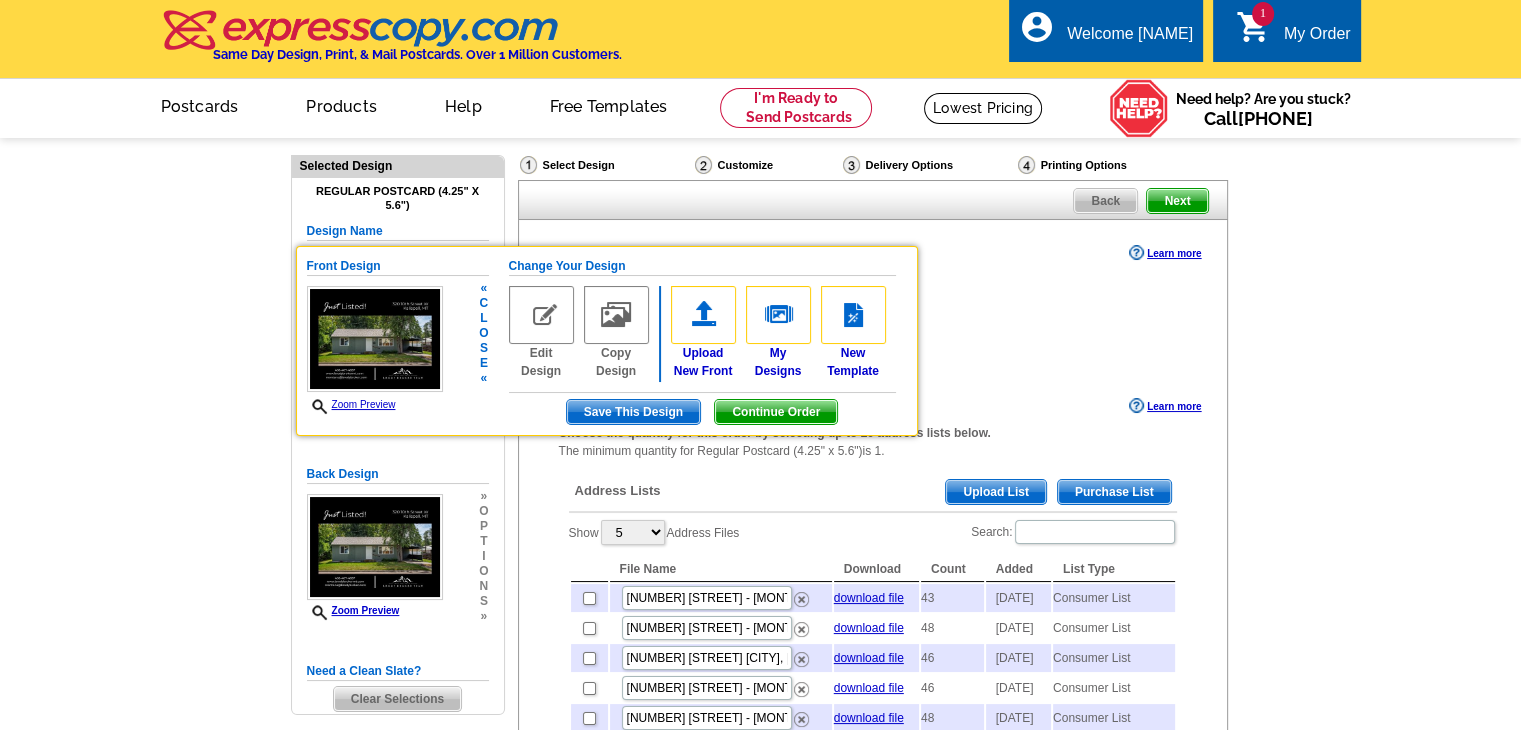 click at bounding box center [541, 315] 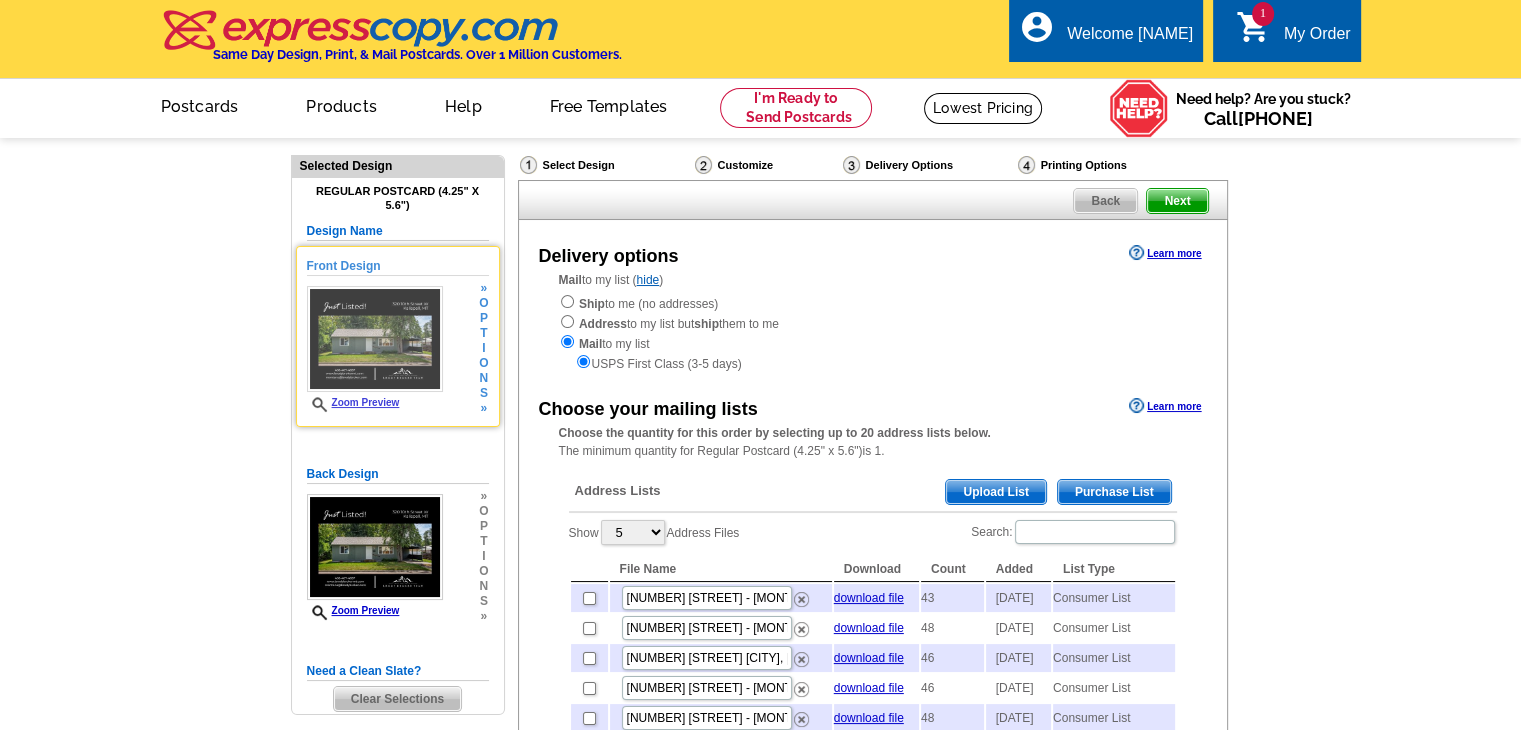 click on "Front Design" at bounding box center [398, 266] 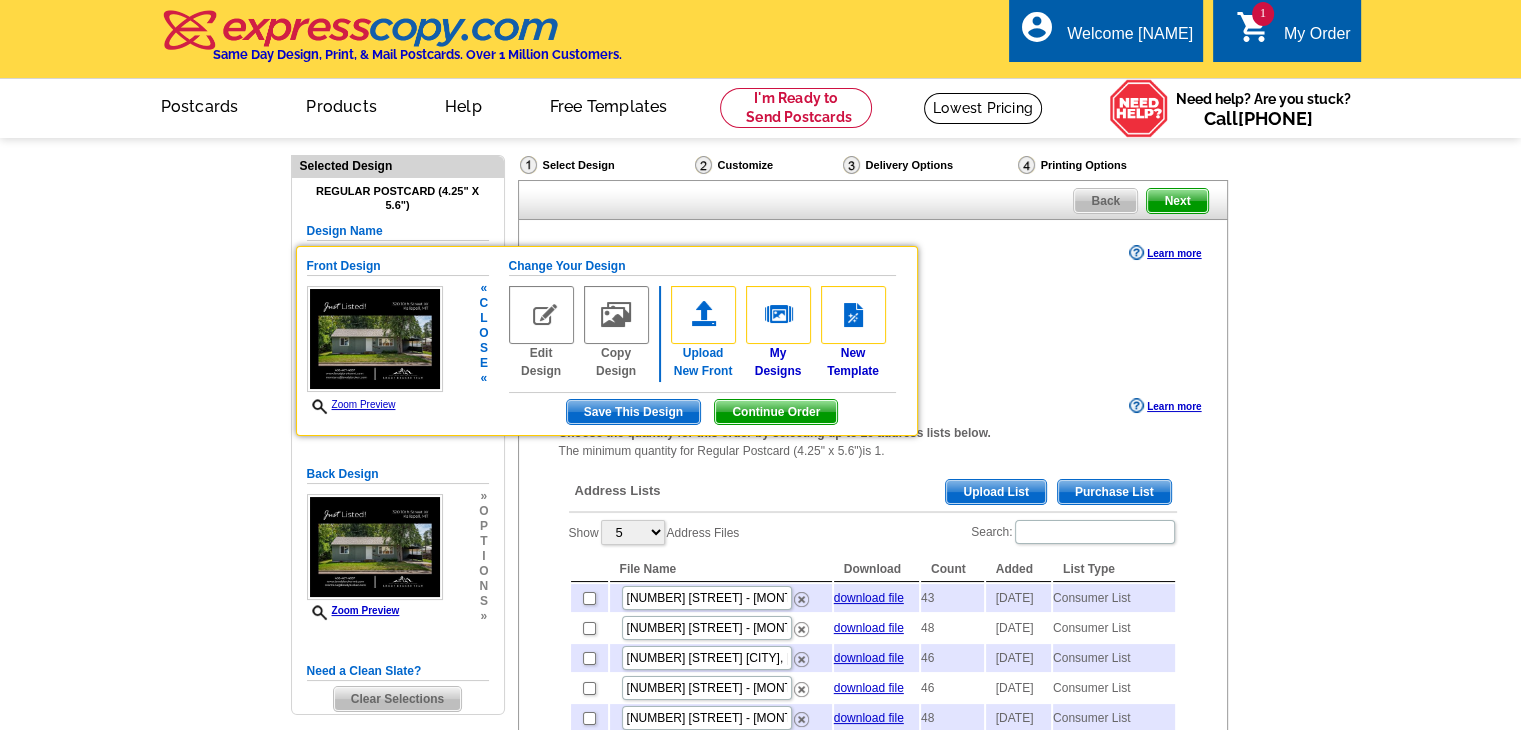 click at bounding box center [703, 315] 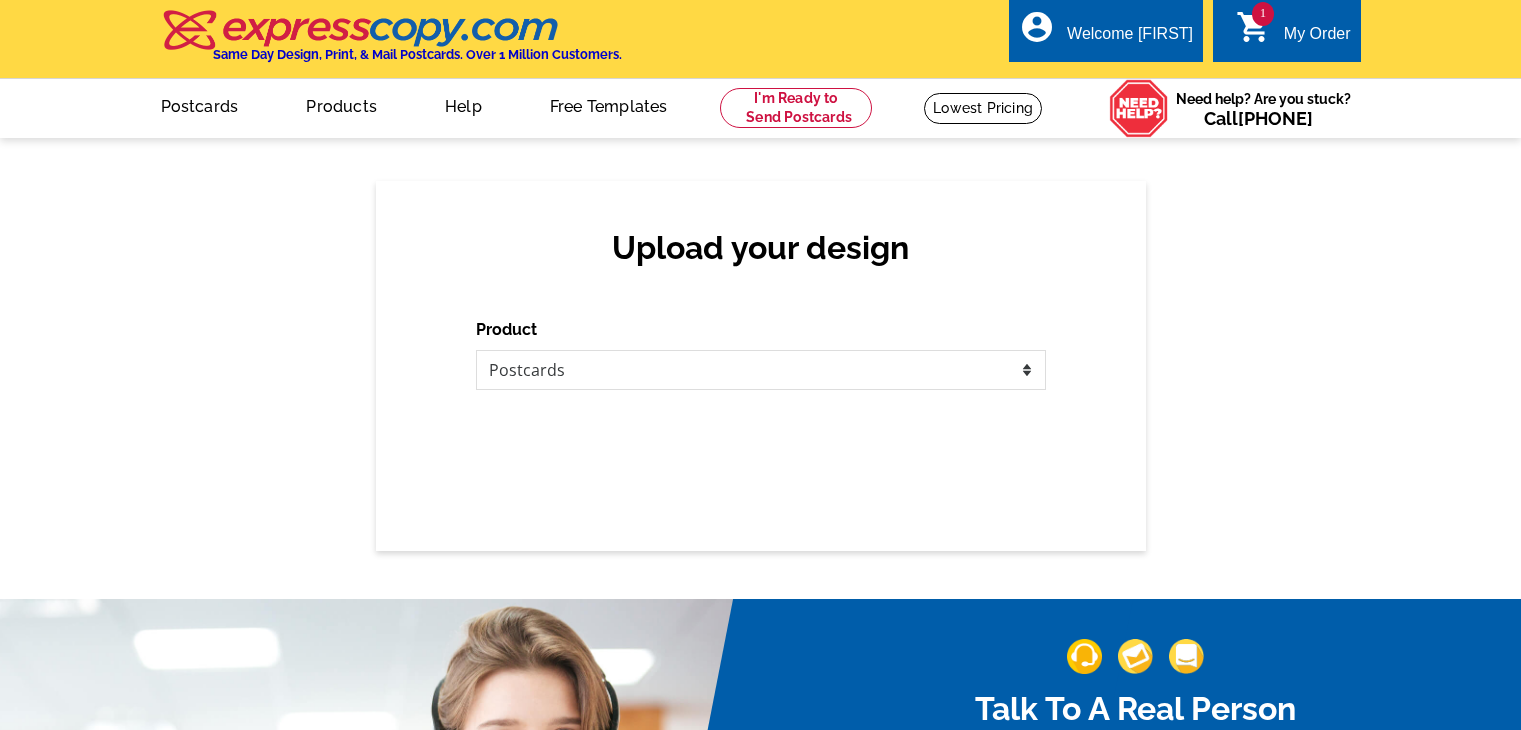 scroll, scrollTop: 0, scrollLeft: 0, axis: both 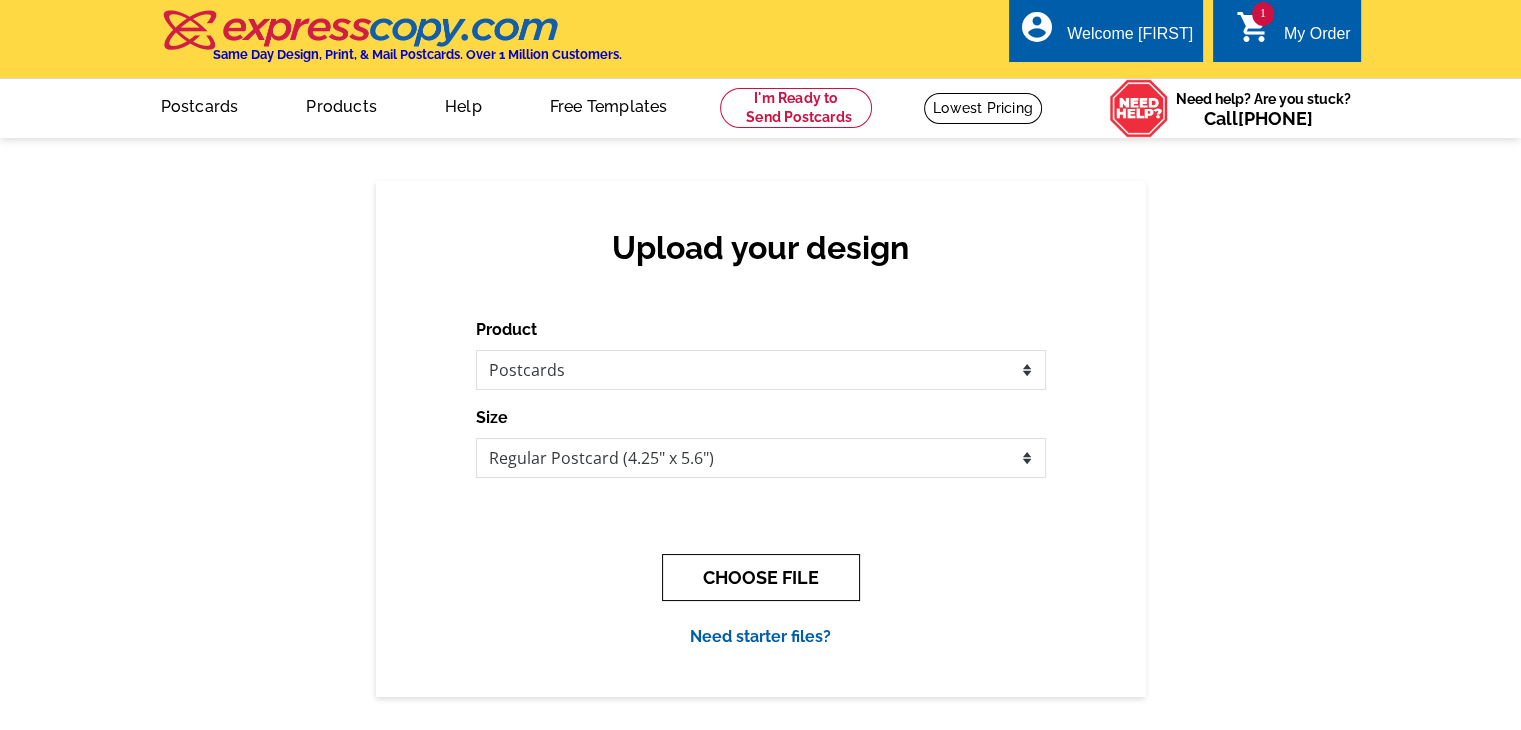 click on "CHOOSE FILE" at bounding box center (761, 577) 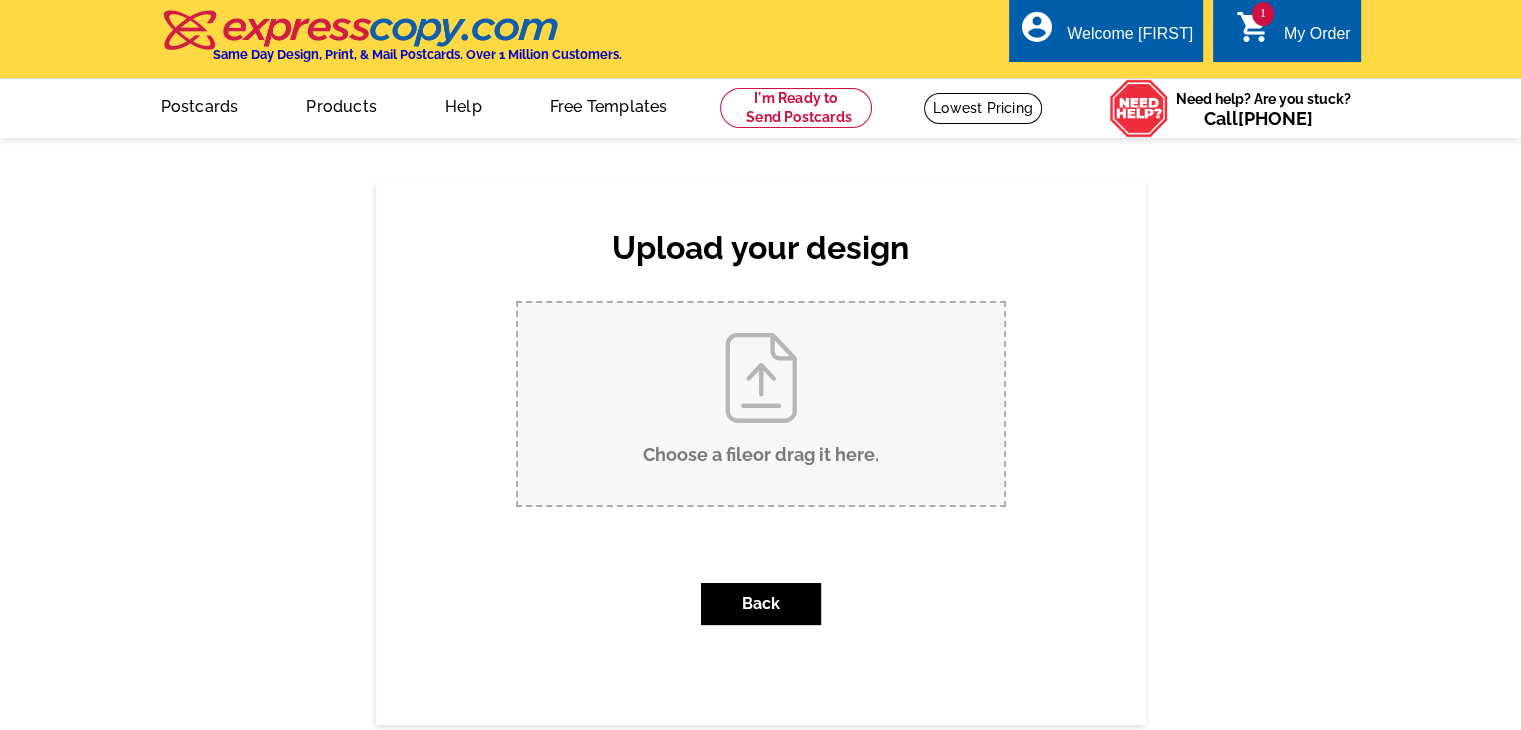 click on "Choose a file  or drag it here ." at bounding box center (761, 404) 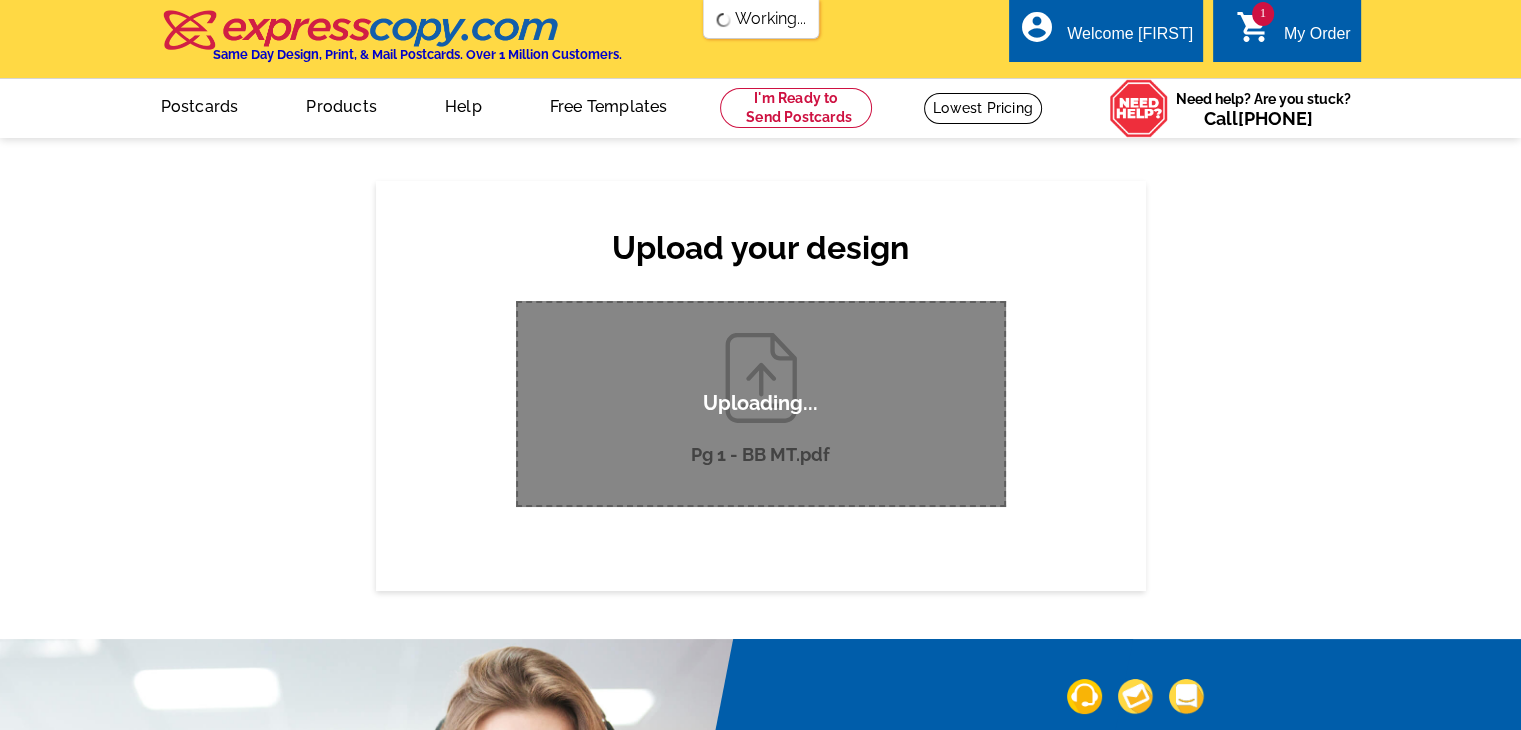 scroll, scrollTop: 0, scrollLeft: 0, axis: both 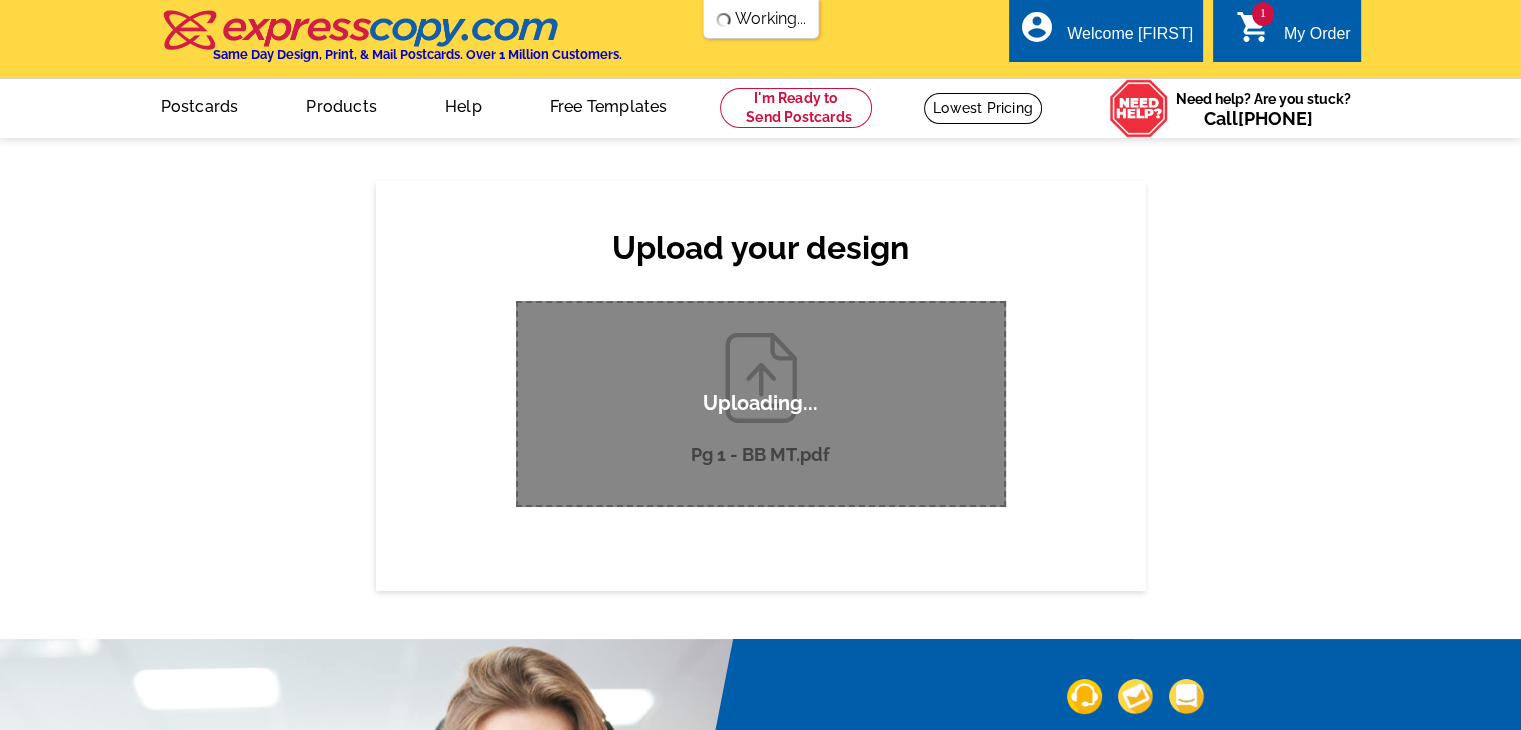 type 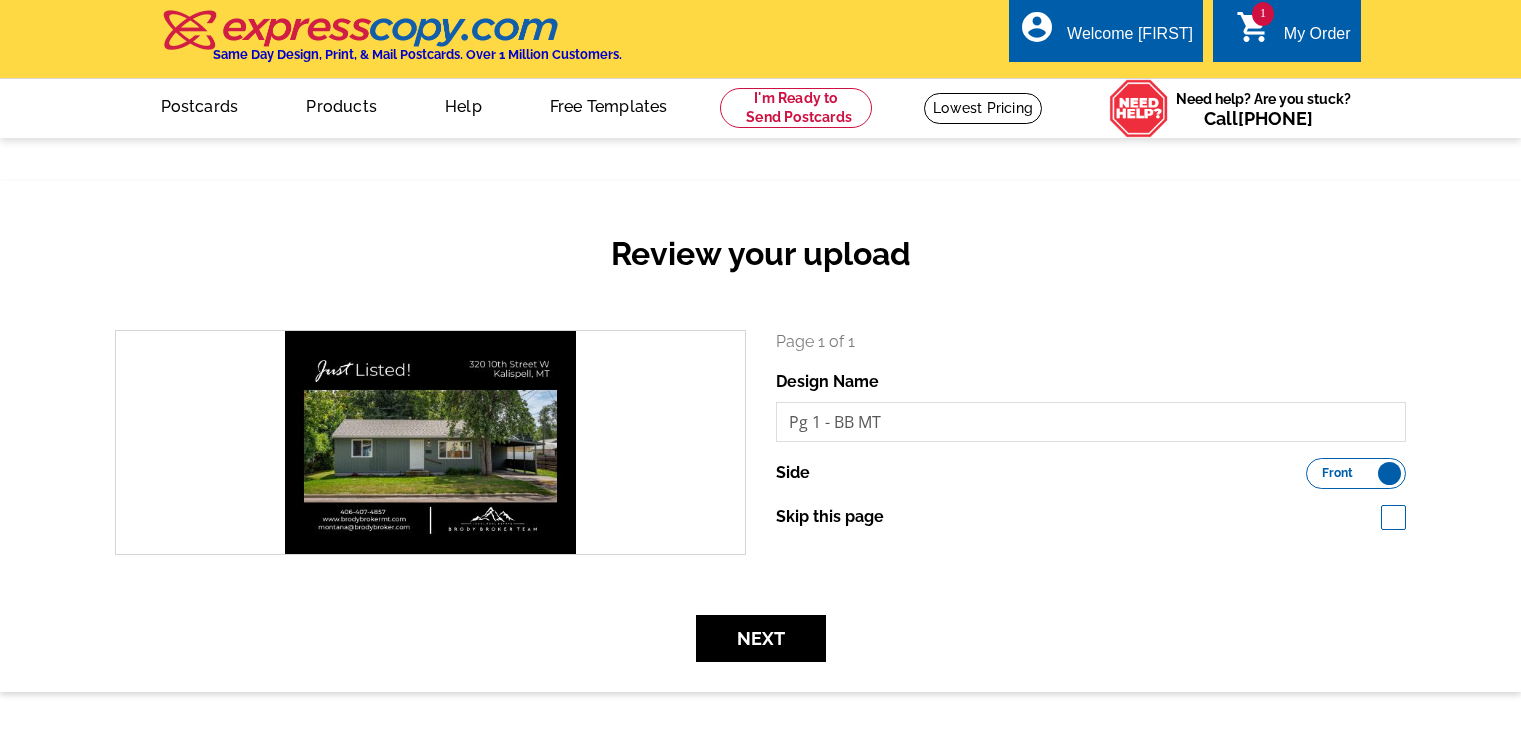scroll, scrollTop: 0, scrollLeft: 0, axis: both 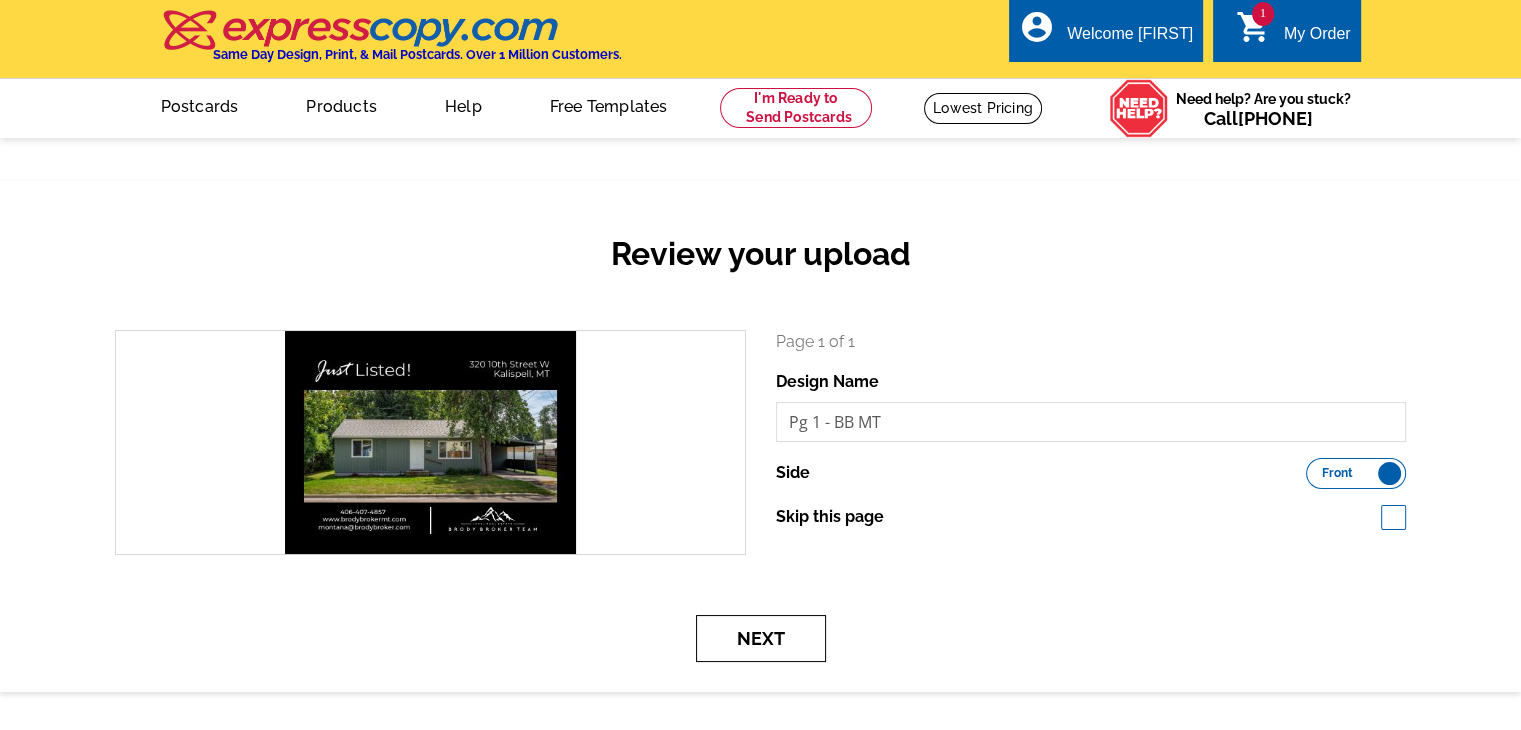 click on "Next" at bounding box center [761, 638] 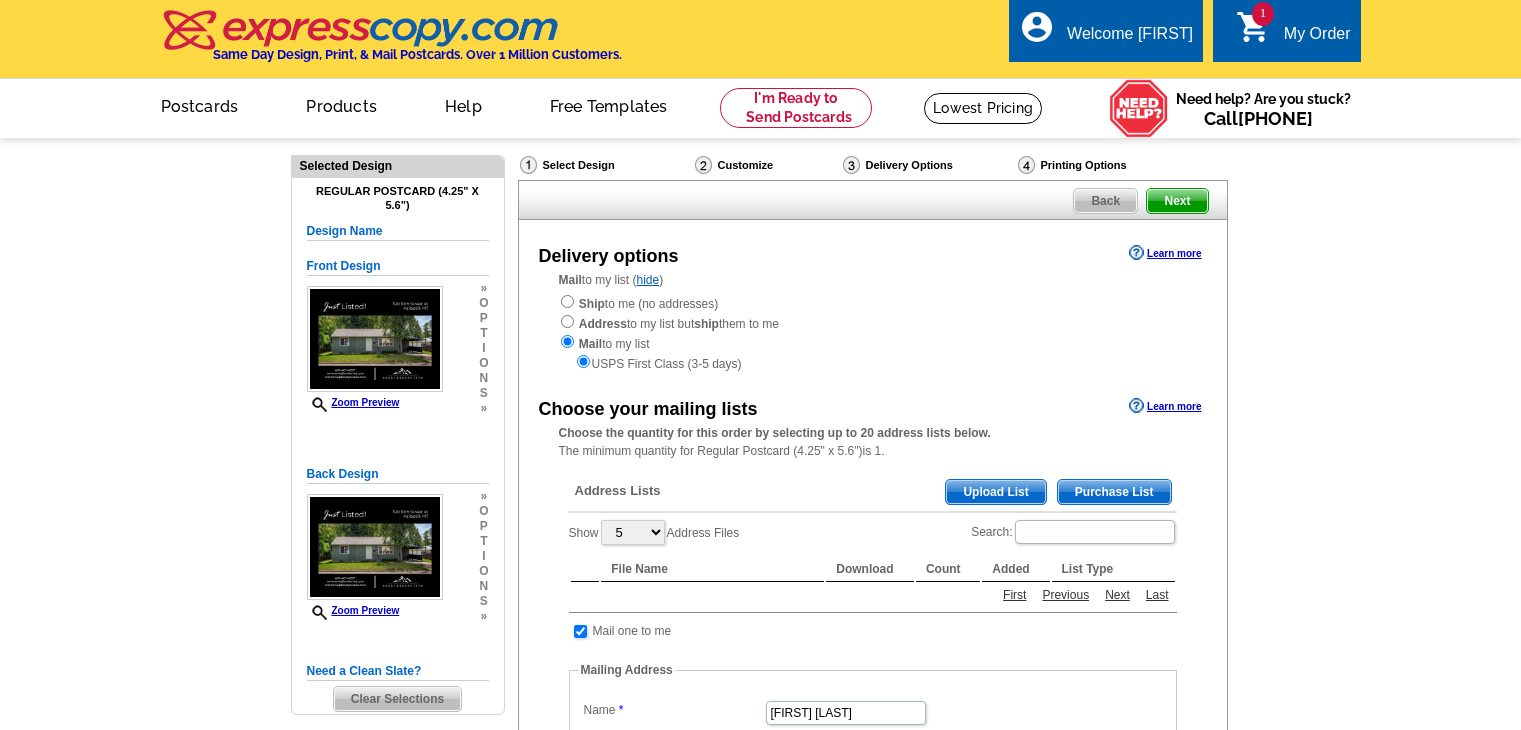 scroll, scrollTop: 0, scrollLeft: 0, axis: both 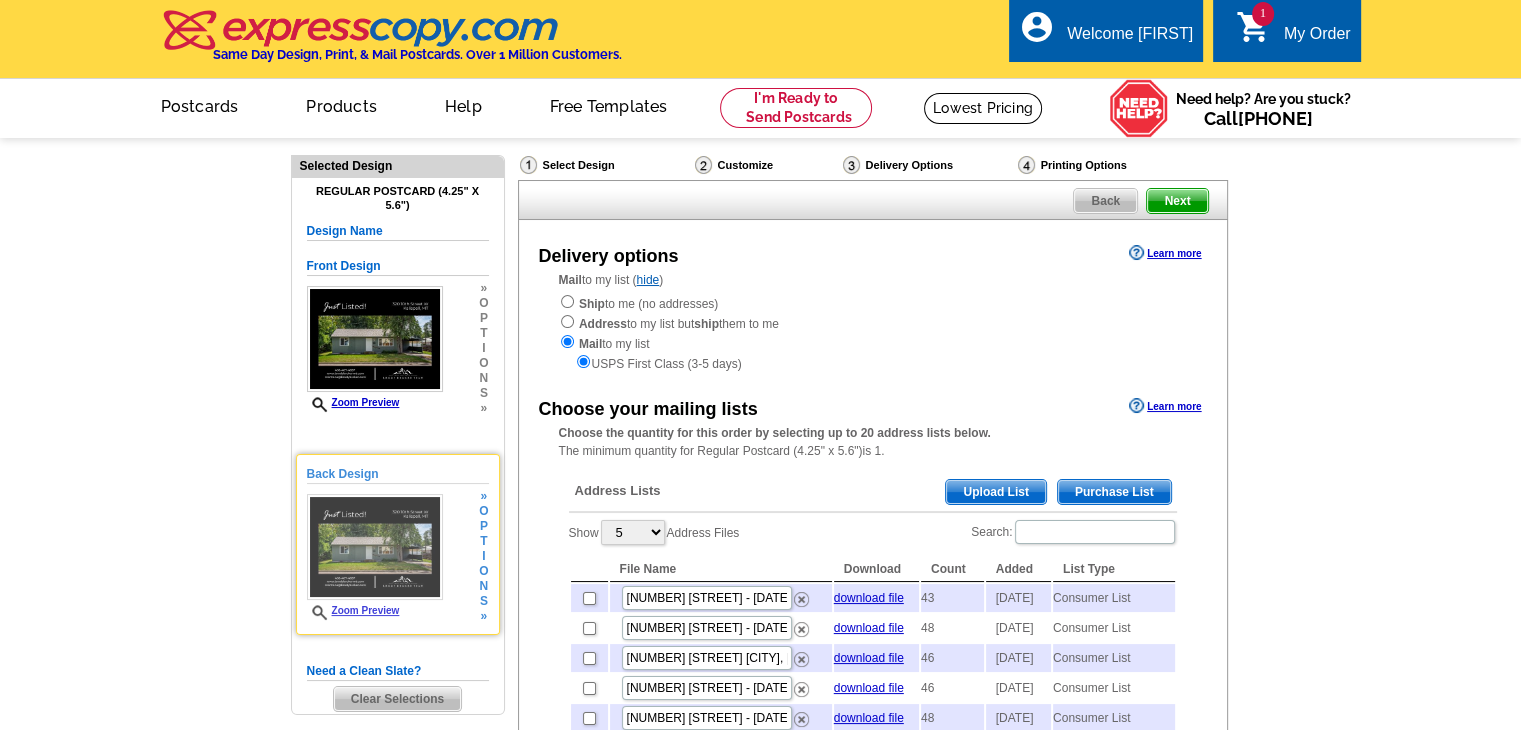 click on "Zoom Preview" at bounding box center [353, 610] 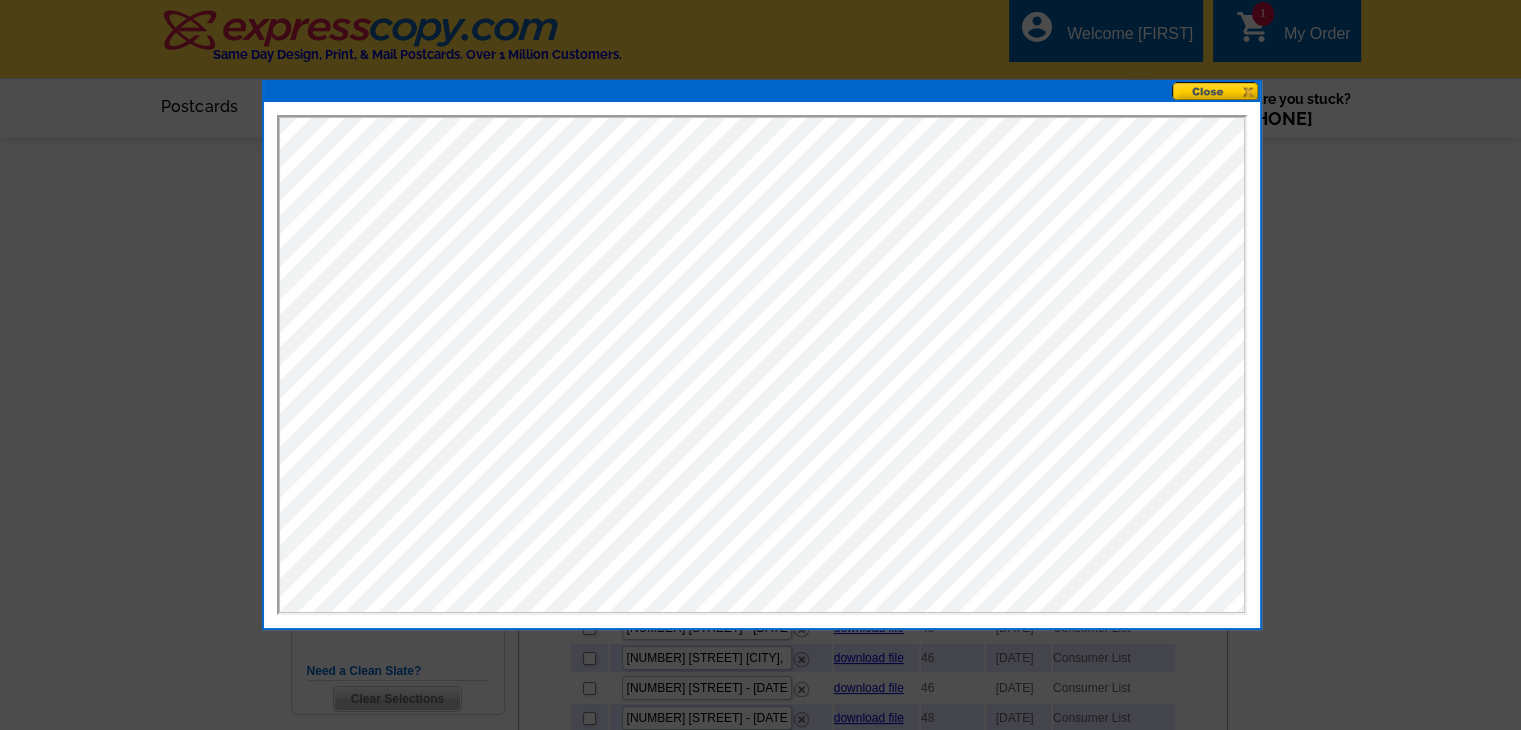 click at bounding box center [760, 365] 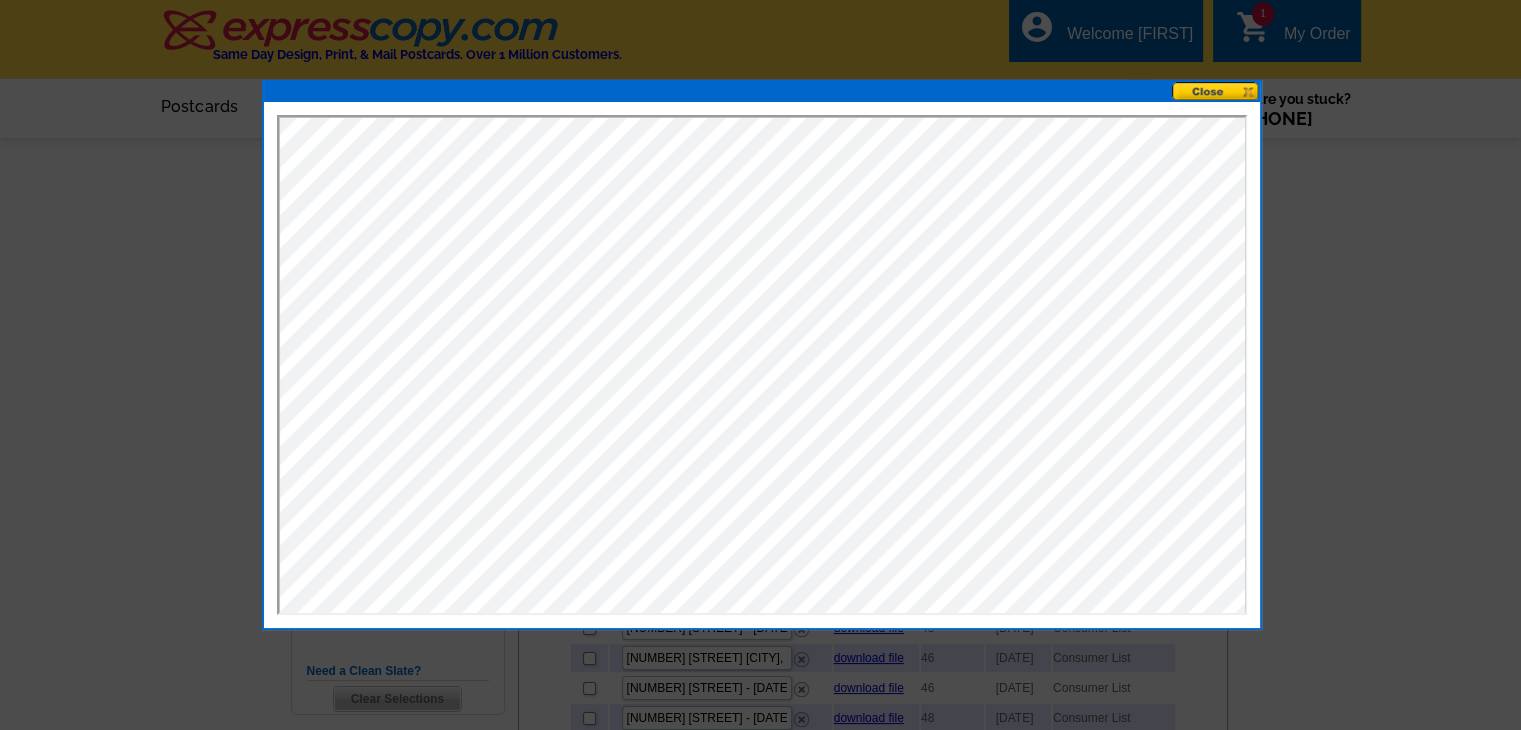 click at bounding box center [1216, 91] 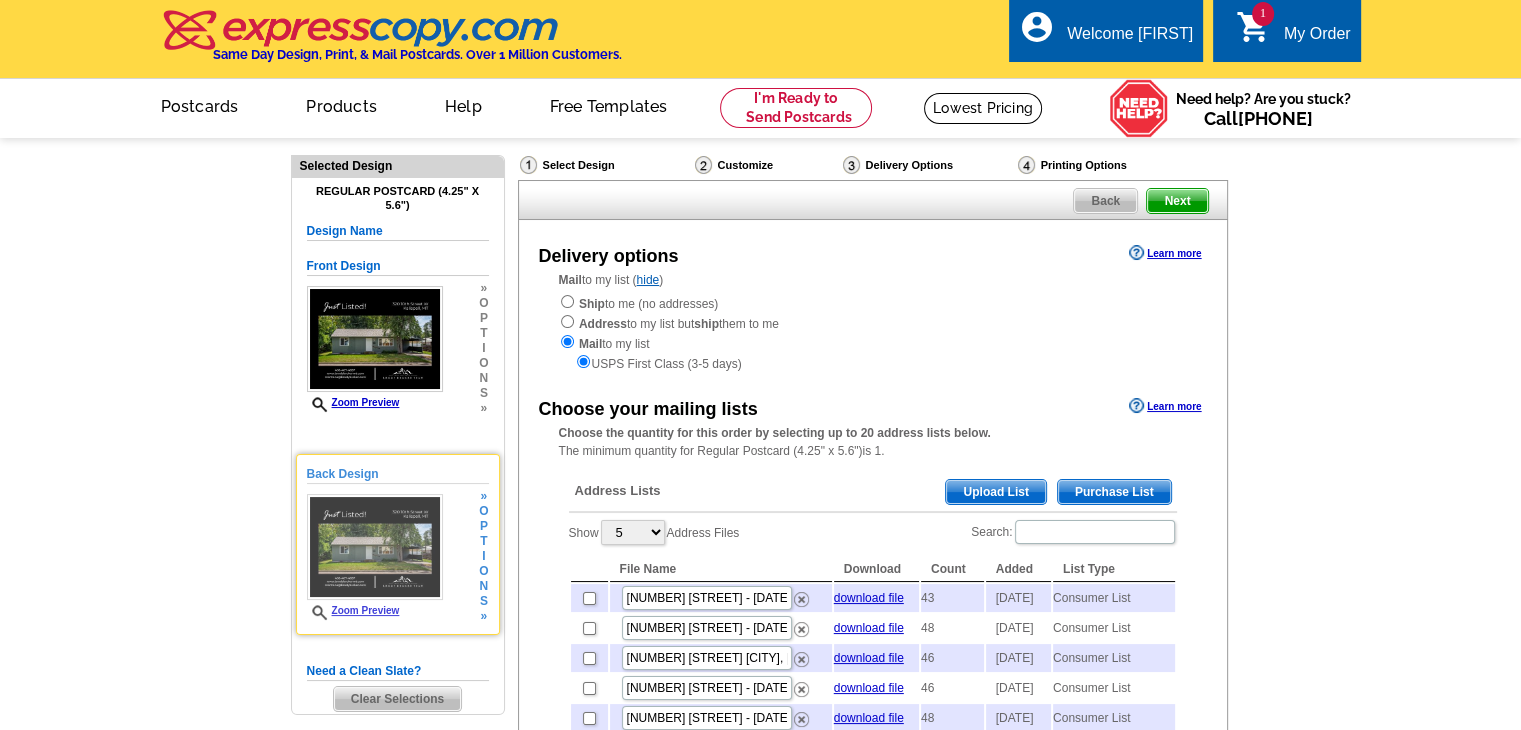 click on "p" at bounding box center [483, 526] 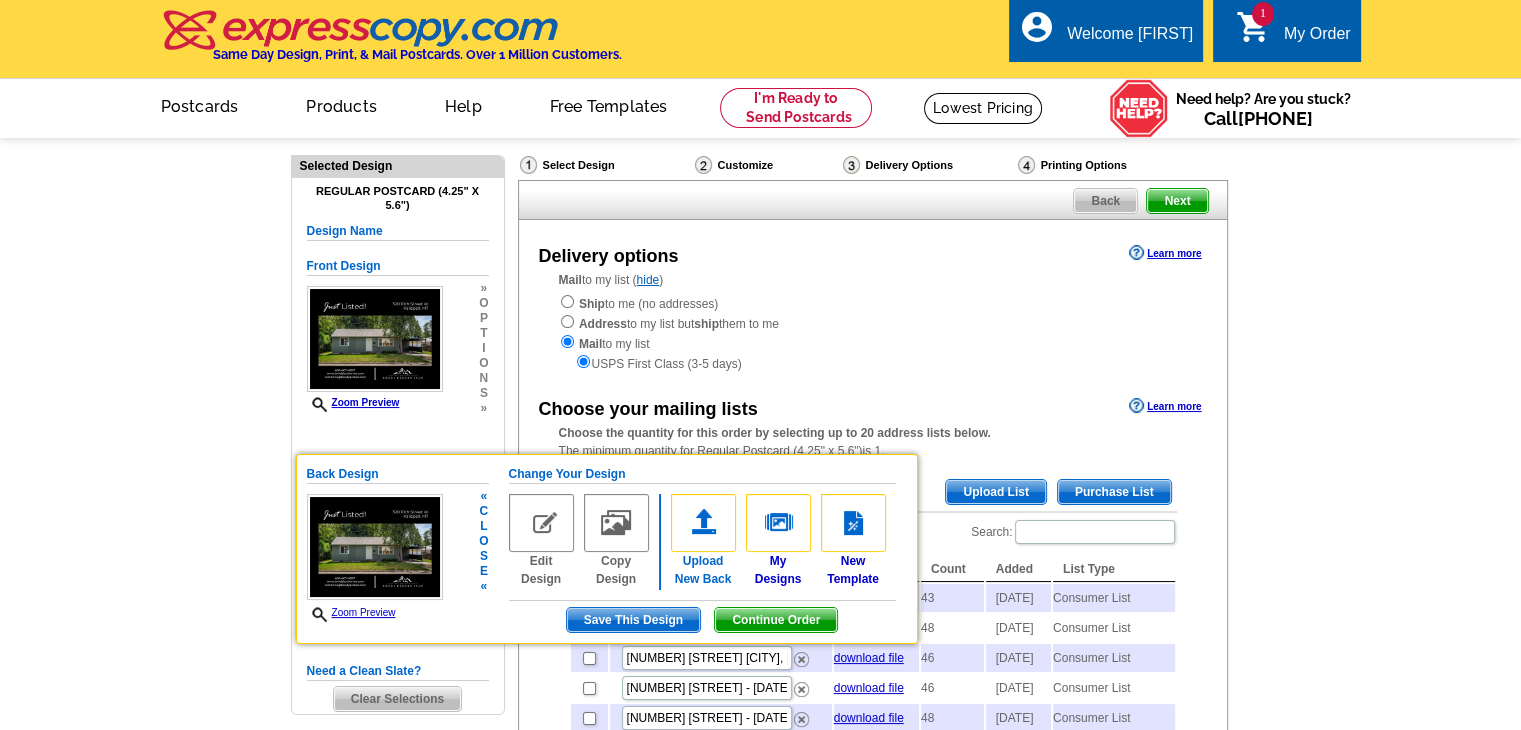 click at bounding box center [703, 523] 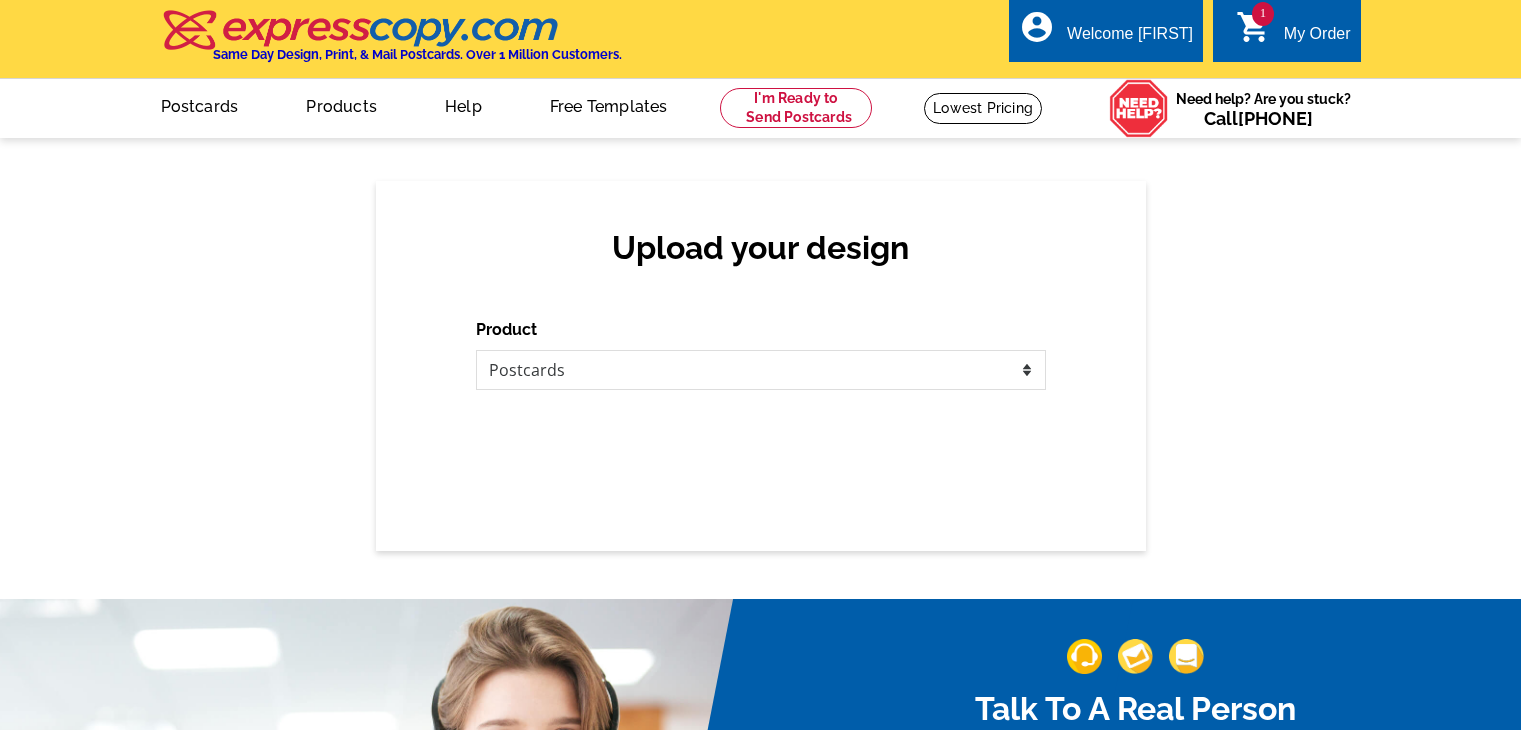 scroll, scrollTop: 0, scrollLeft: 0, axis: both 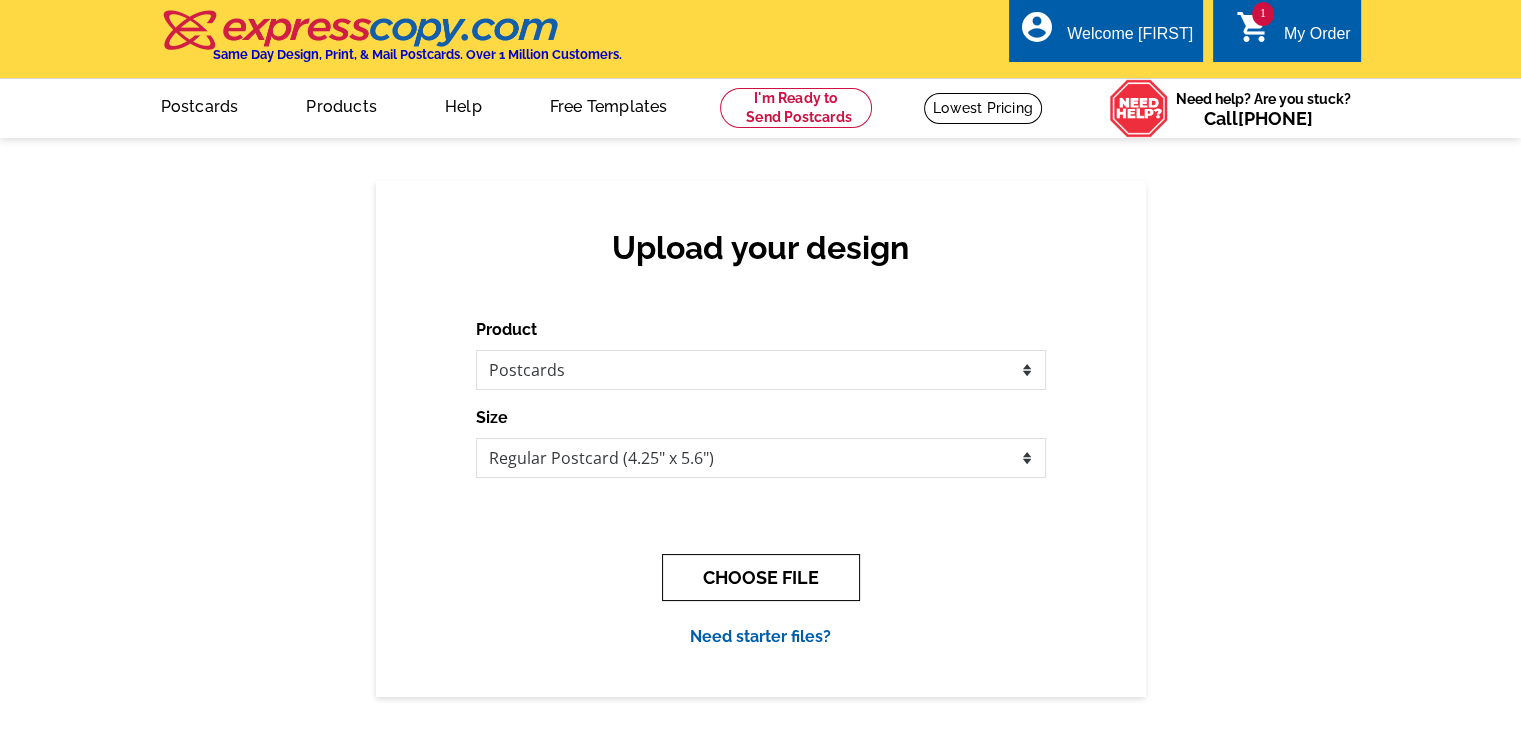 click on "CHOOSE FILE" at bounding box center [761, 577] 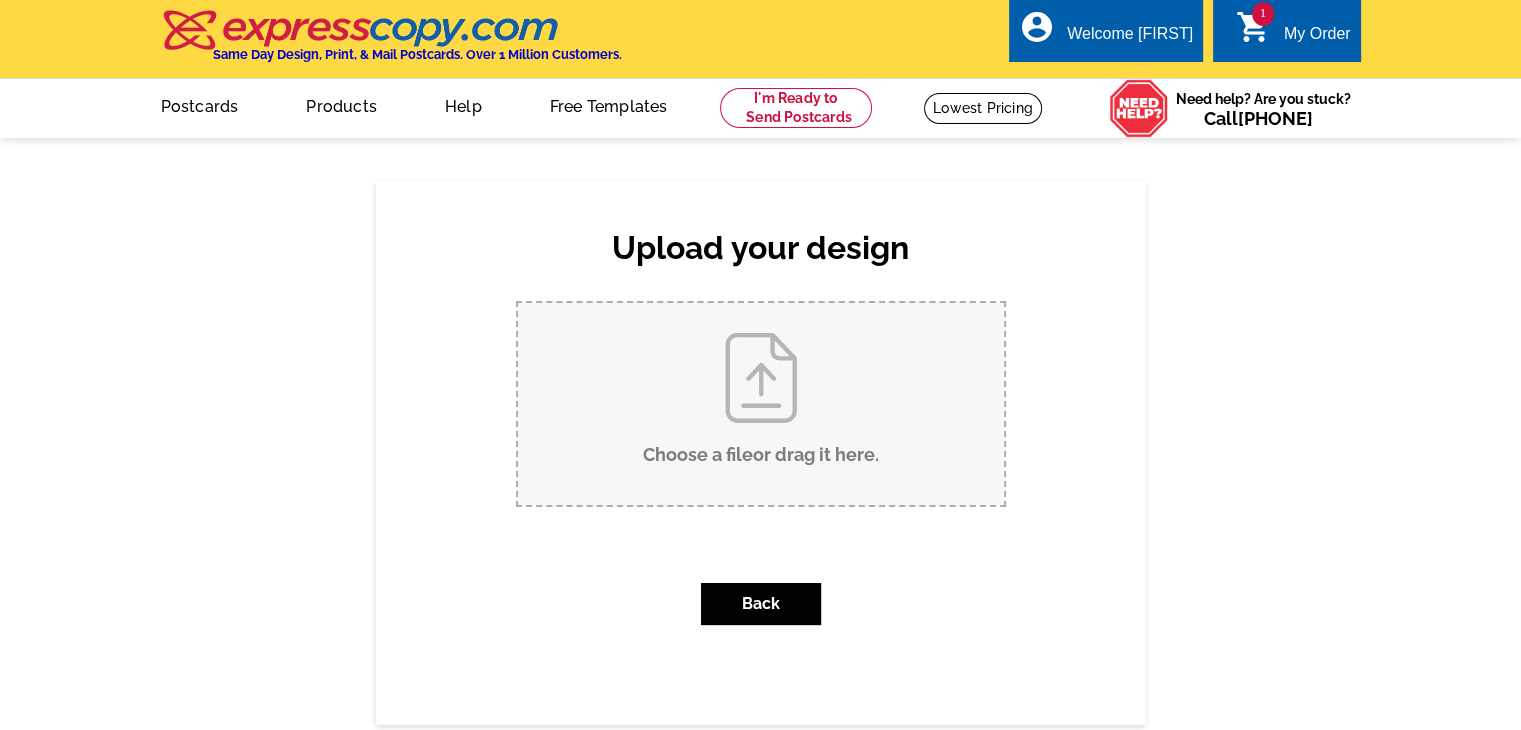 click on "Choose a file  or drag it here ." at bounding box center (761, 404) 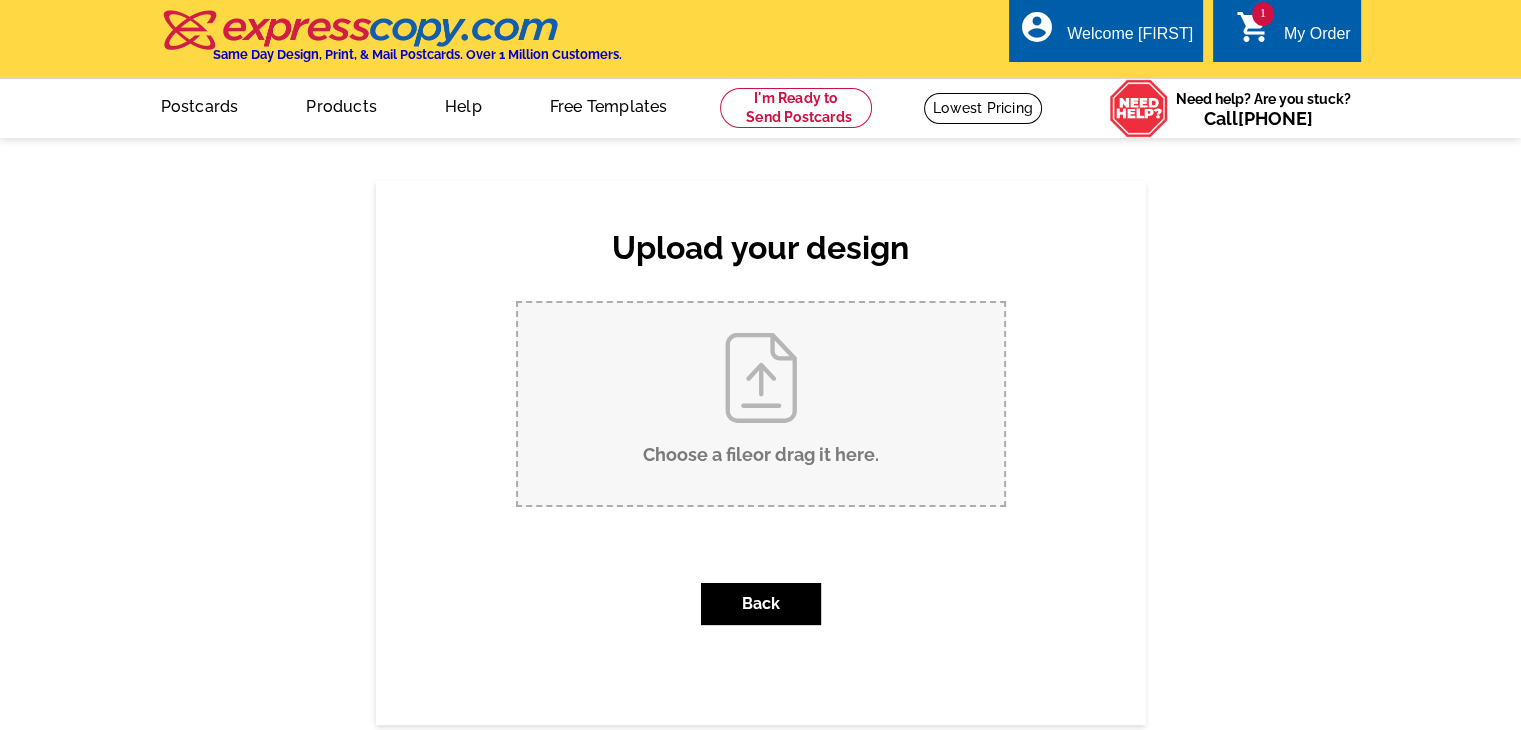 type on "C:\fakepath\Pg 2 - BB MT.pdf" 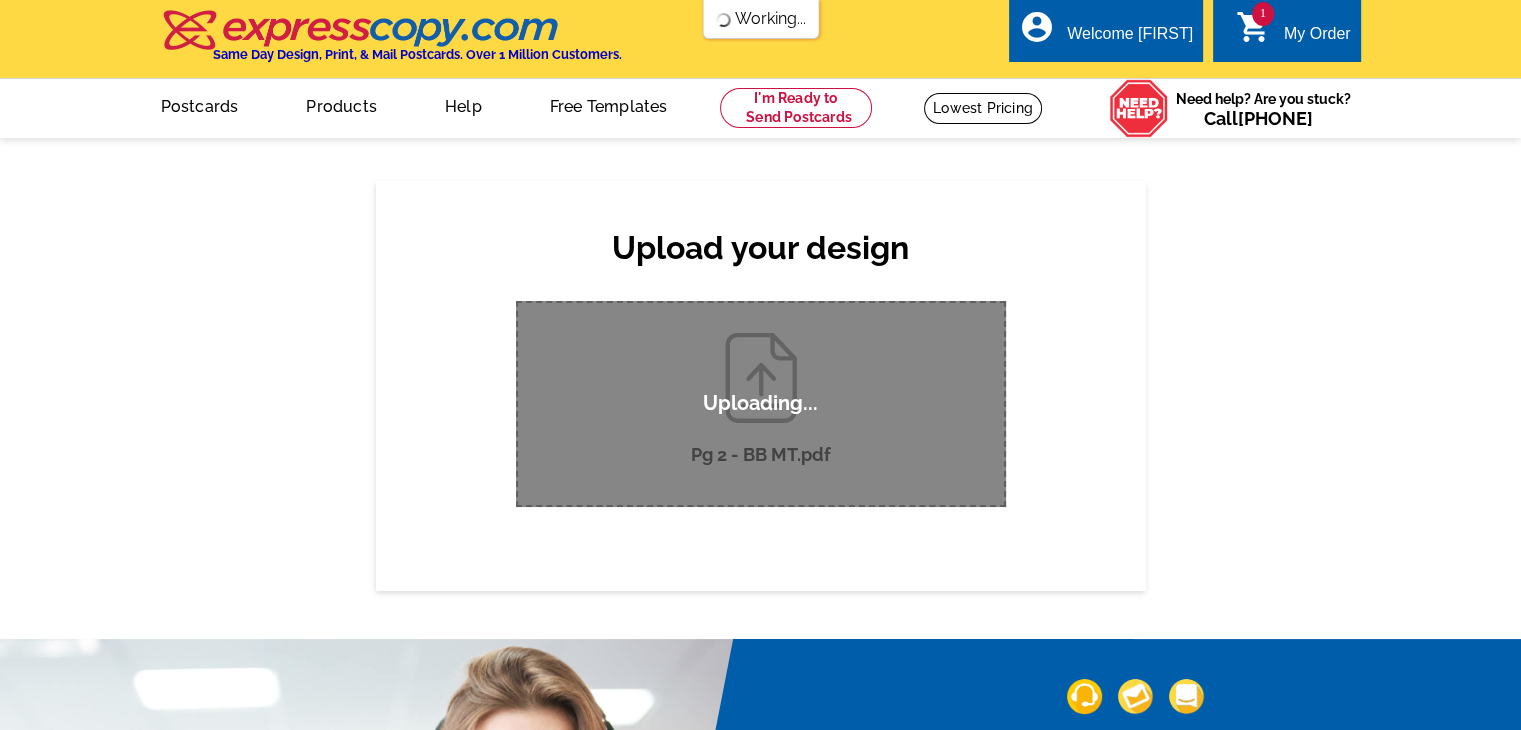 scroll, scrollTop: 0, scrollLeft: 0, axis: both 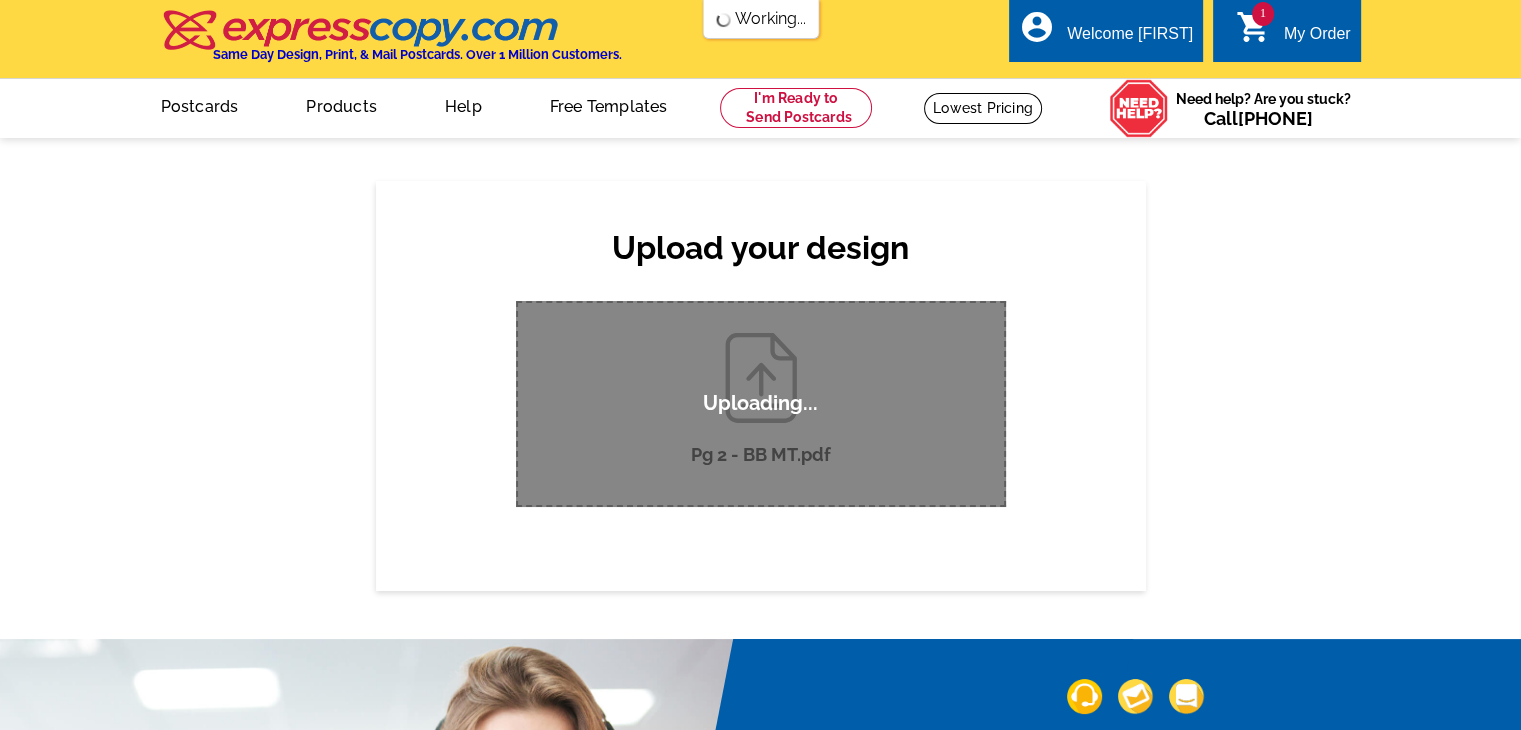 type 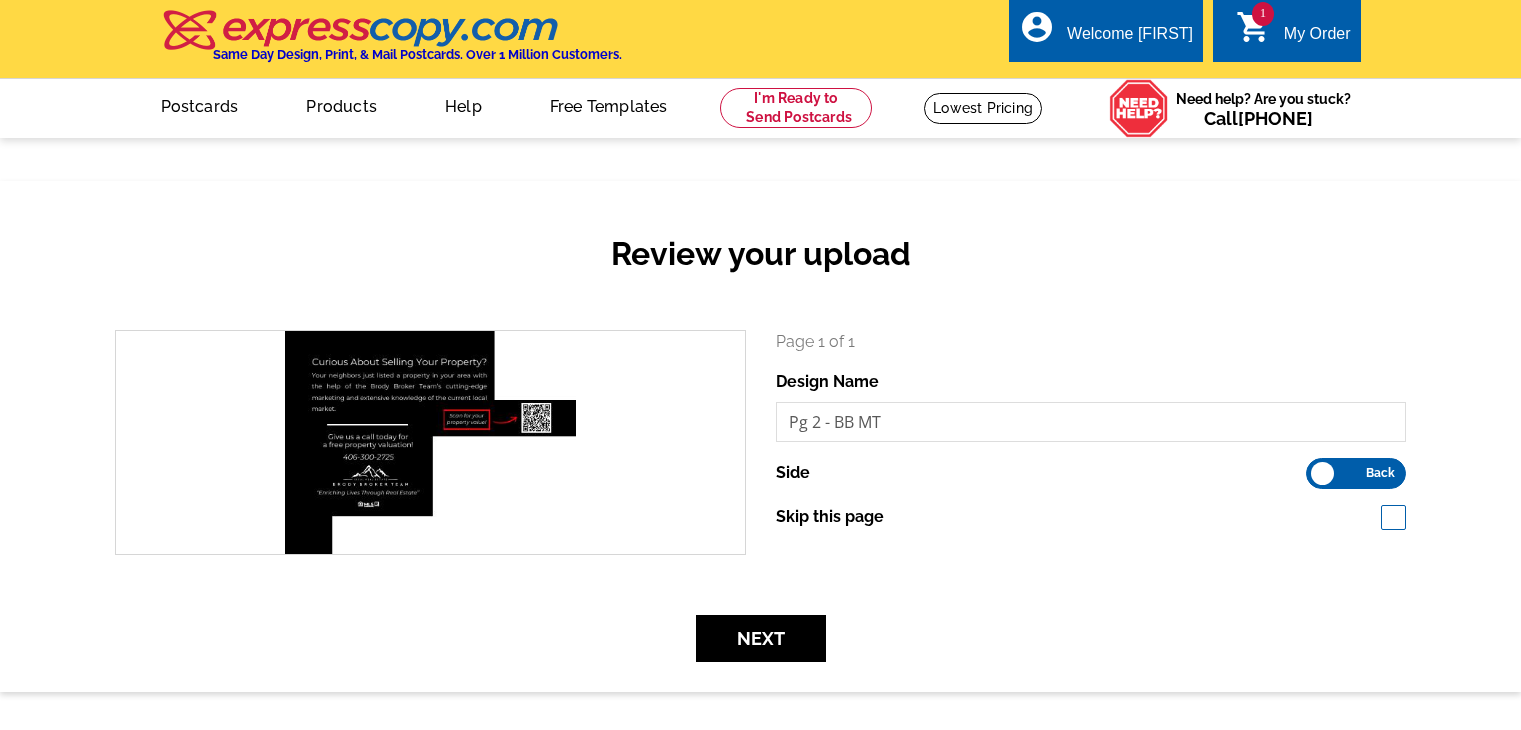 scroll, scrollTop: 0, scrollLeft: 0, axis: both 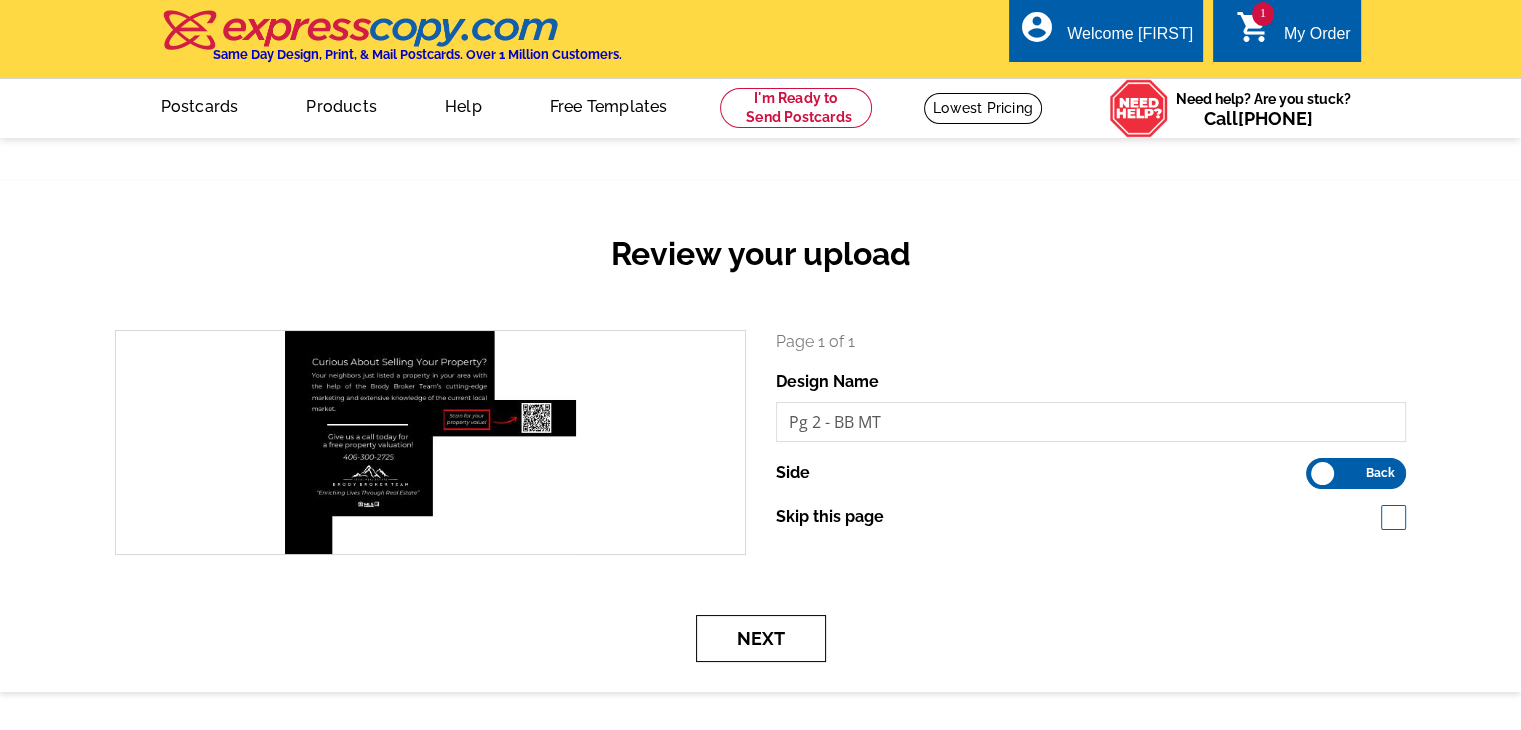 click on "Next" at bounding box center [761, 638] 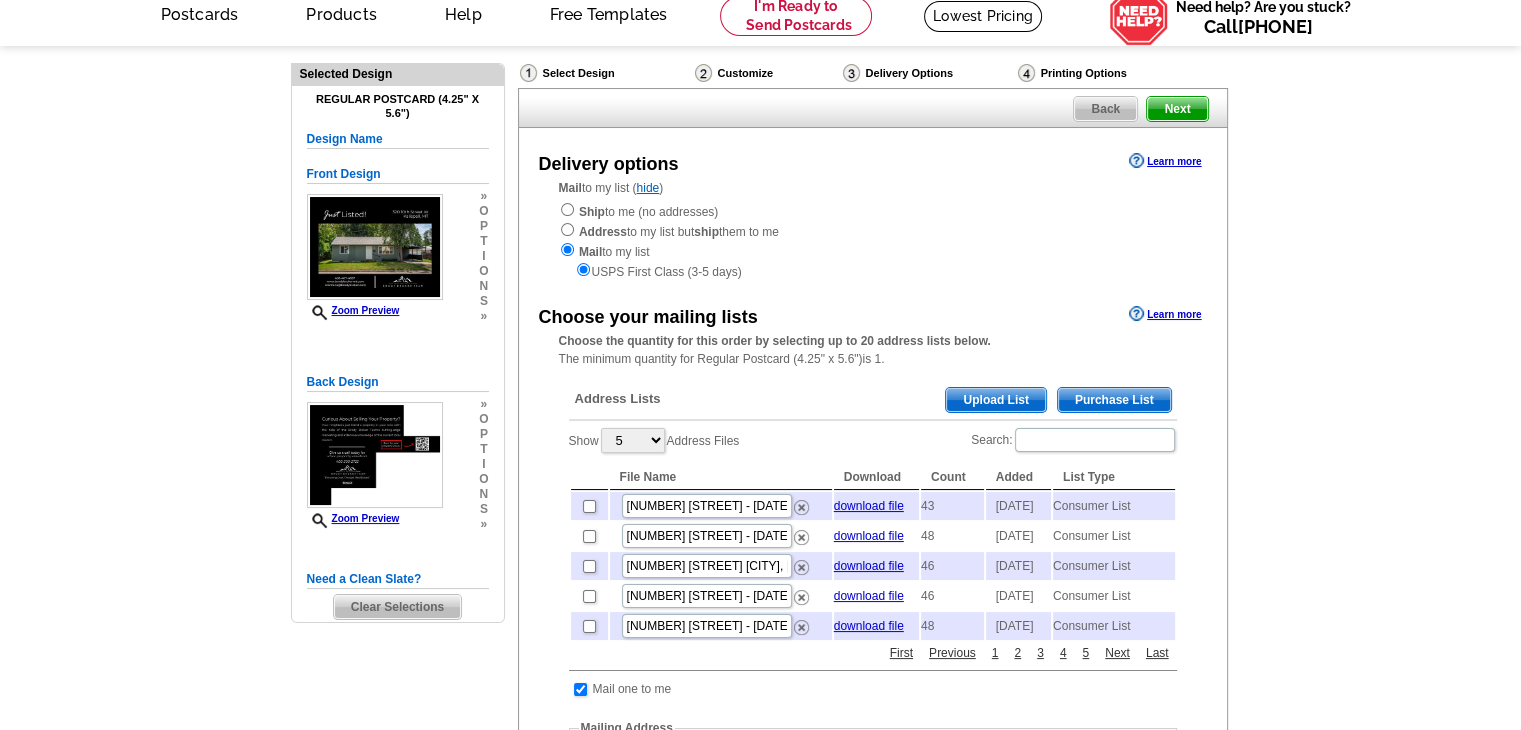 scroll, scrollTop: 100, scrollLeft: 0, axis: vertical 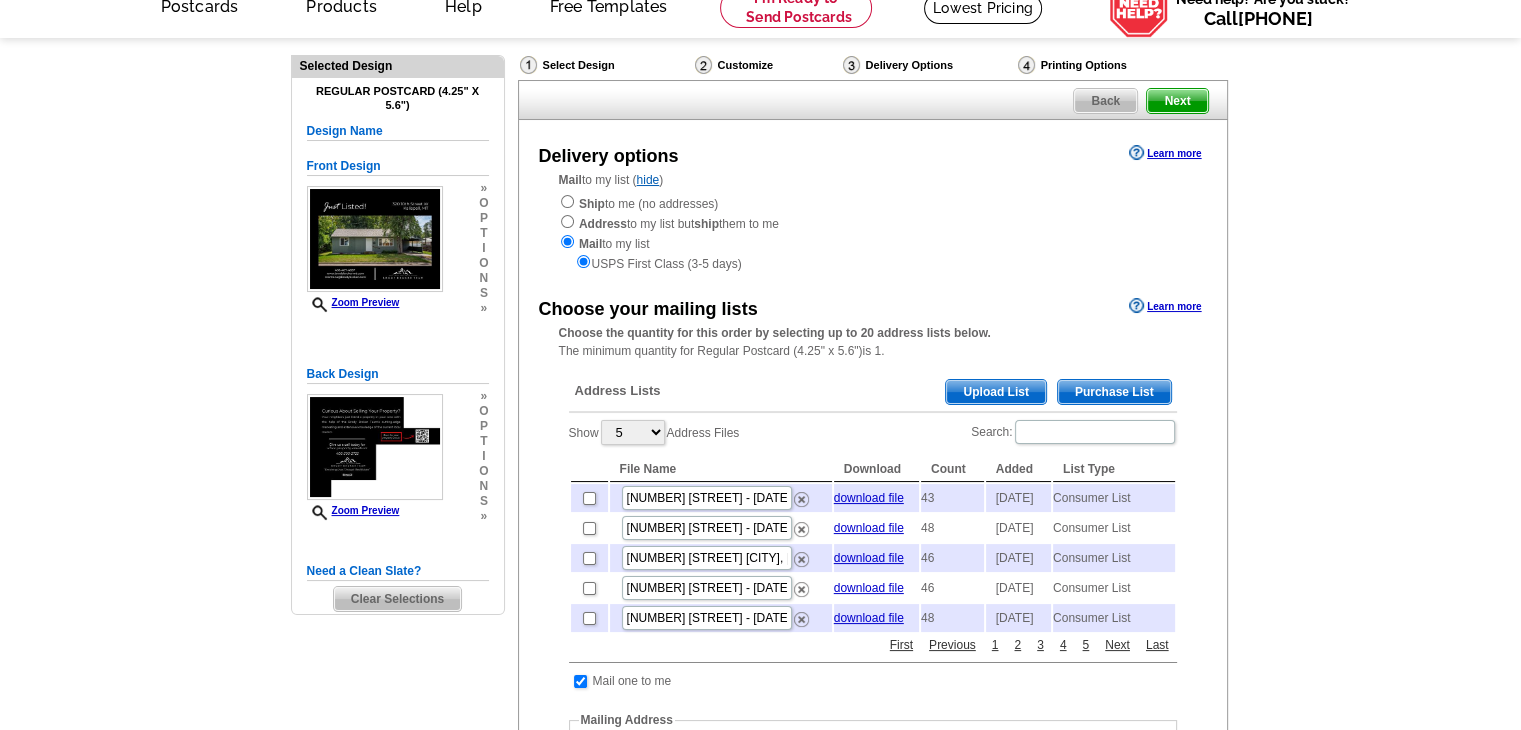 click on "Purchase List" at bounding box center [1114, 392] 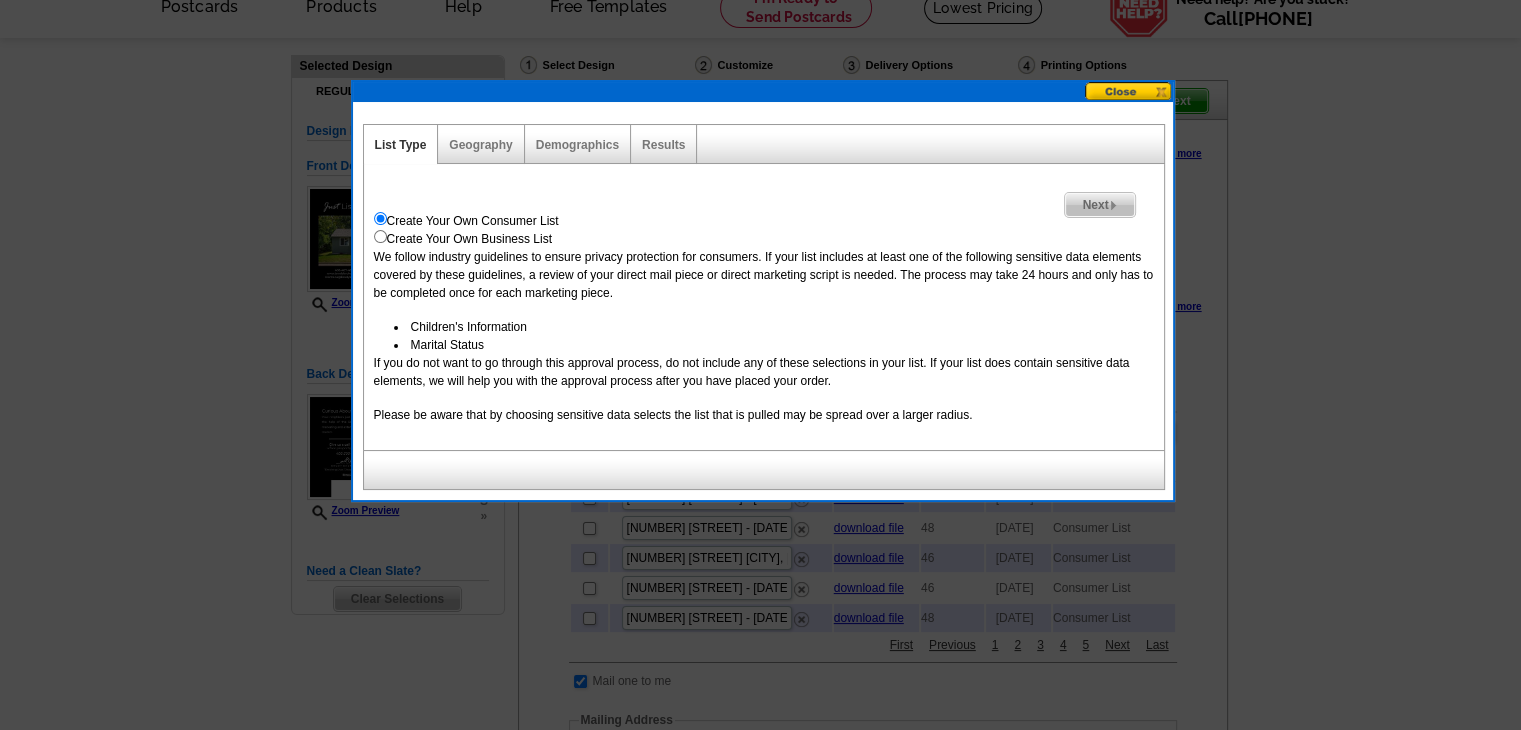 click at bounding box center [1113, 205] 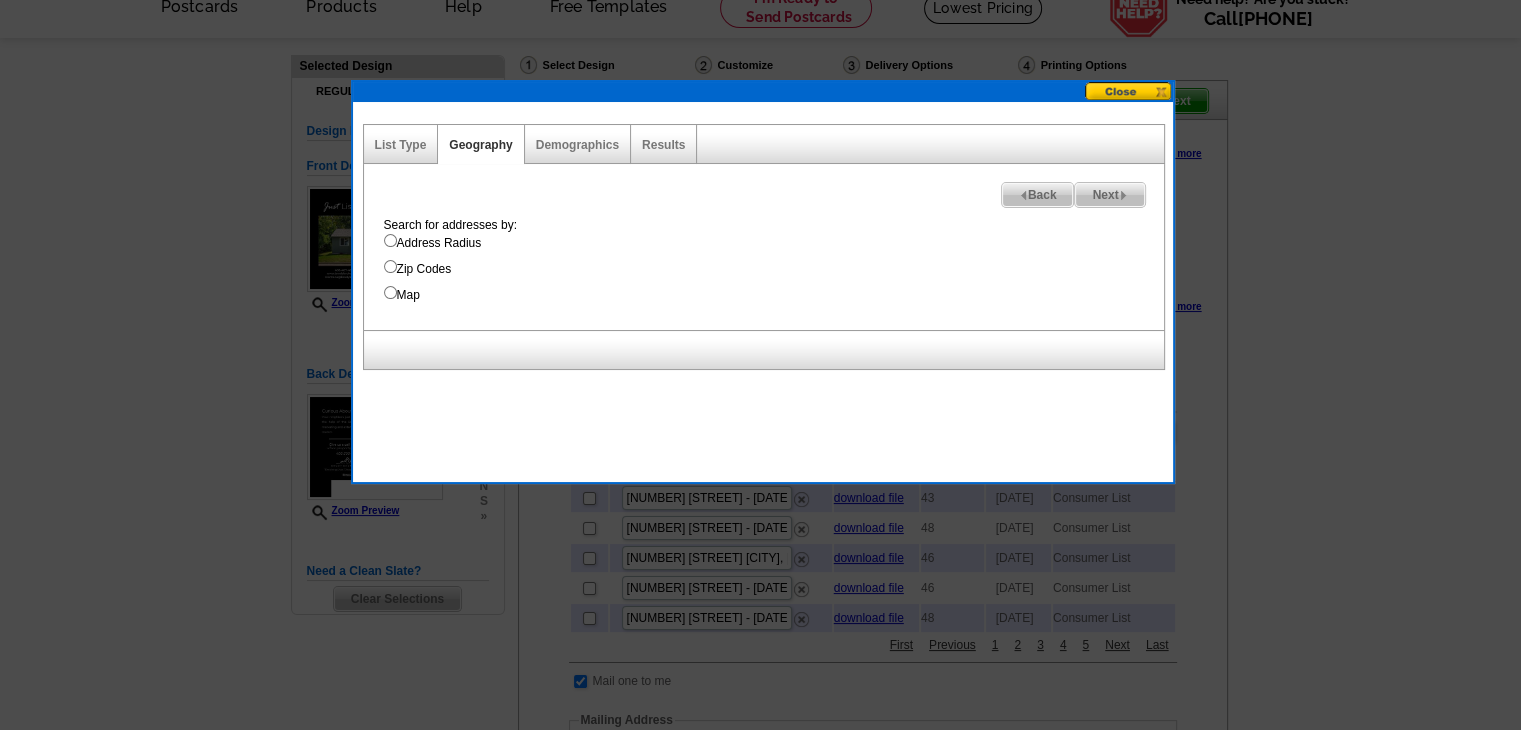 click on "Address Radius" at bounding box center [774, 243] 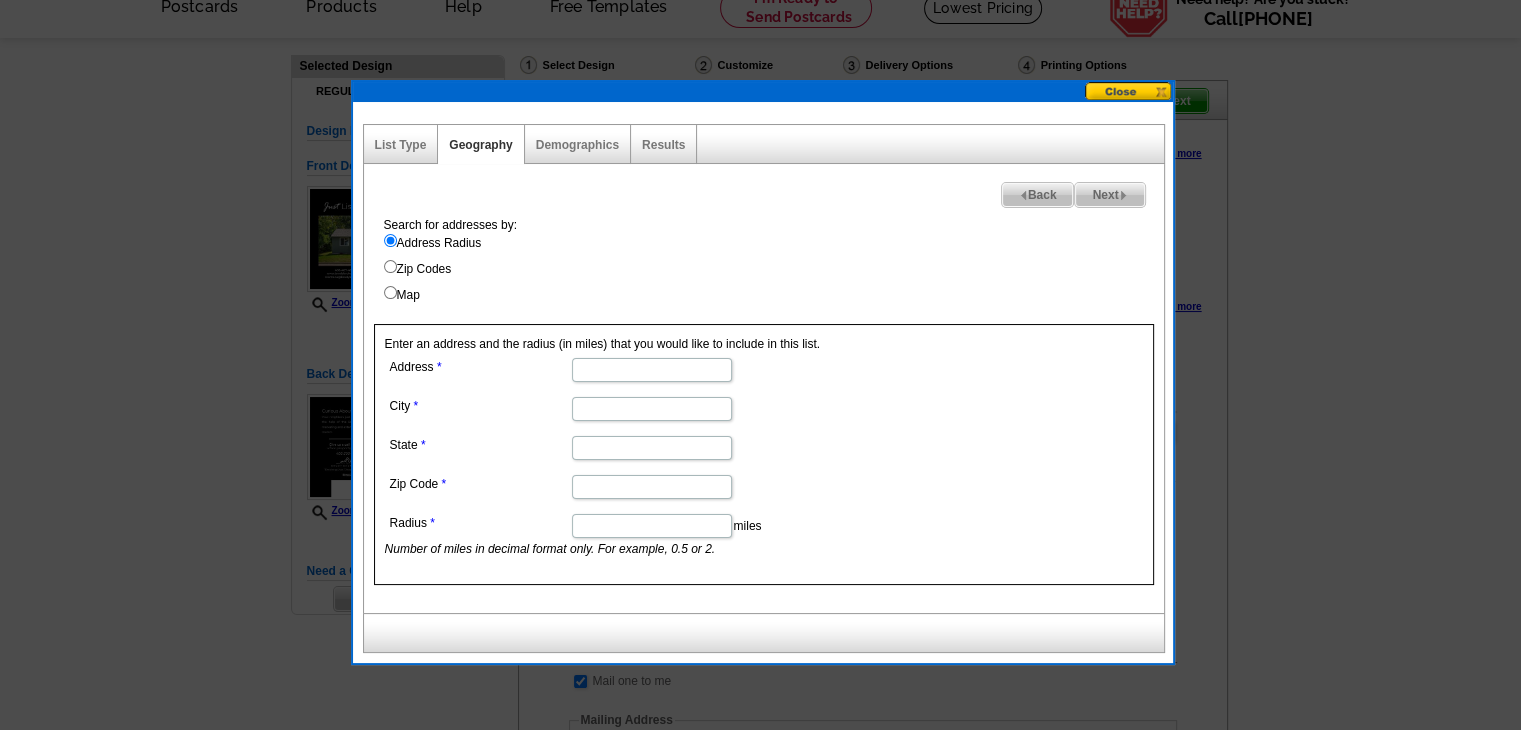 click on "Address" at bounding box center [652, 370] 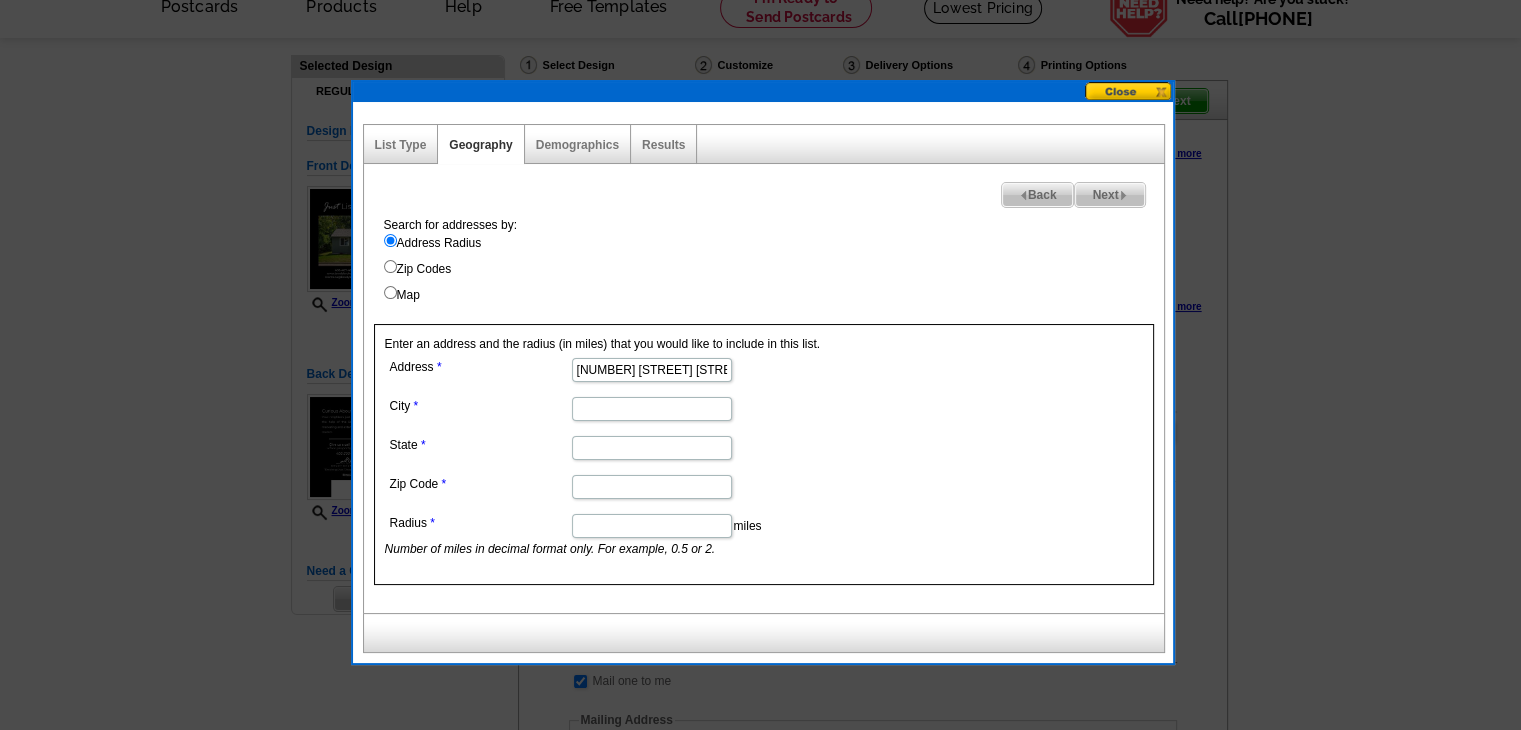 type on "320 10th Street W" 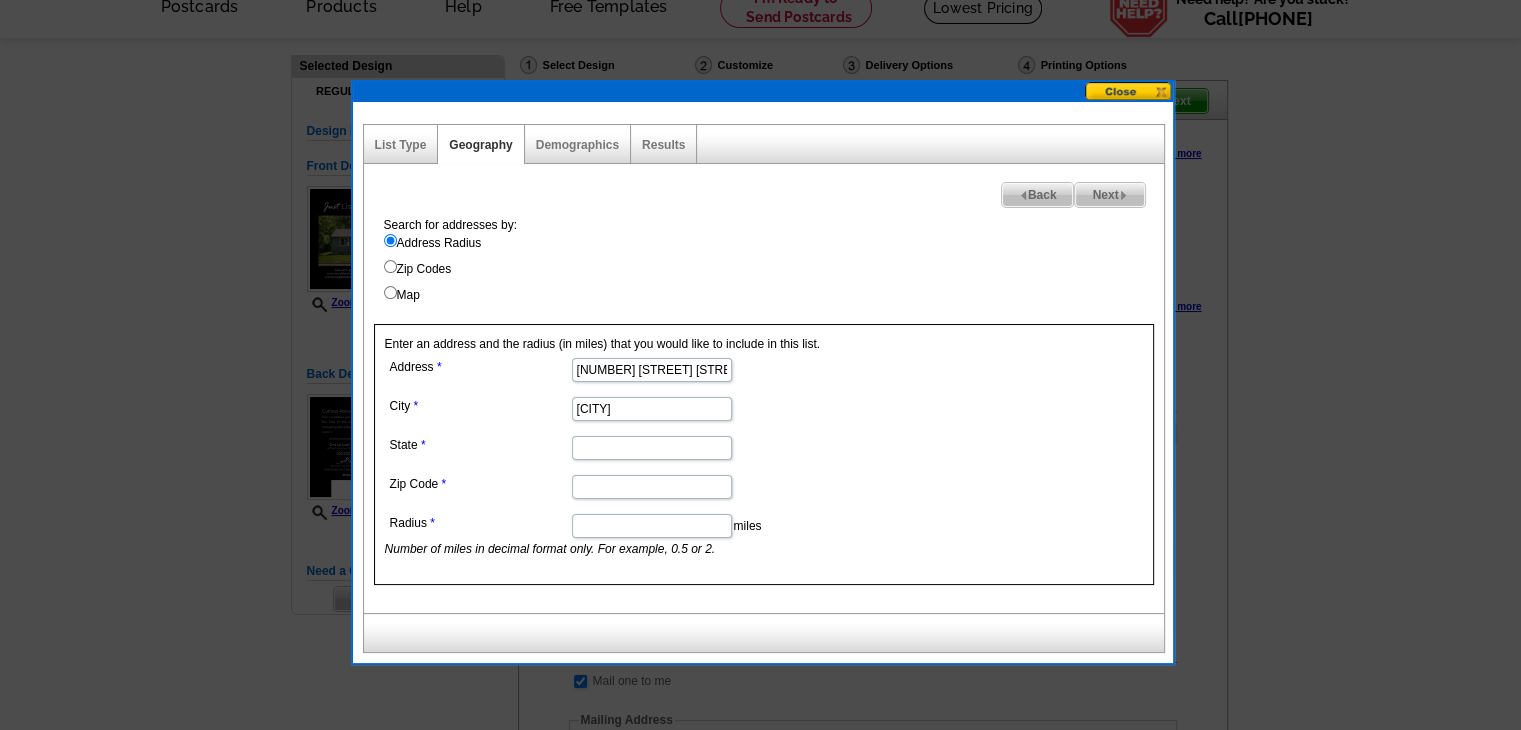 type on "Kalispell" 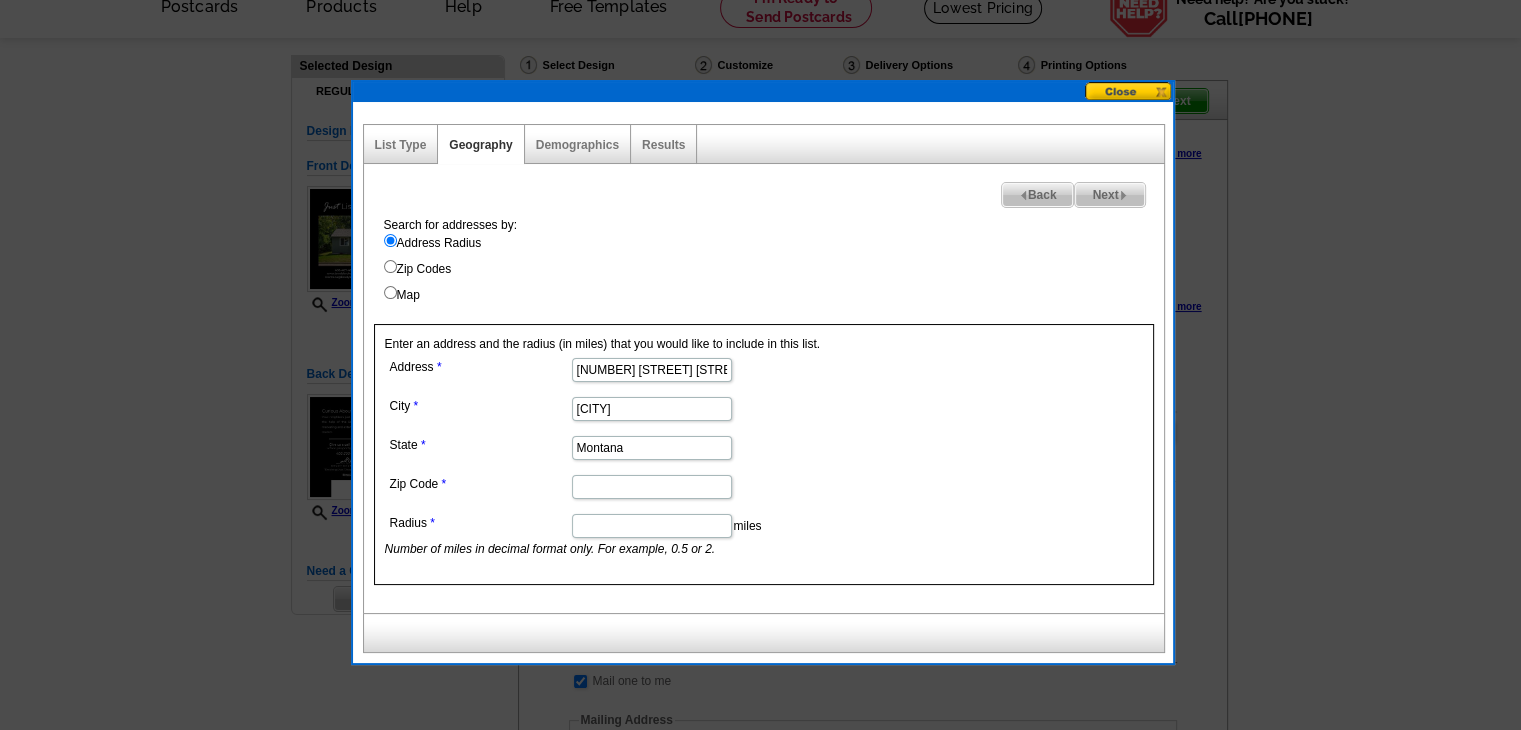 click on "Zip Code" at bounding box center (652, 487) 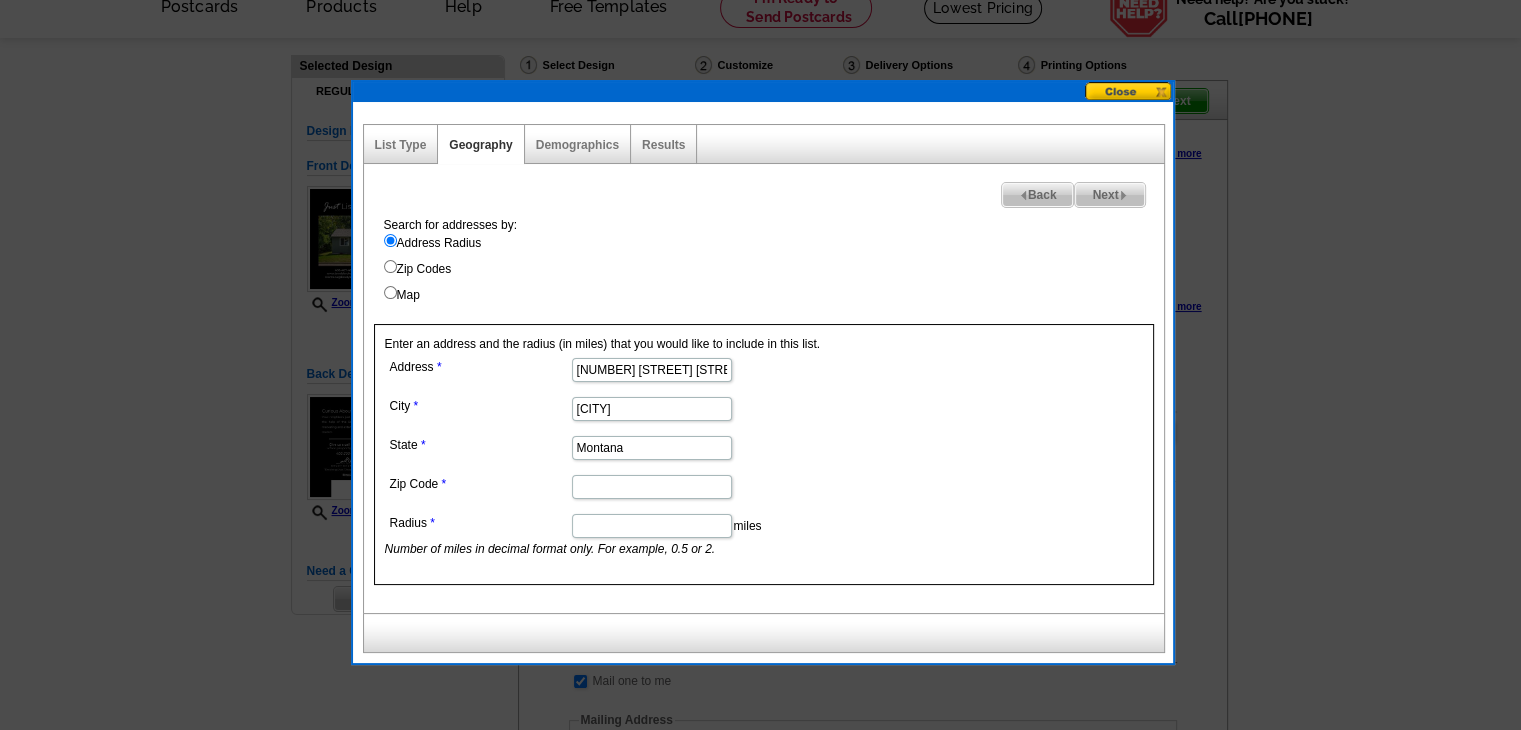 paste on "59901" 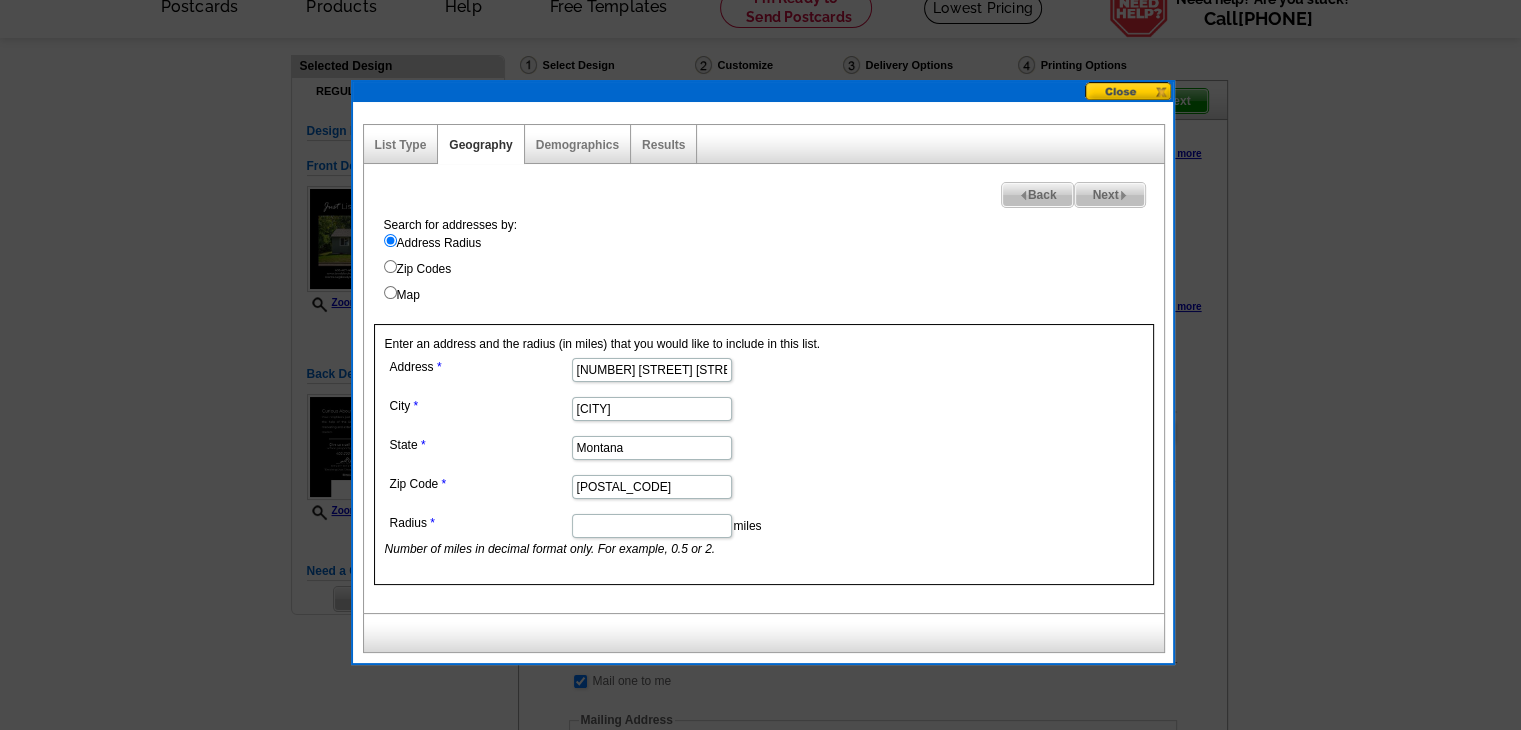 type on "59901" 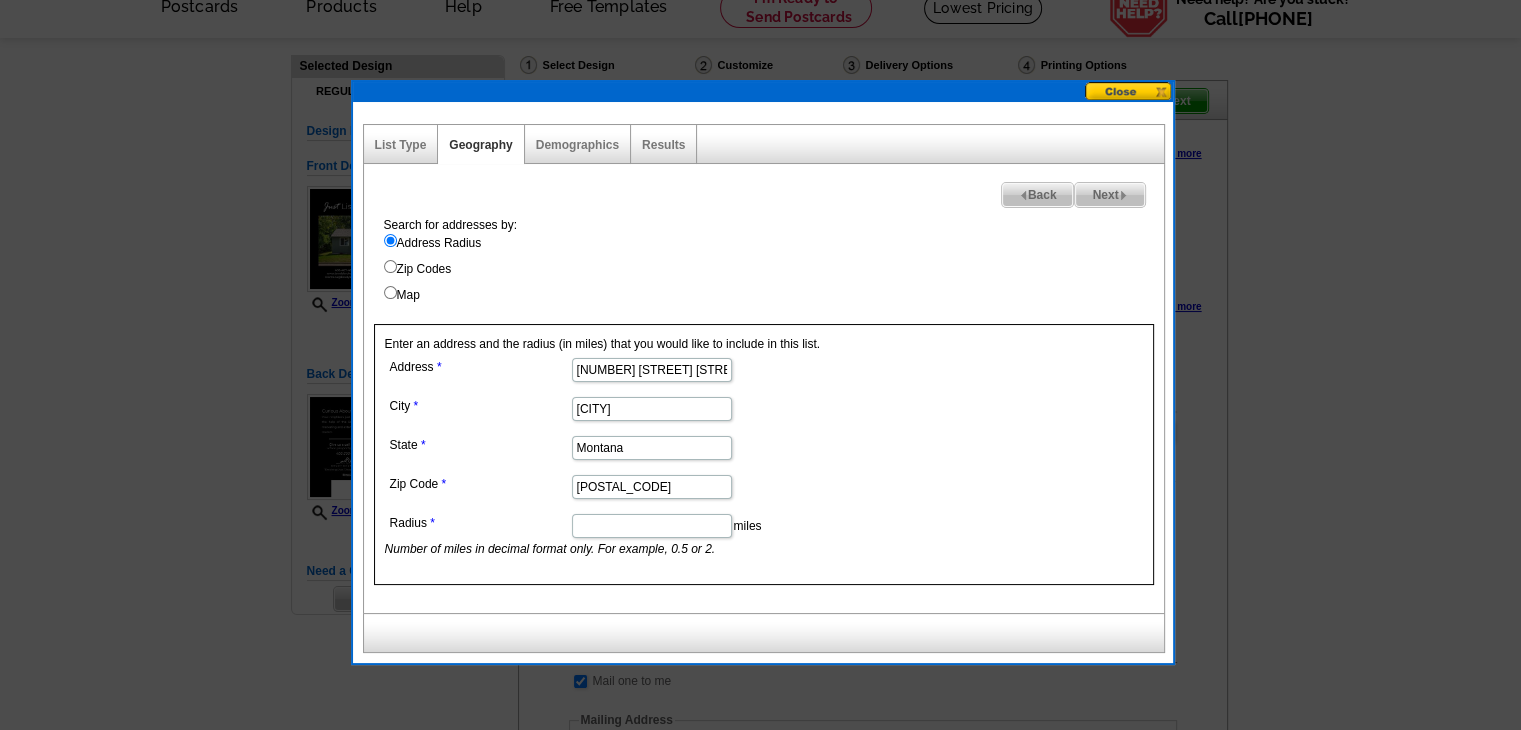 click on "Radius" at bounding box center [652, 526] 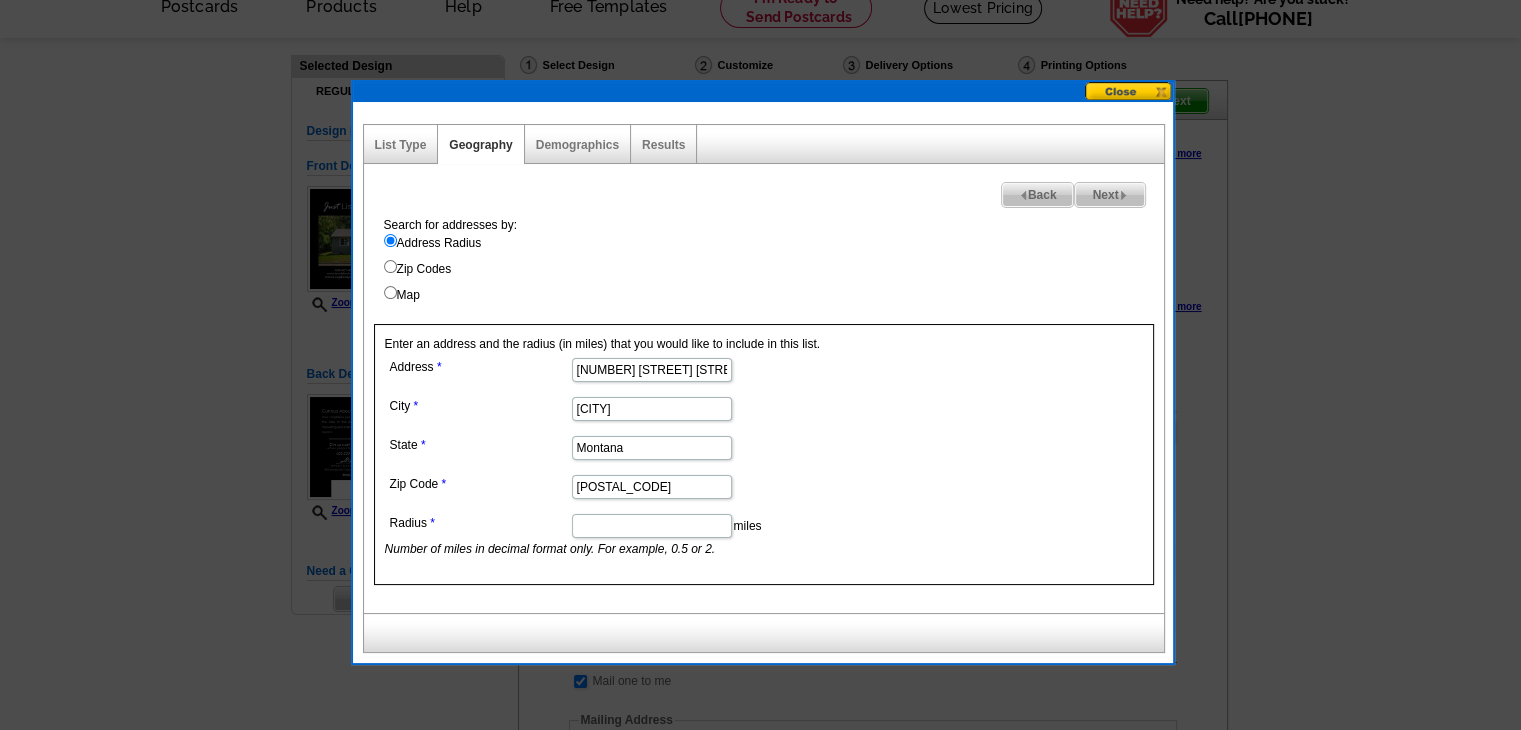 type on "1" 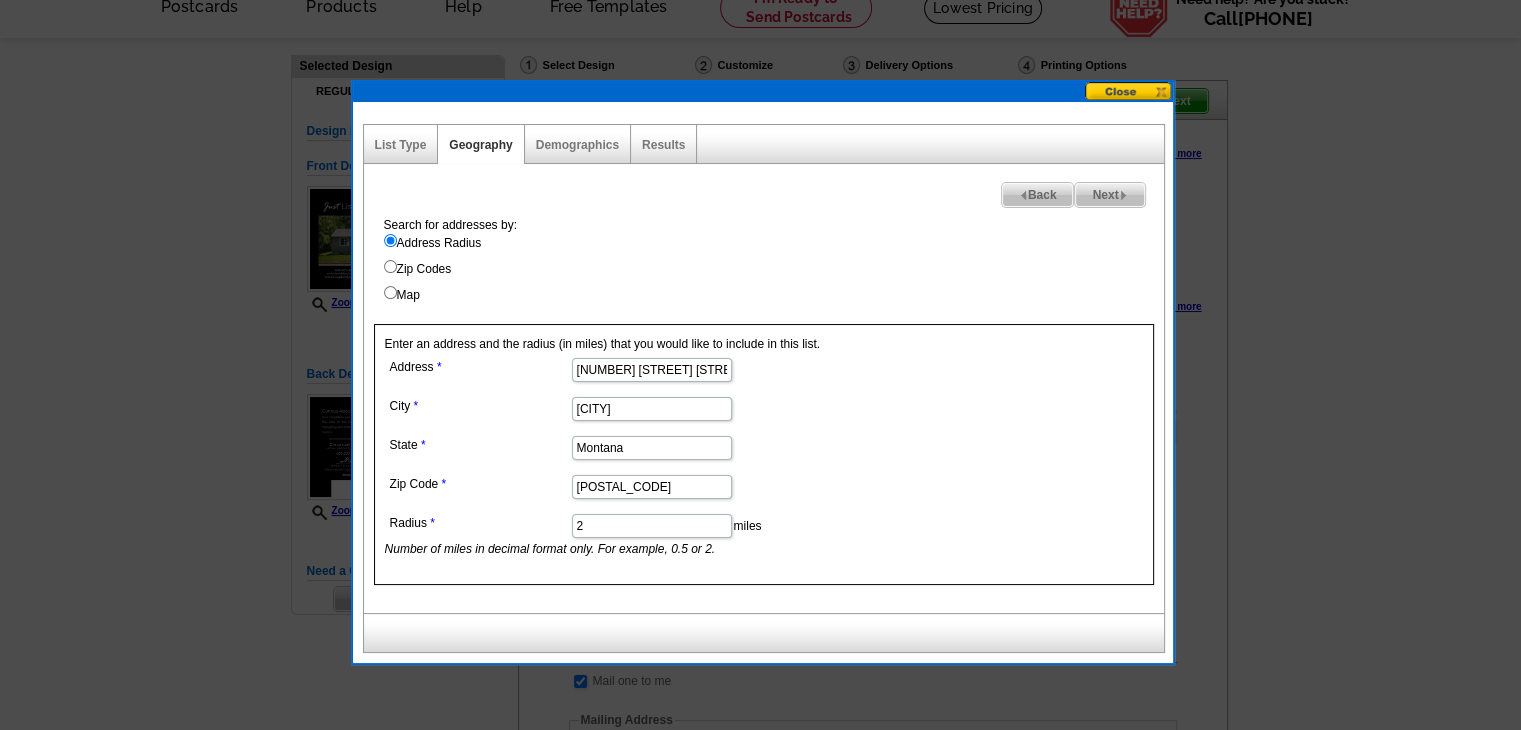 type on "2" 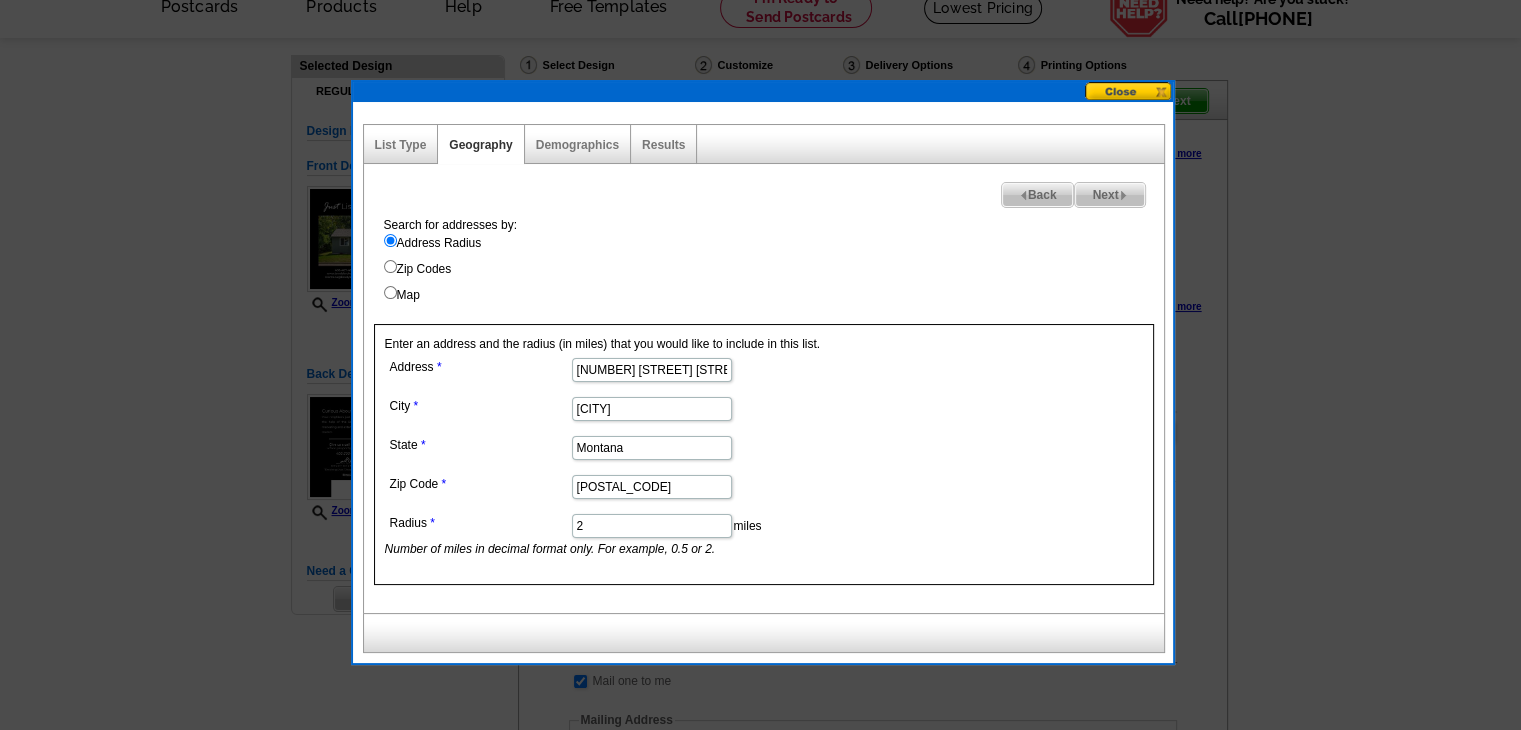 click on "Next" at bounding box center [1109, 195] 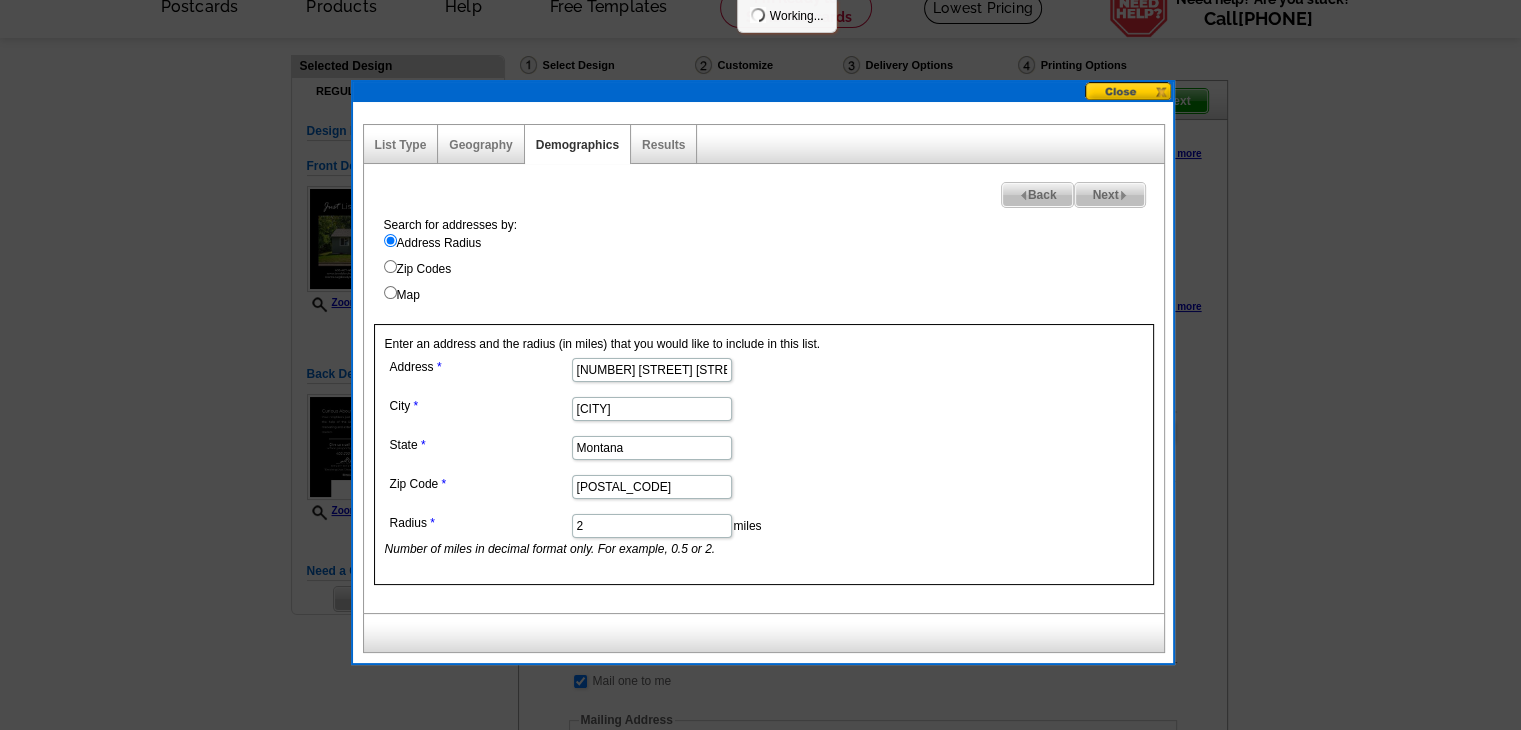 select 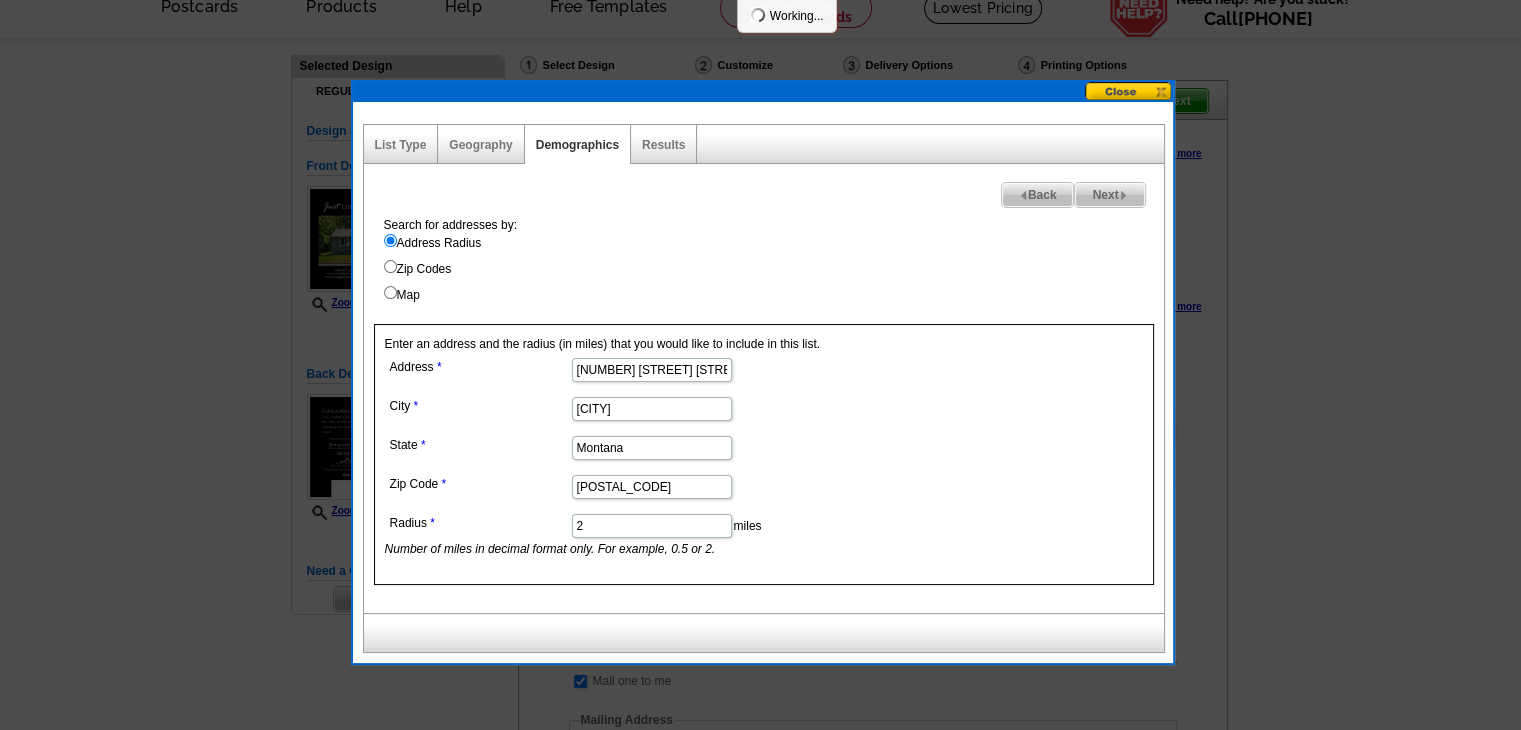 select 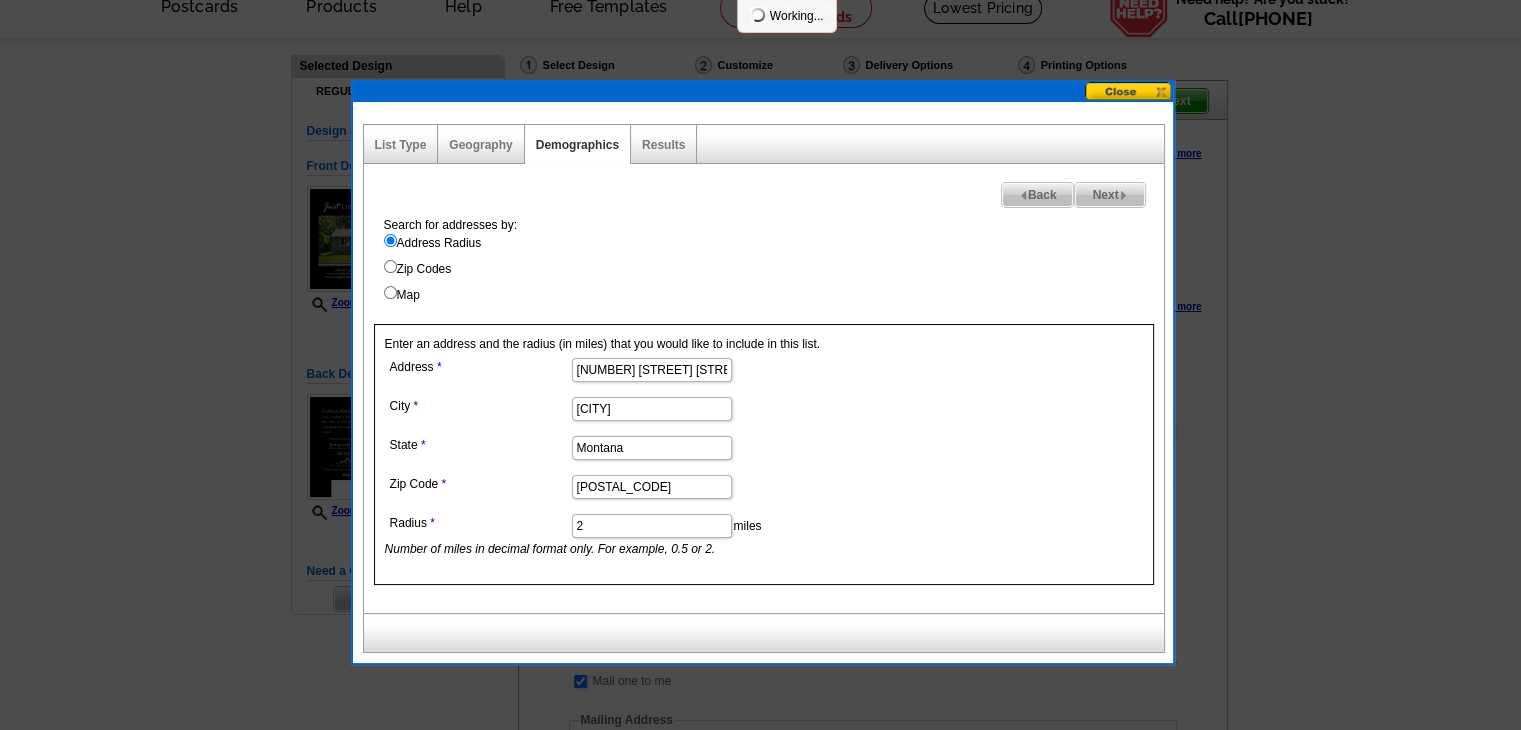 select 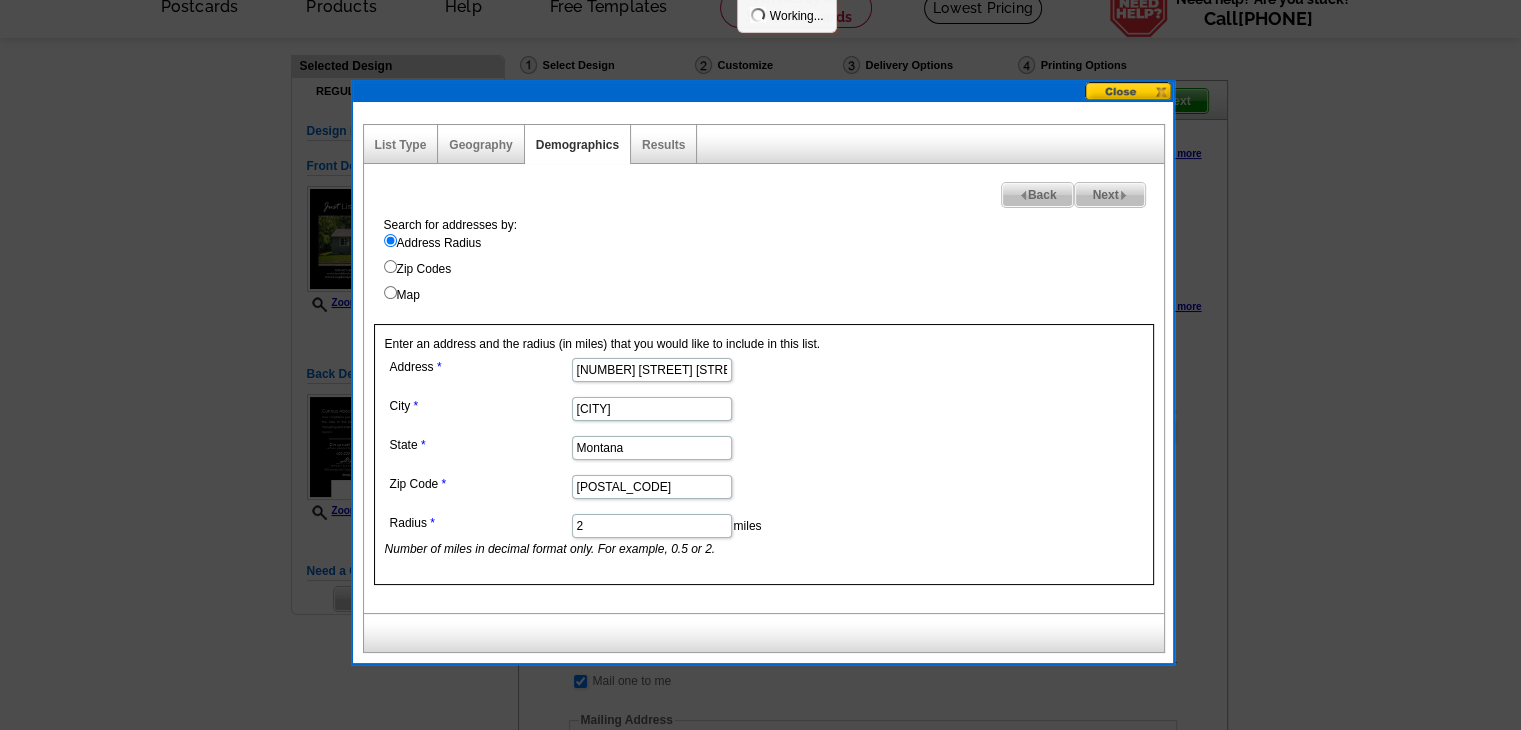 select 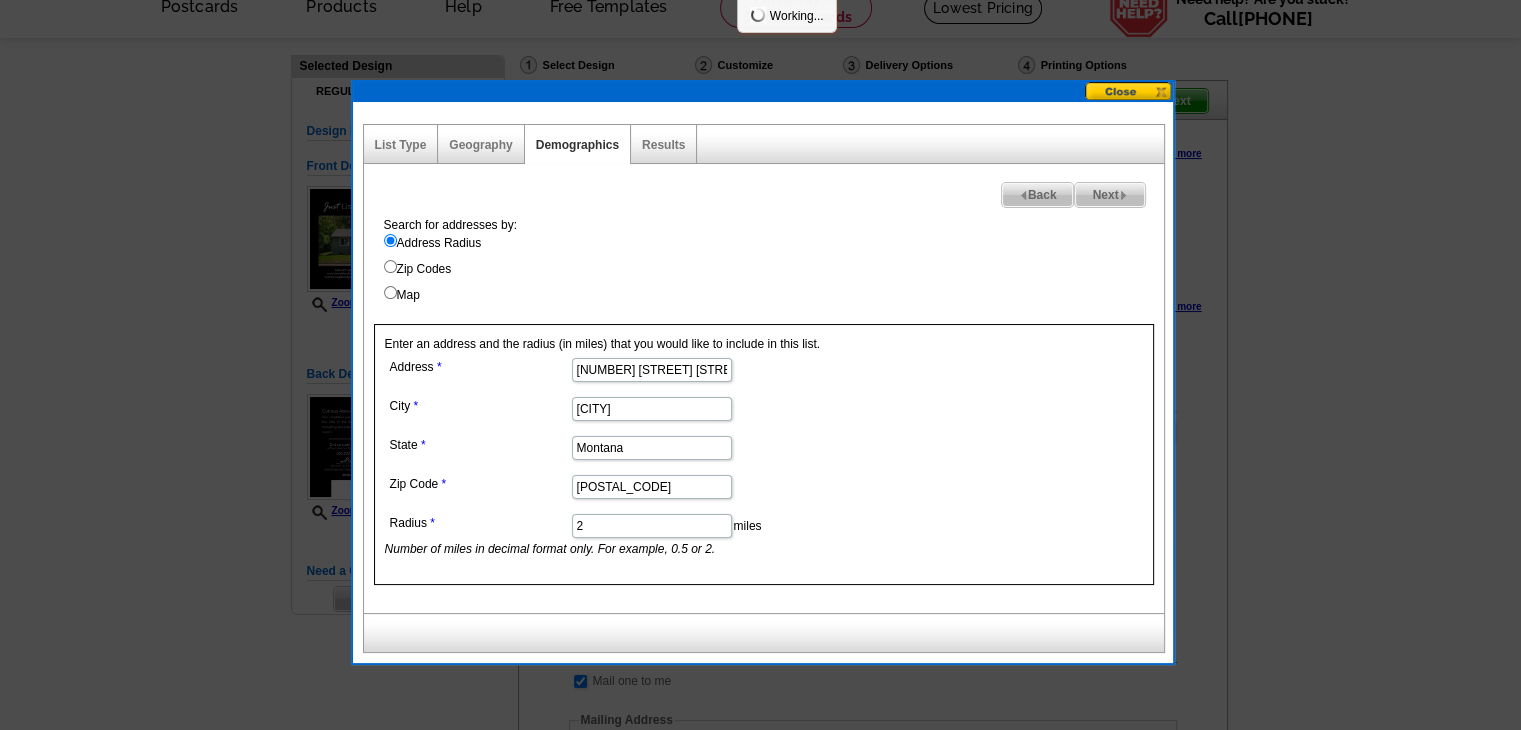 select 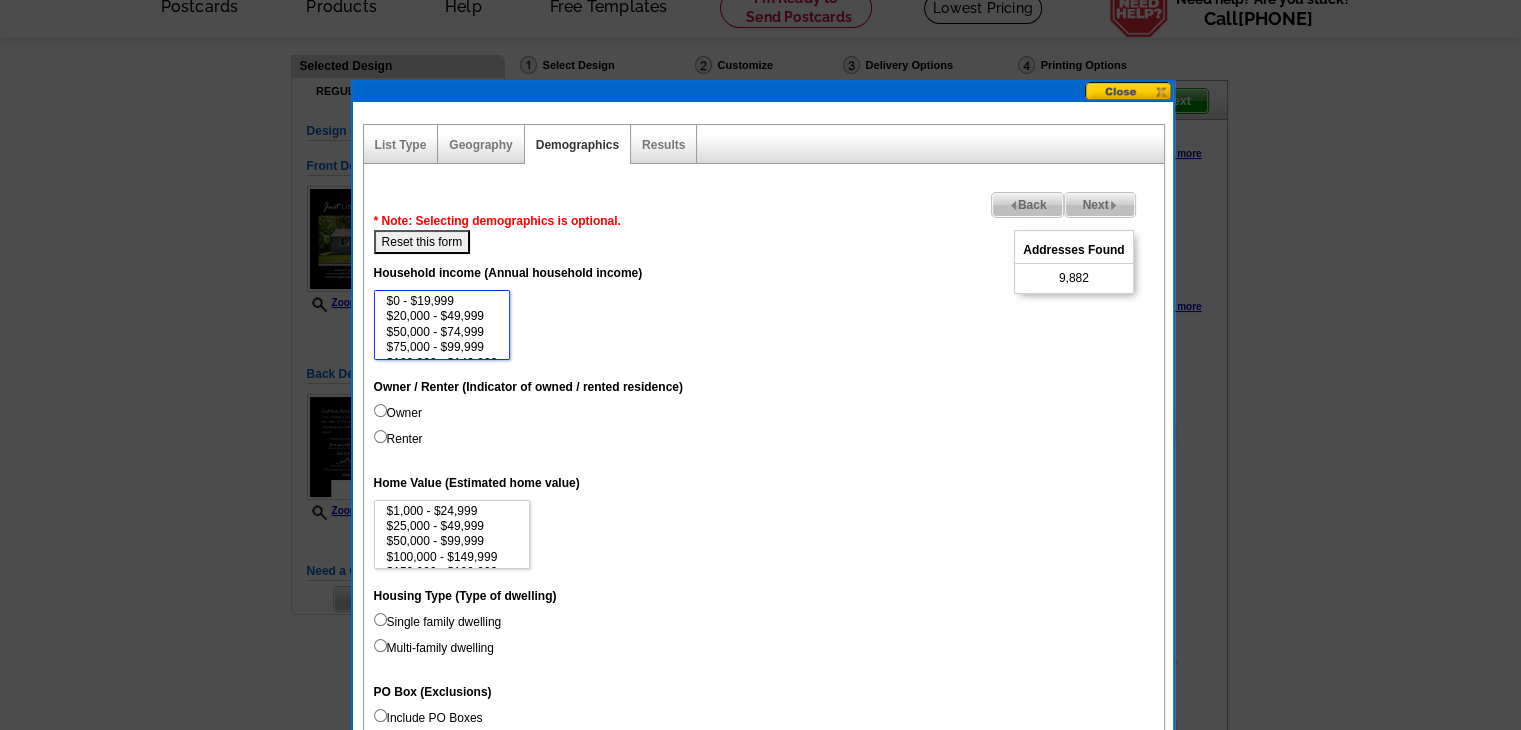 scroll, scrollTop: 36, scrollLeft: 0, axis: vertical 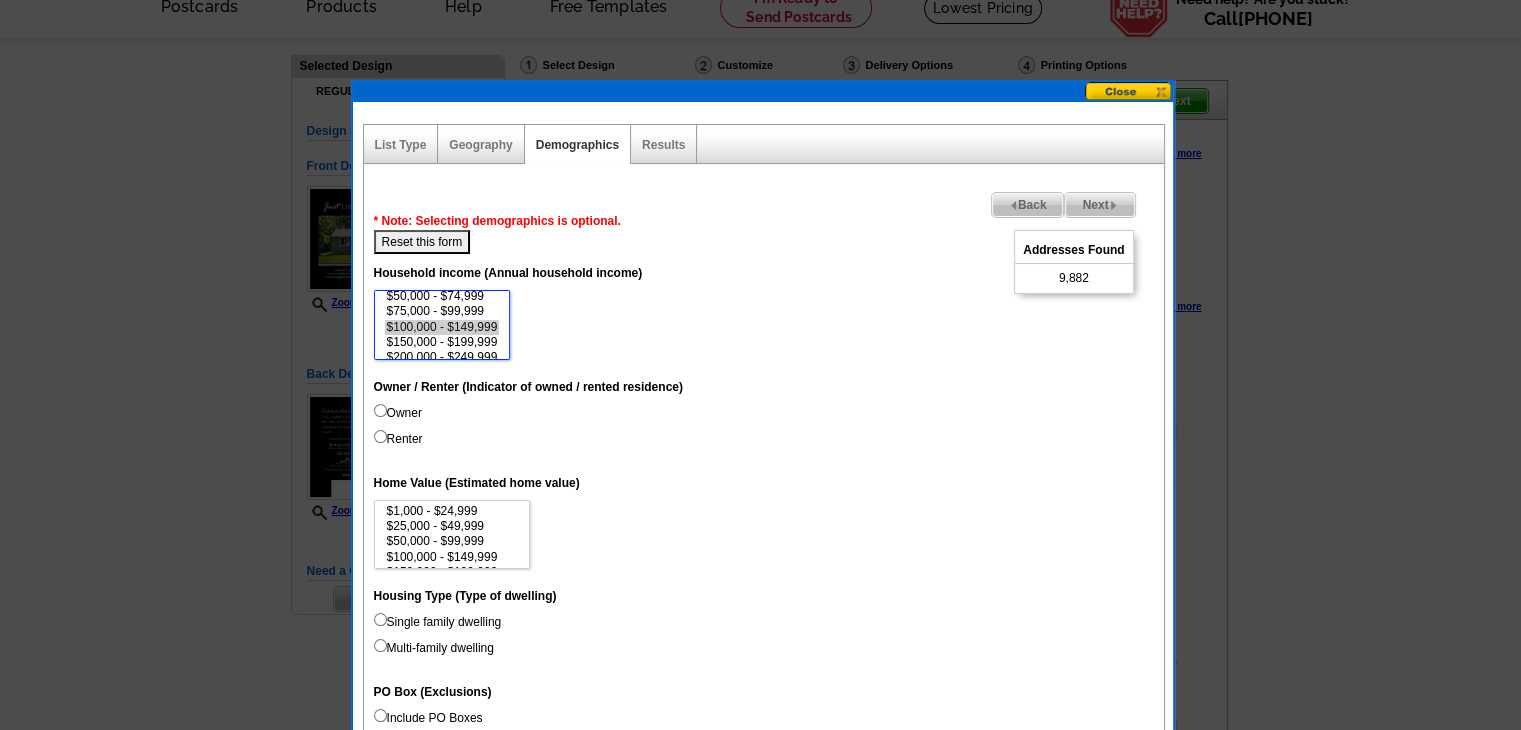 click on "$100,000 - $149,999" at bounding box center [442, 327] 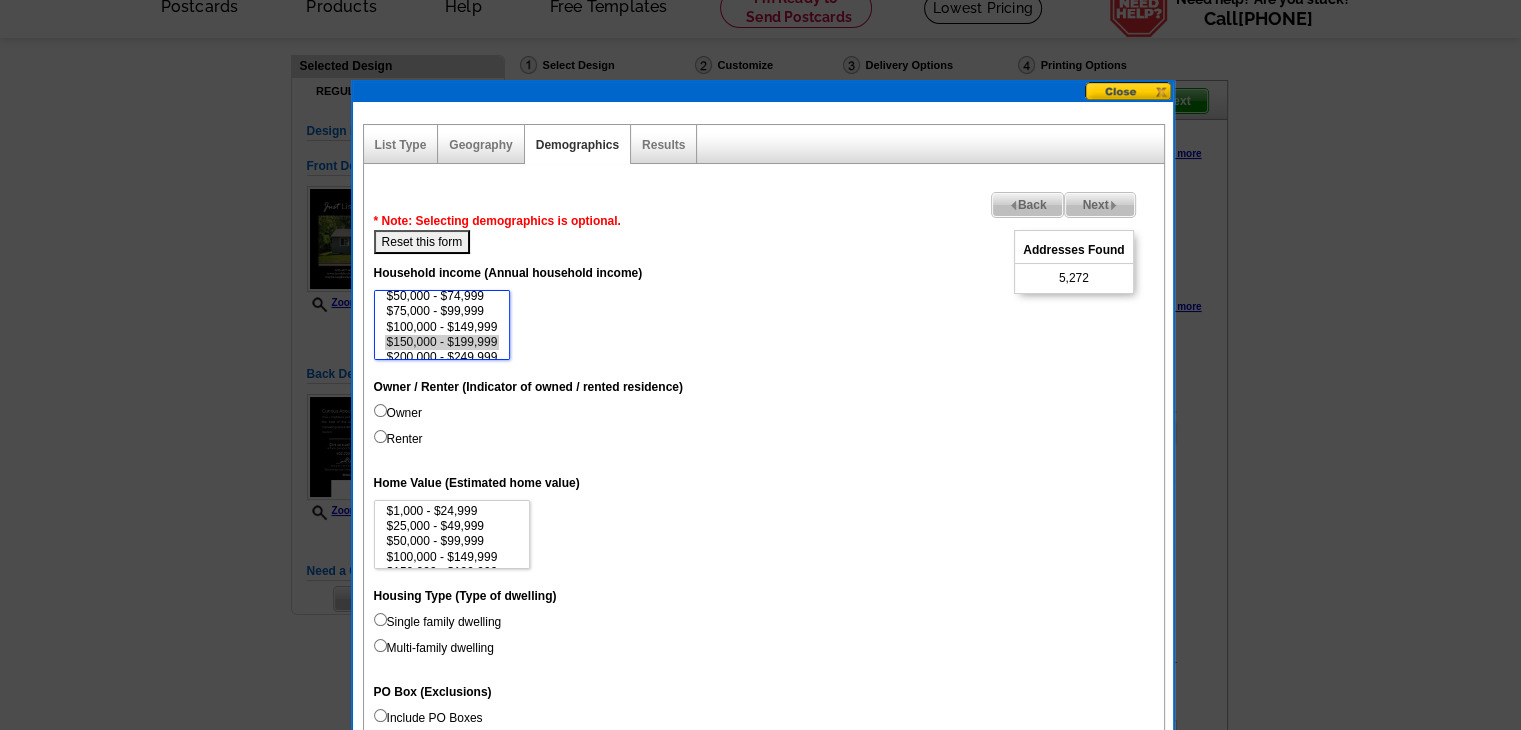 click on "$150,000 - $199,999" at bounding box center (442, 342) 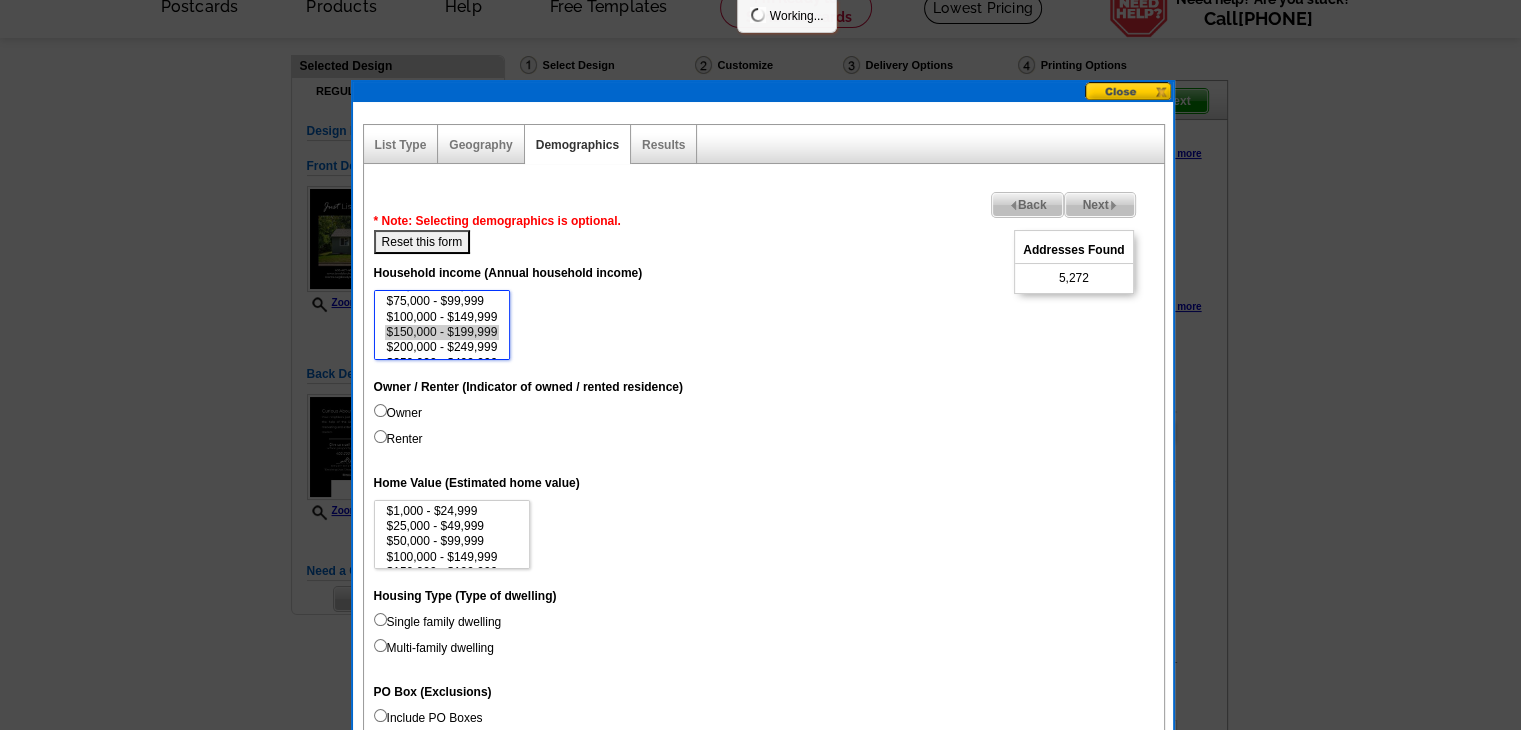 scroll, scrollTop: 57, scrollLeft: 0, axis: vertical 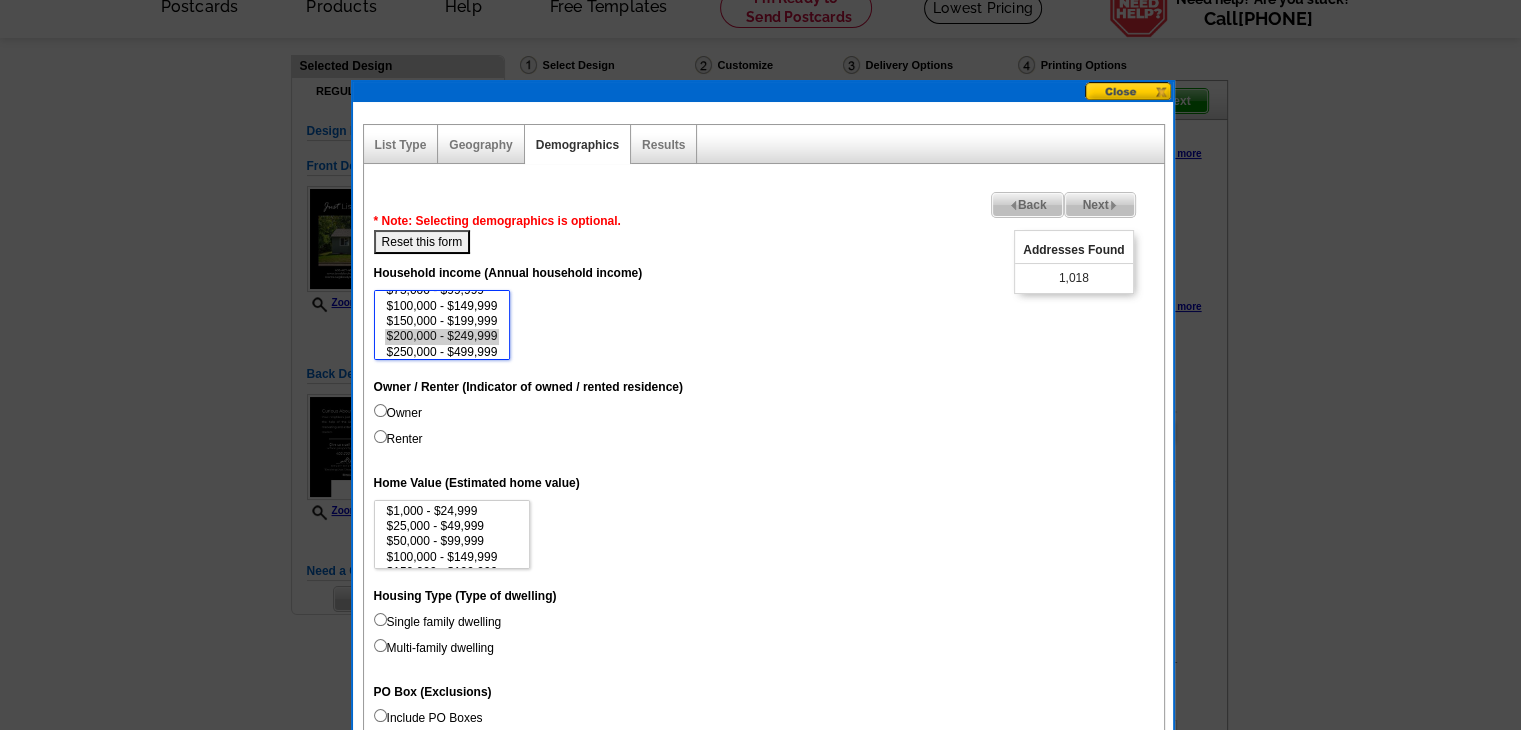 click on "$200,000 - $249,999" at bounding box center (442, 336) 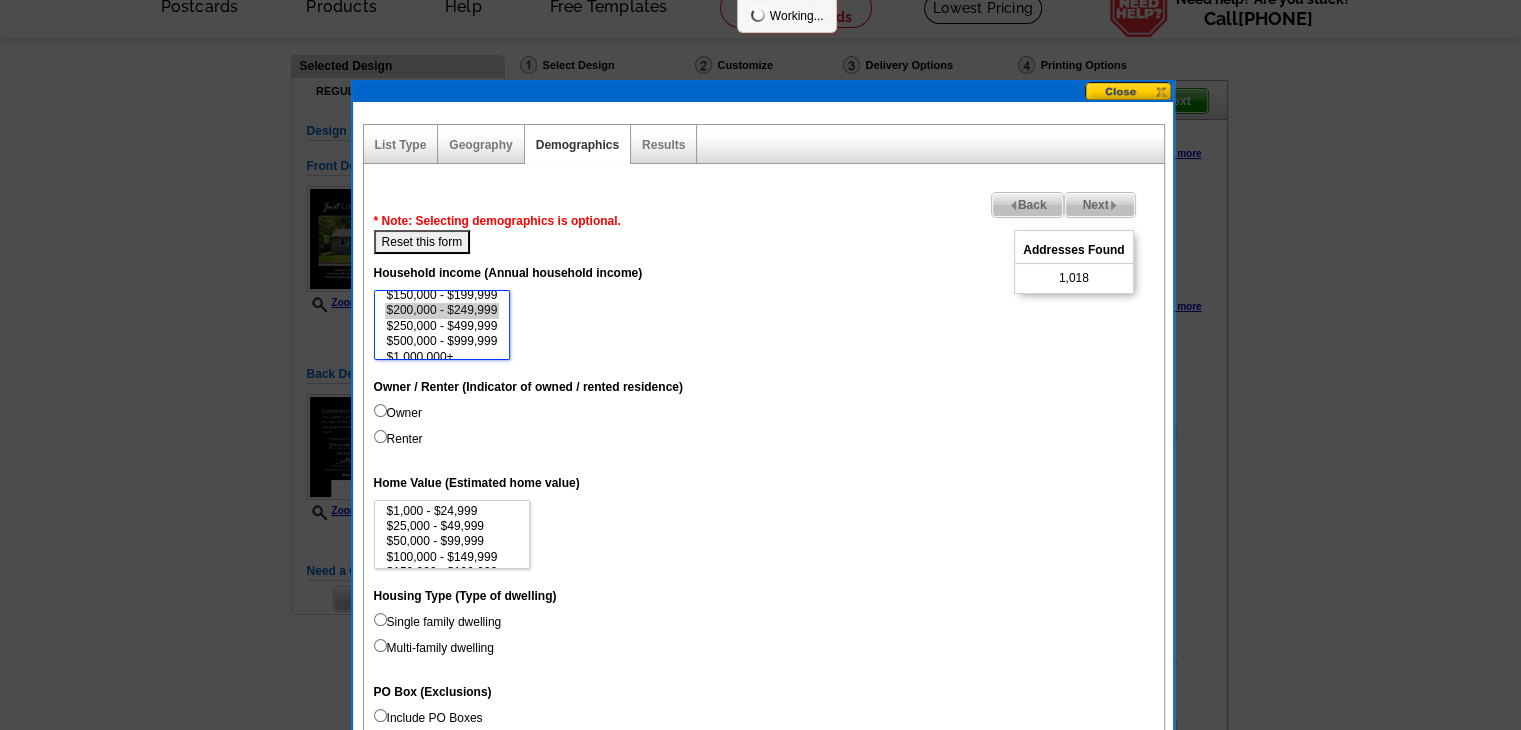 scroll, scrollTop: 88, scrollLeft: 0, axis: vertical 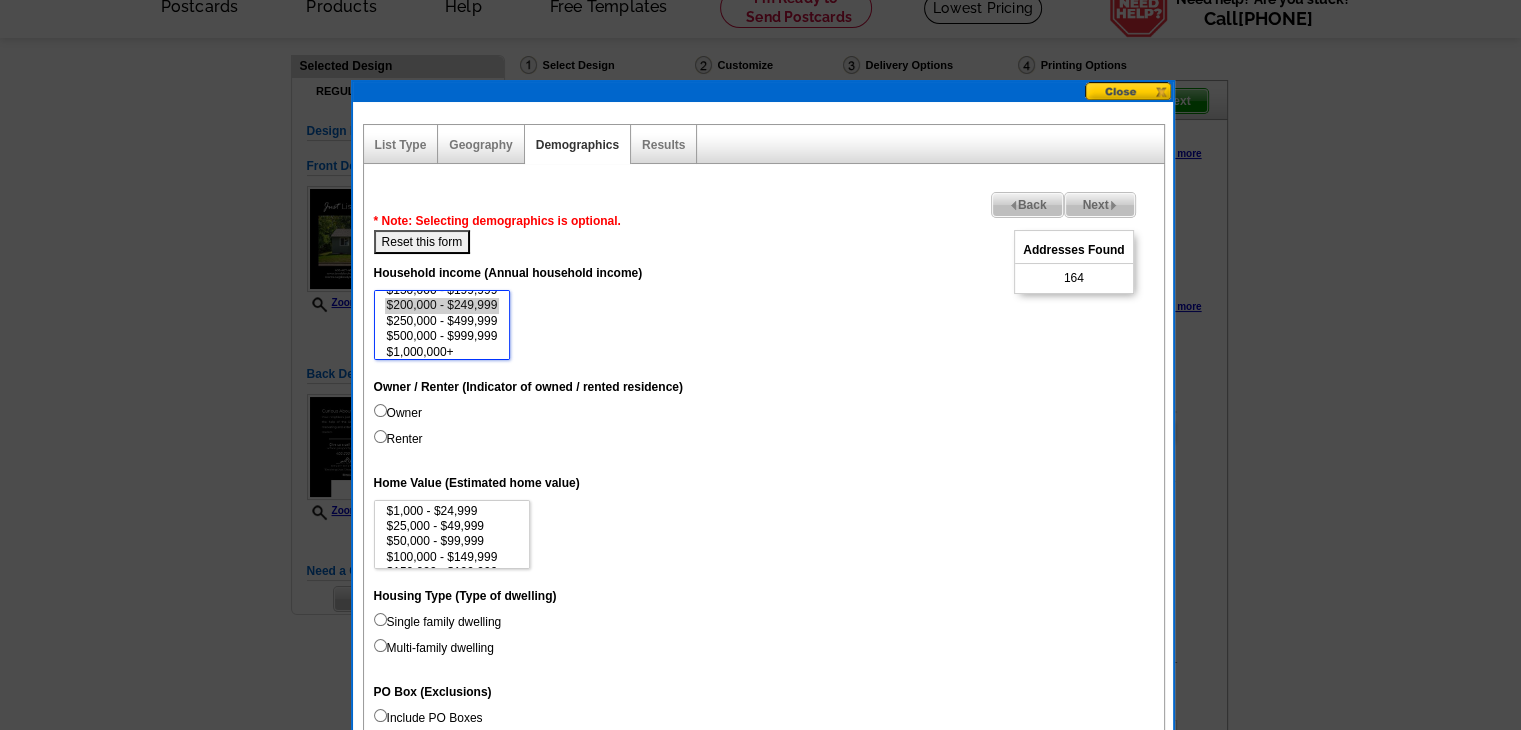 select on "250000-499999" 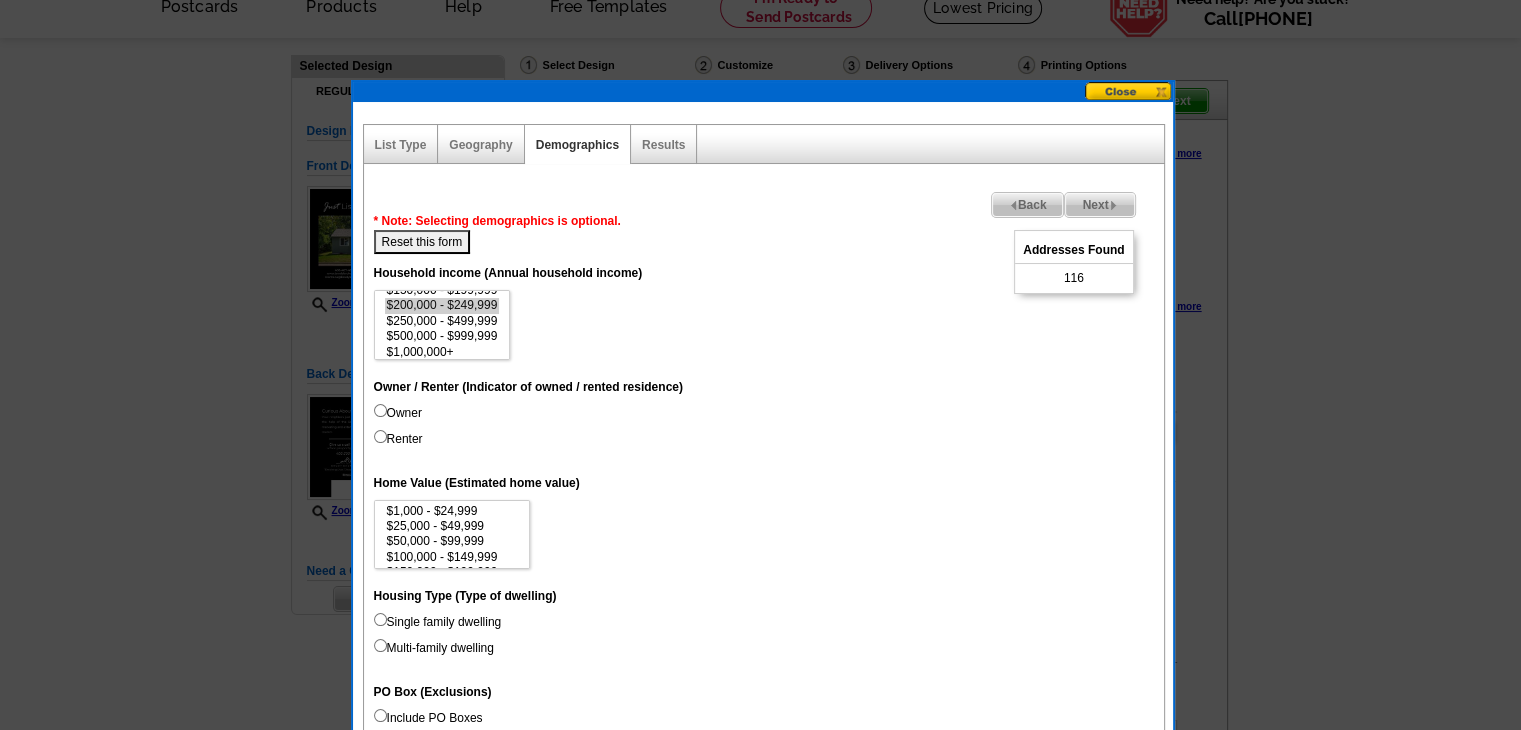 click on "Owner" at bounding box center [398, 413] 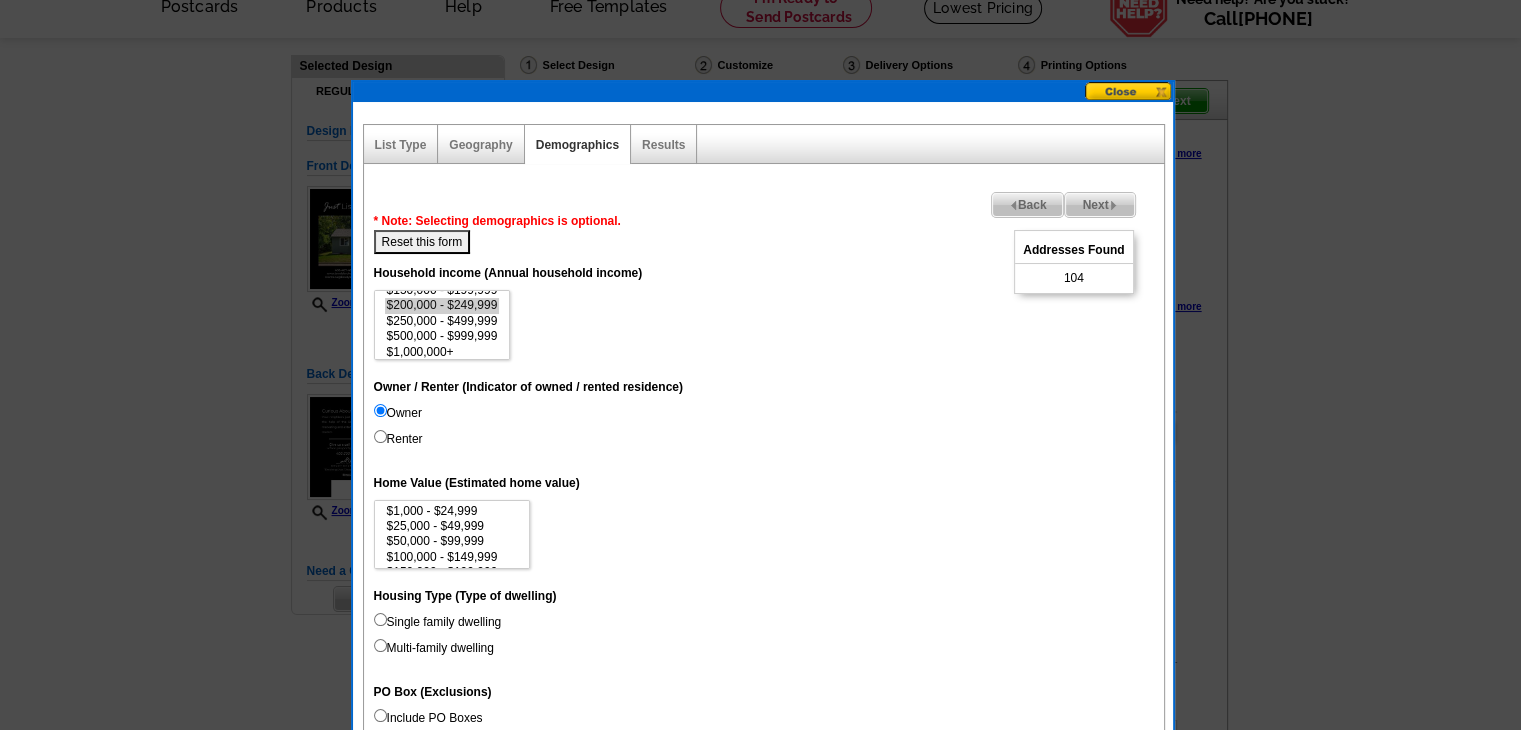 click on "Single family dwelling" at bounding box center (438, 622) 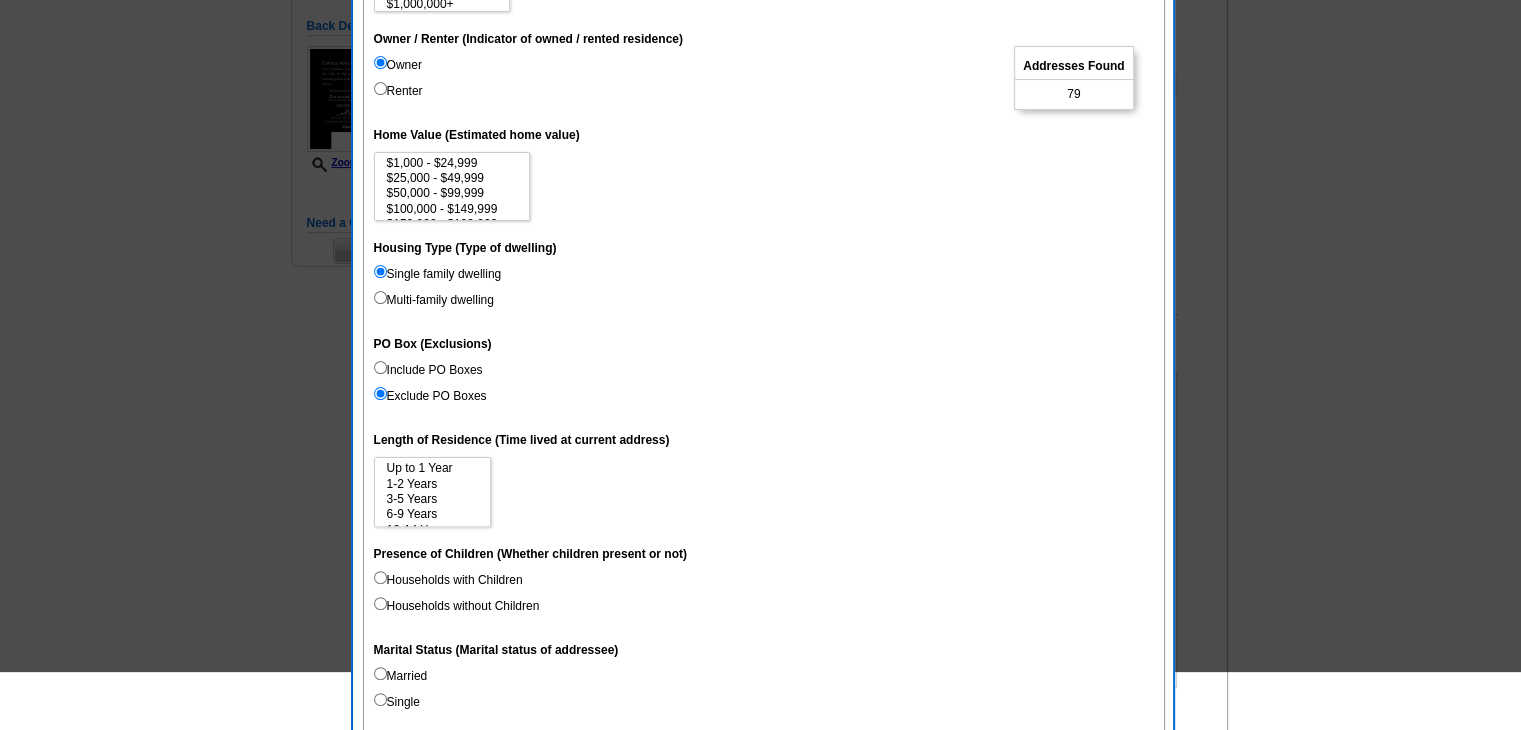 scroll, scrollTop: 600, scrollLeft: 0, axis: vertical 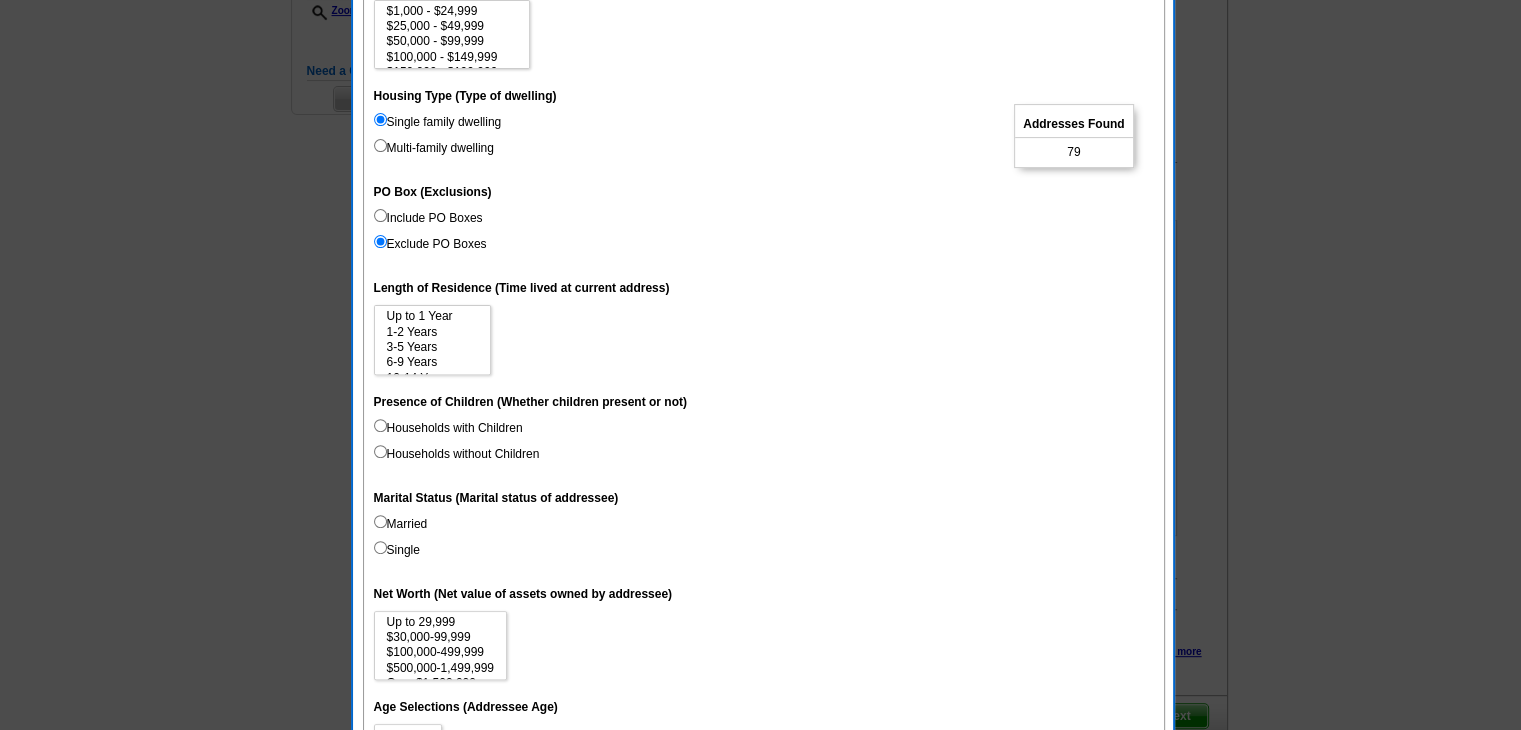 click on "Households with Children" at bounding box center (448, 428) 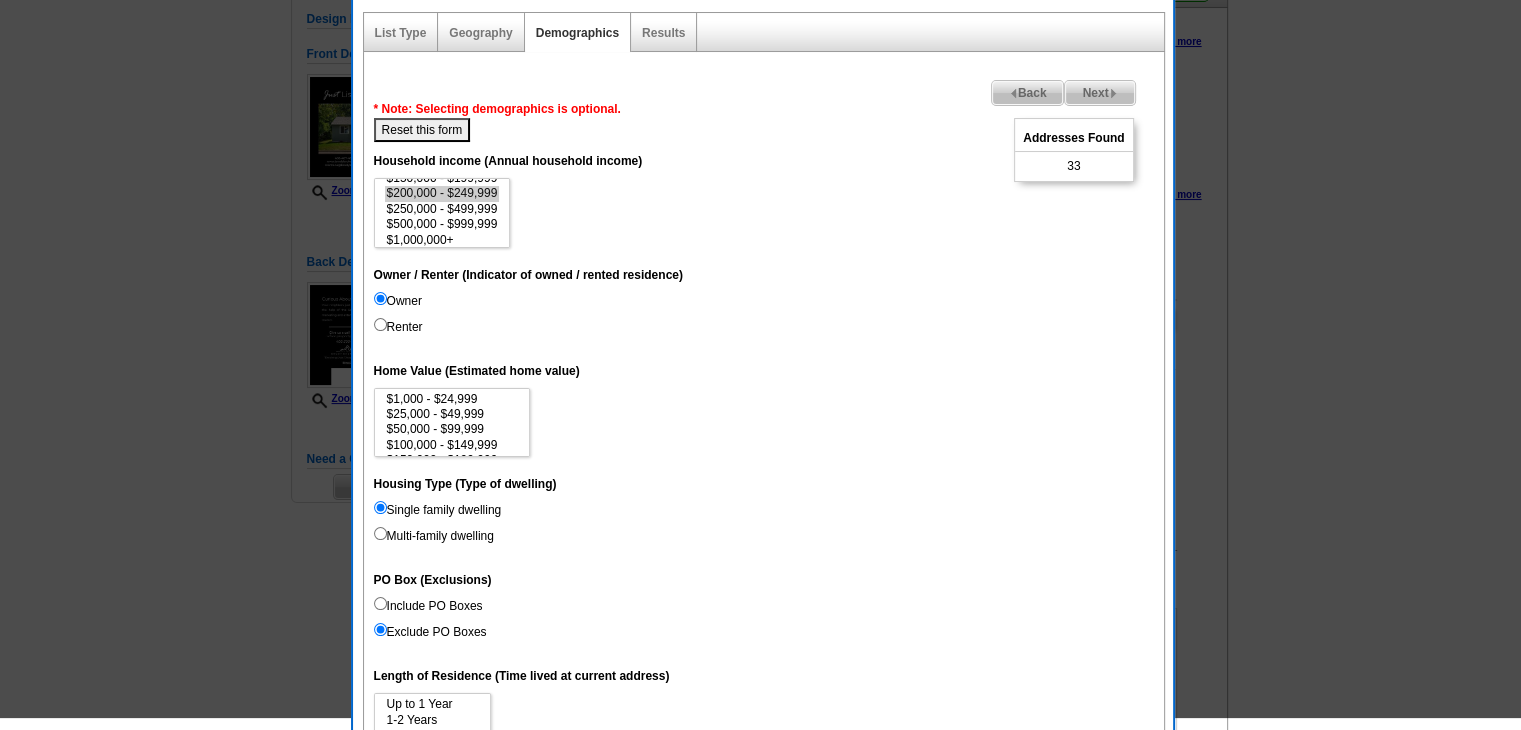 scroll, scrollTop: 200, scrollLeft: 0, axis: vertical 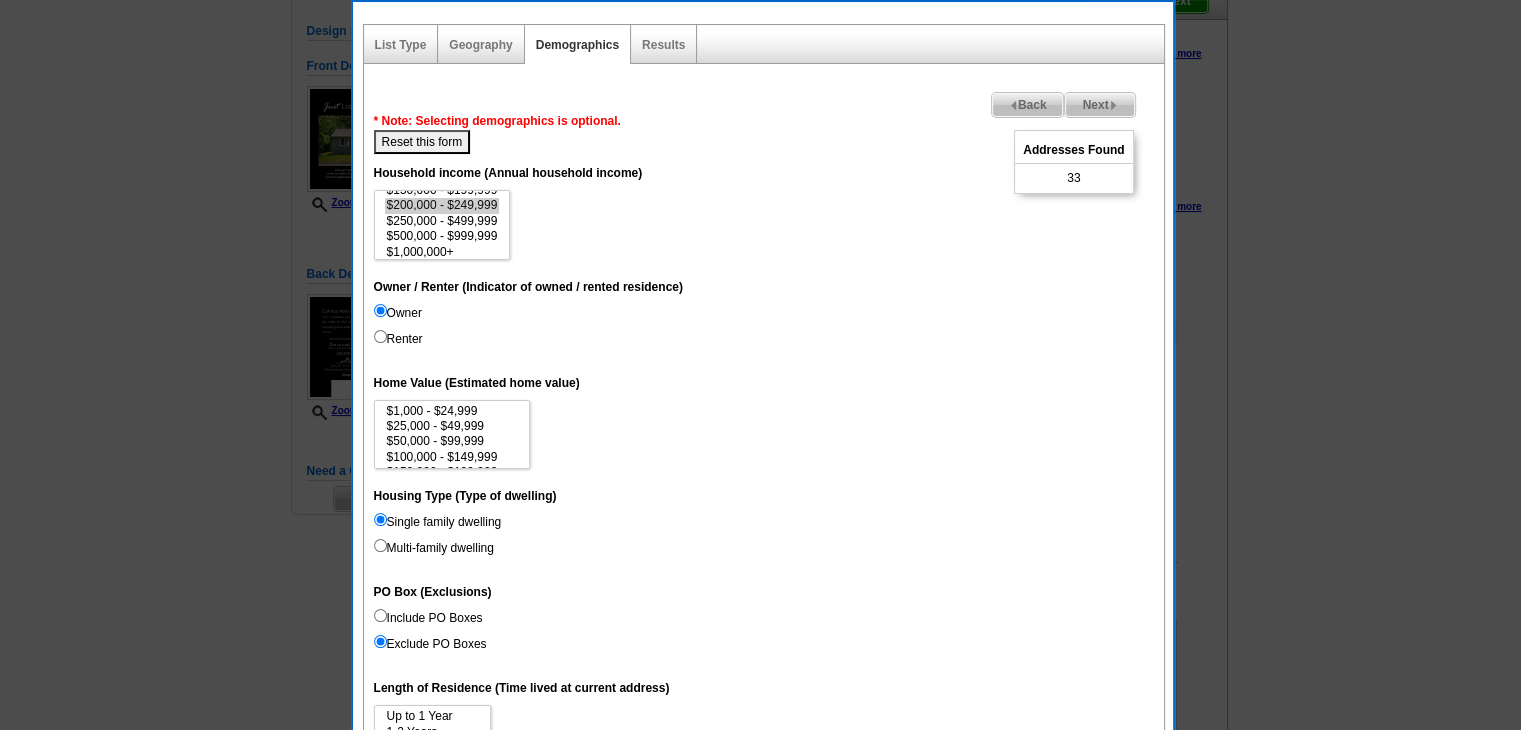 click on "Reset this form" at bounding box center (422, 142) 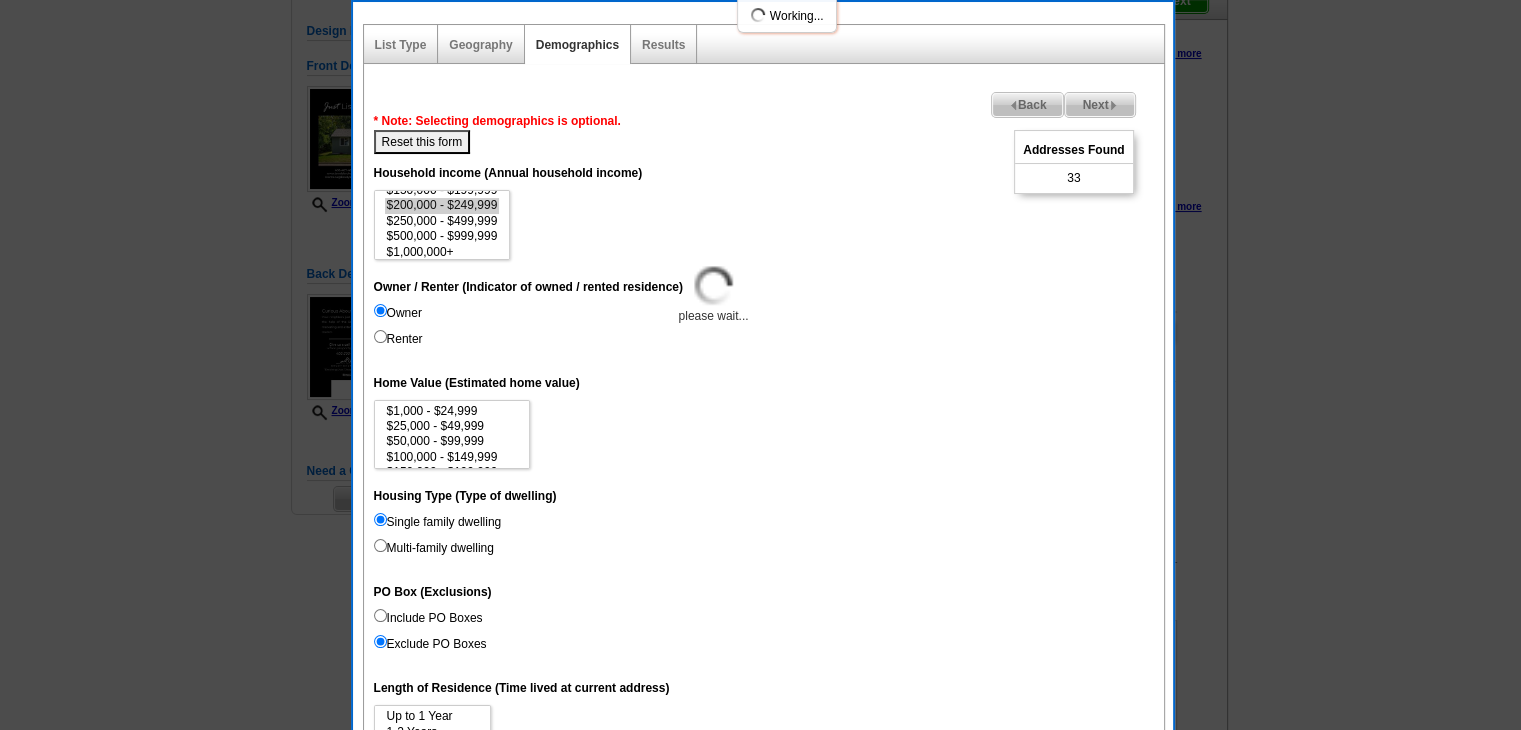 select 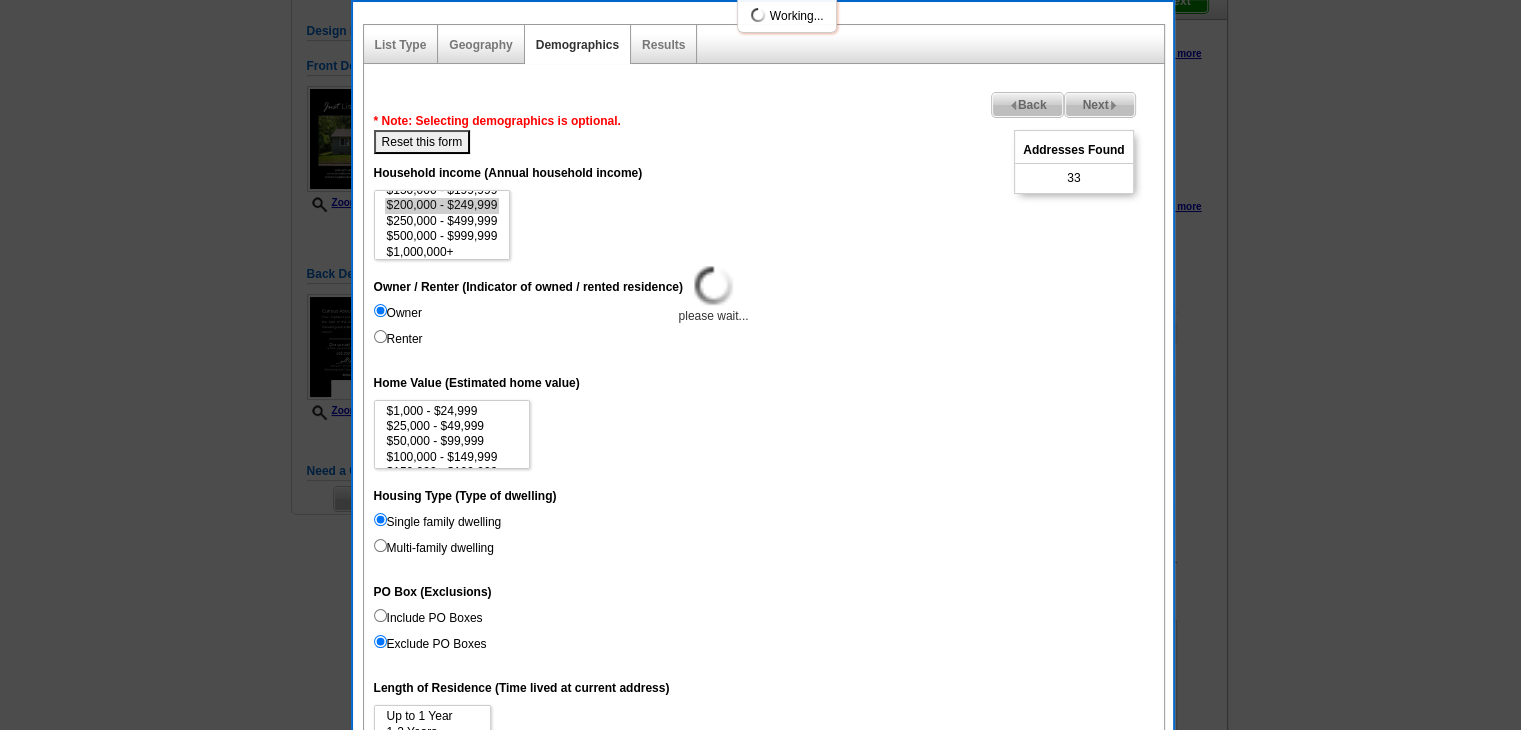select 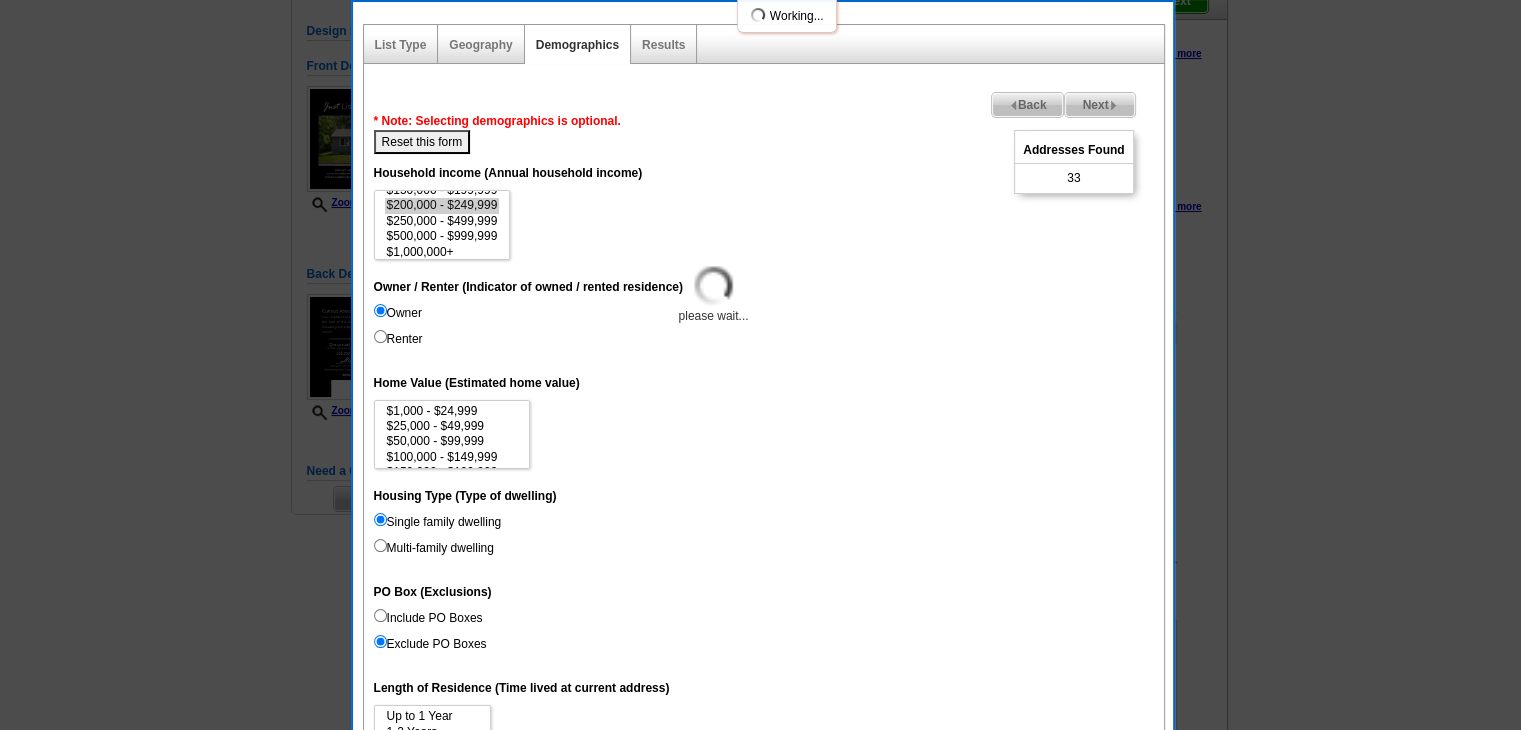 select 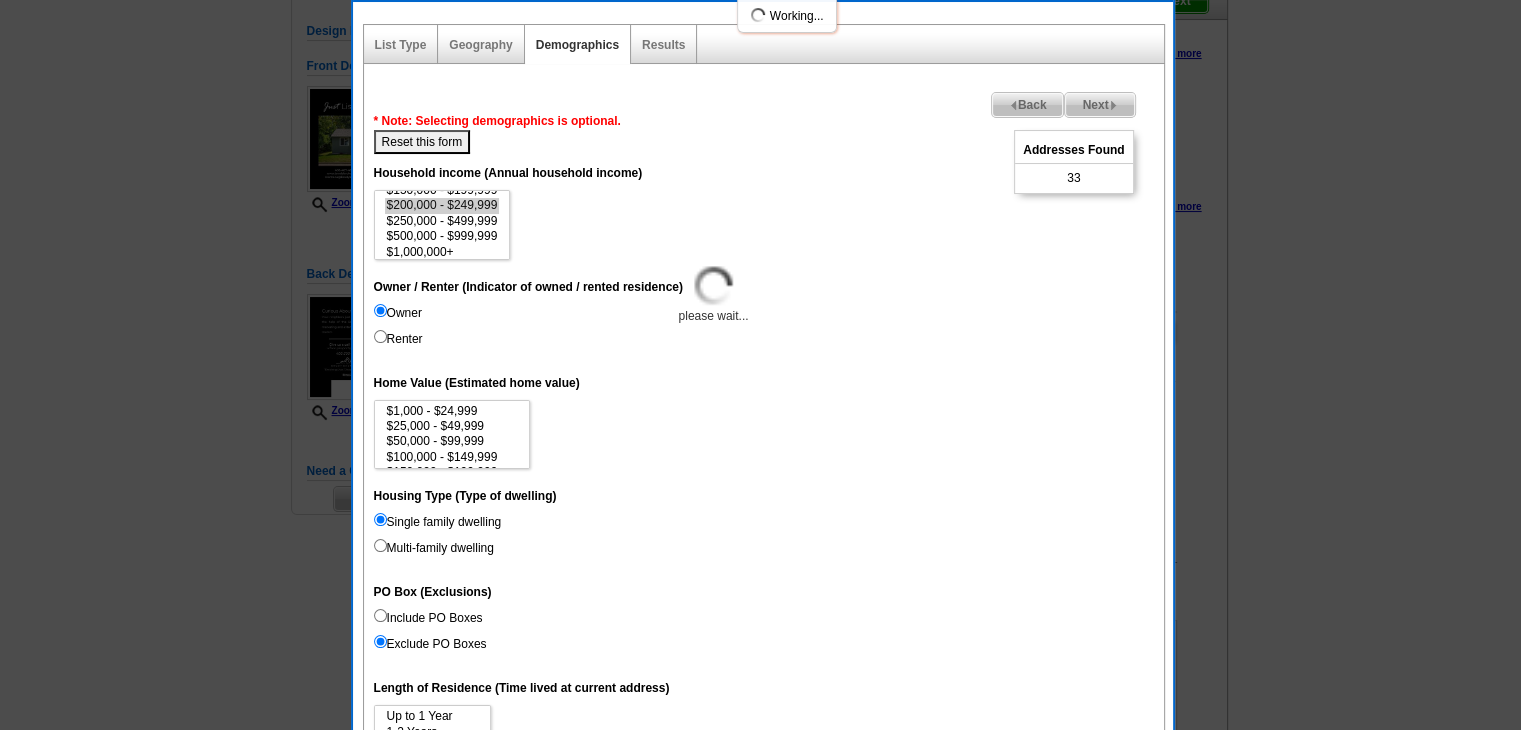 select 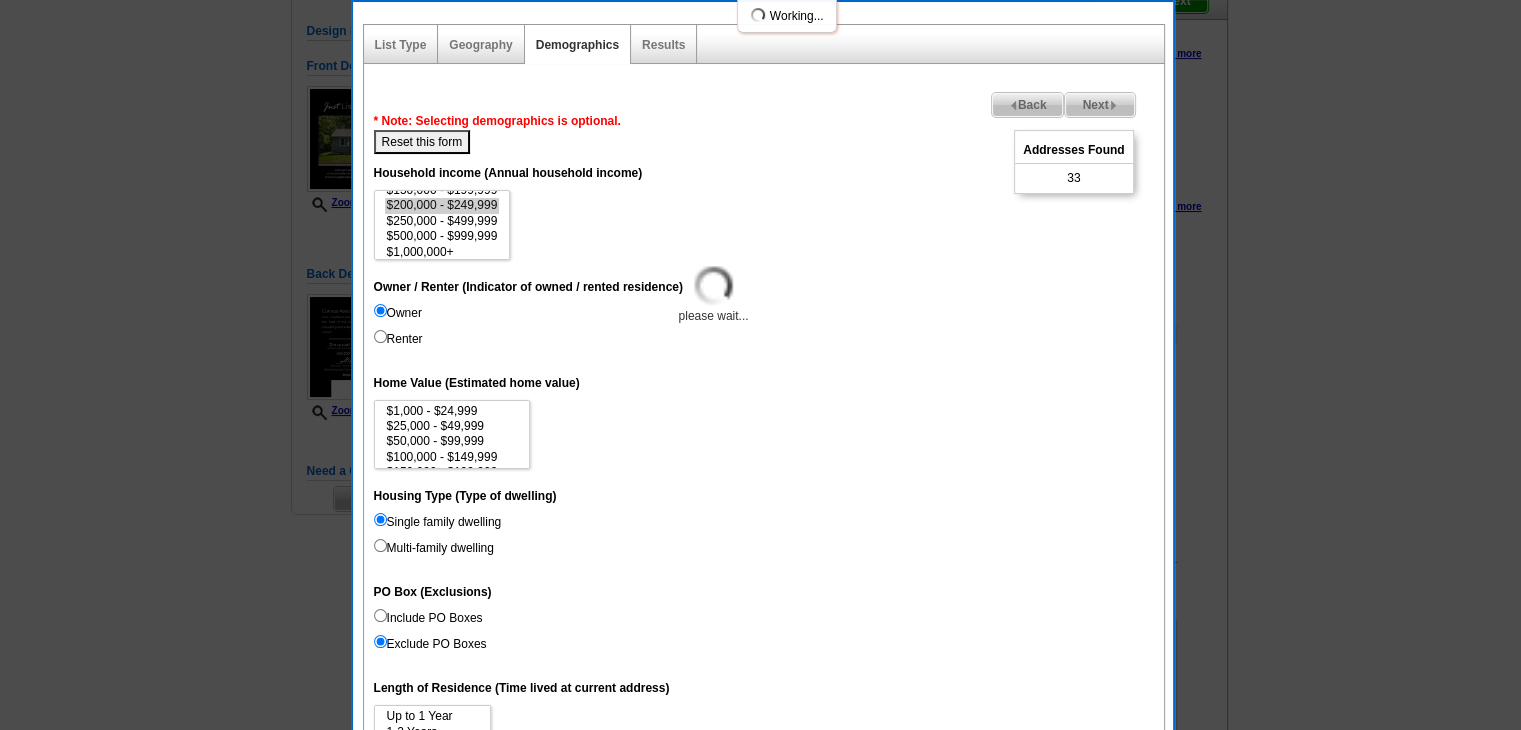 select 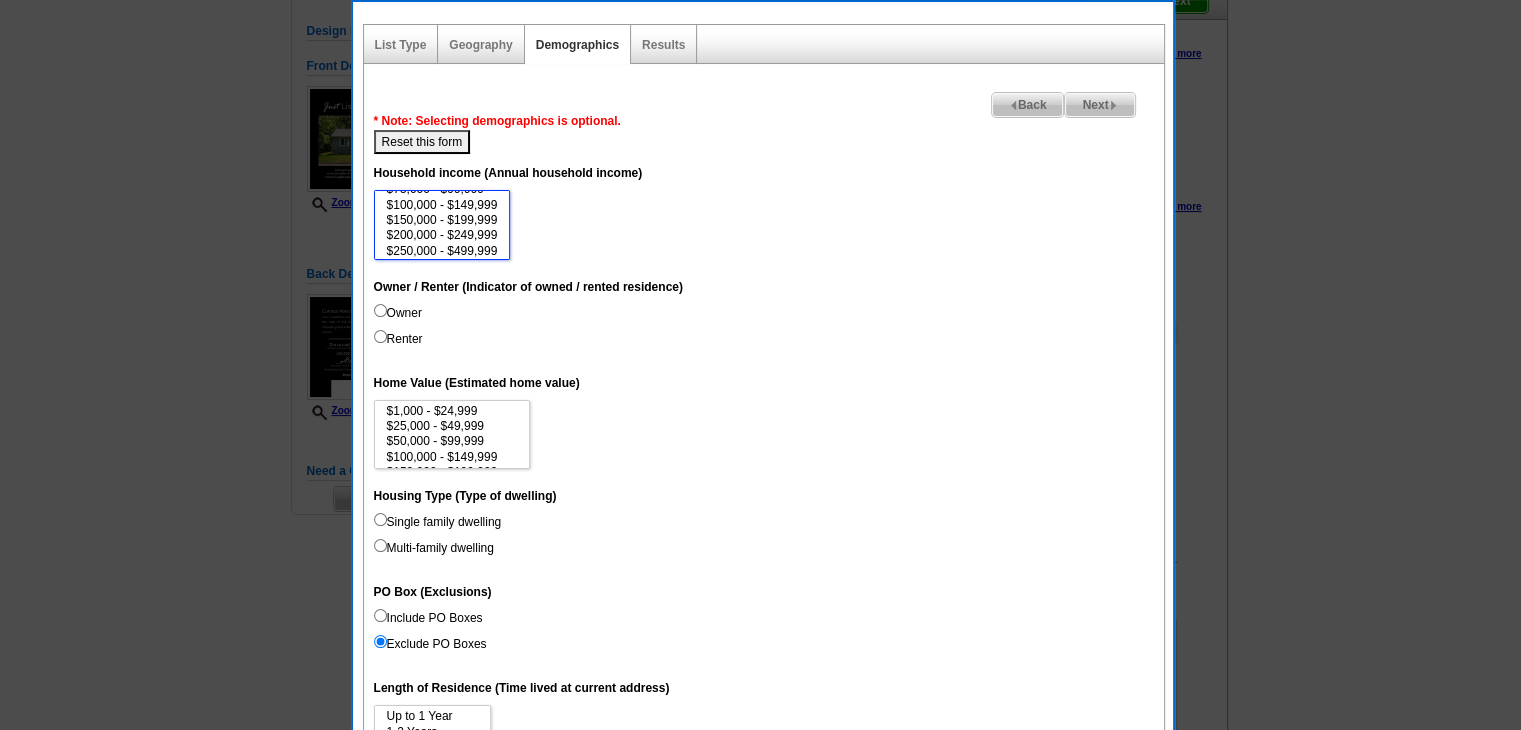scroll, scrollTop: 92, scrollLeft: 0, axis: vertical 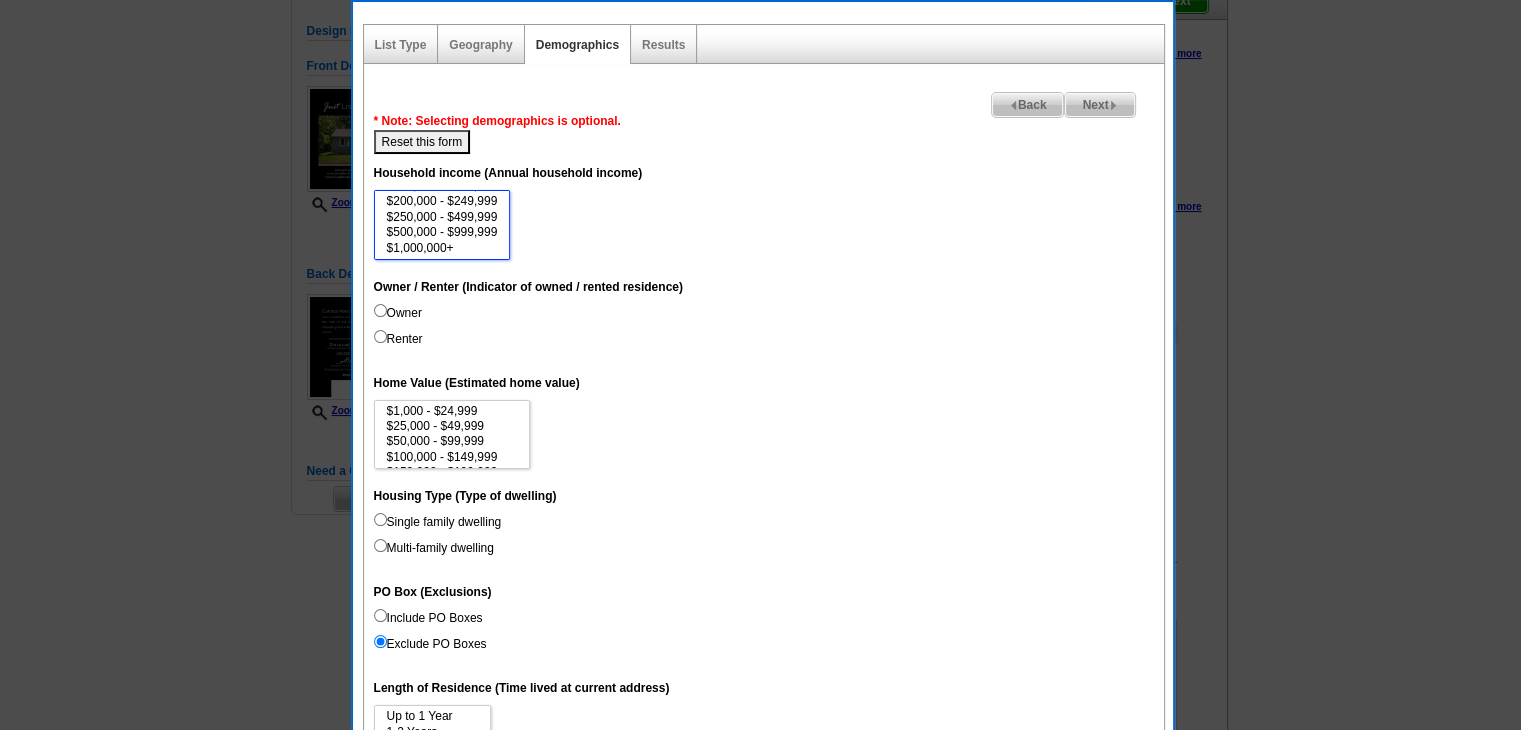 select on "250000-499999" 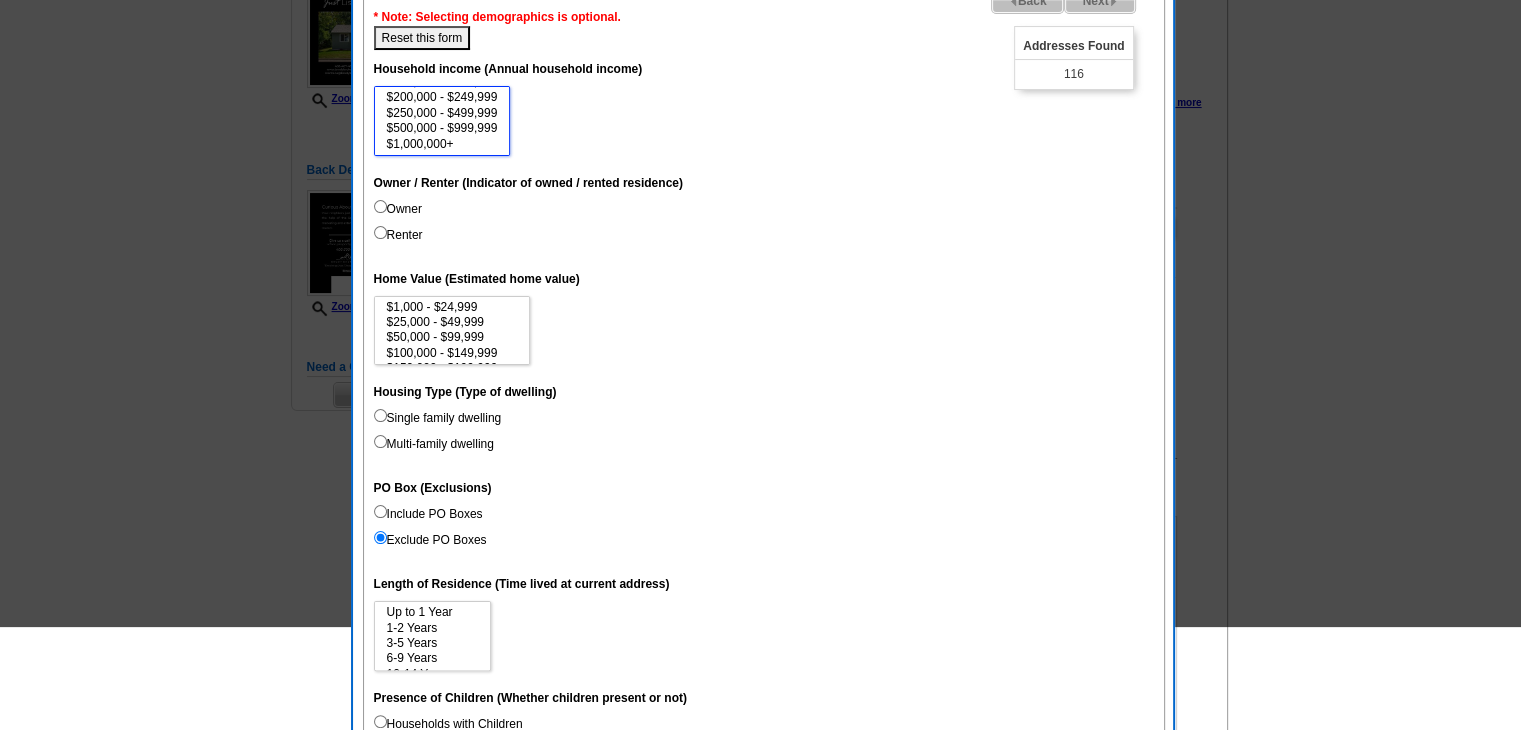 scroll, scrollTop: 600, scrollLeft: 0, axis: vertical 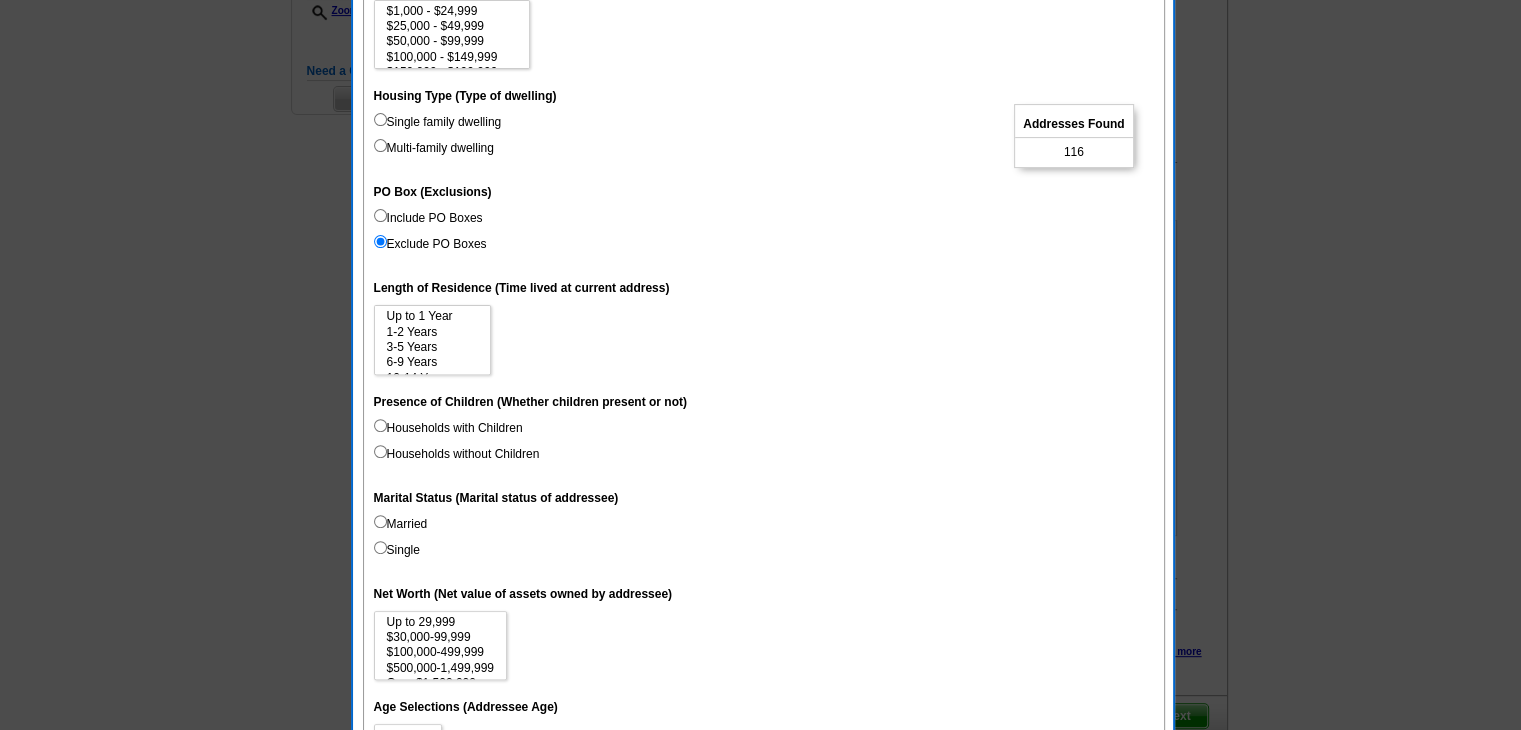 click on "Married" at bounding box center [401, 524] 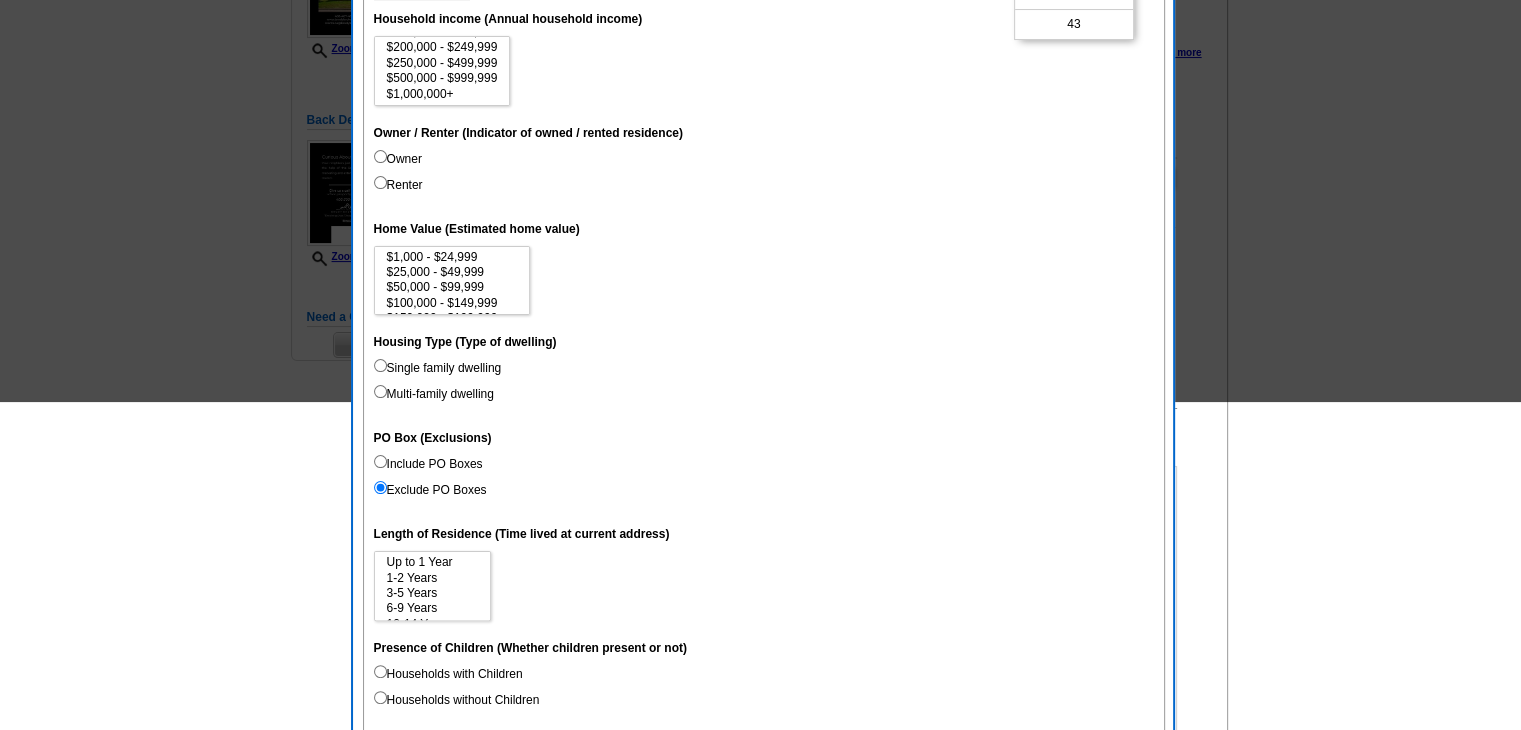 scroll, scrollTop: 0, scrollLeft: 0, axis: both 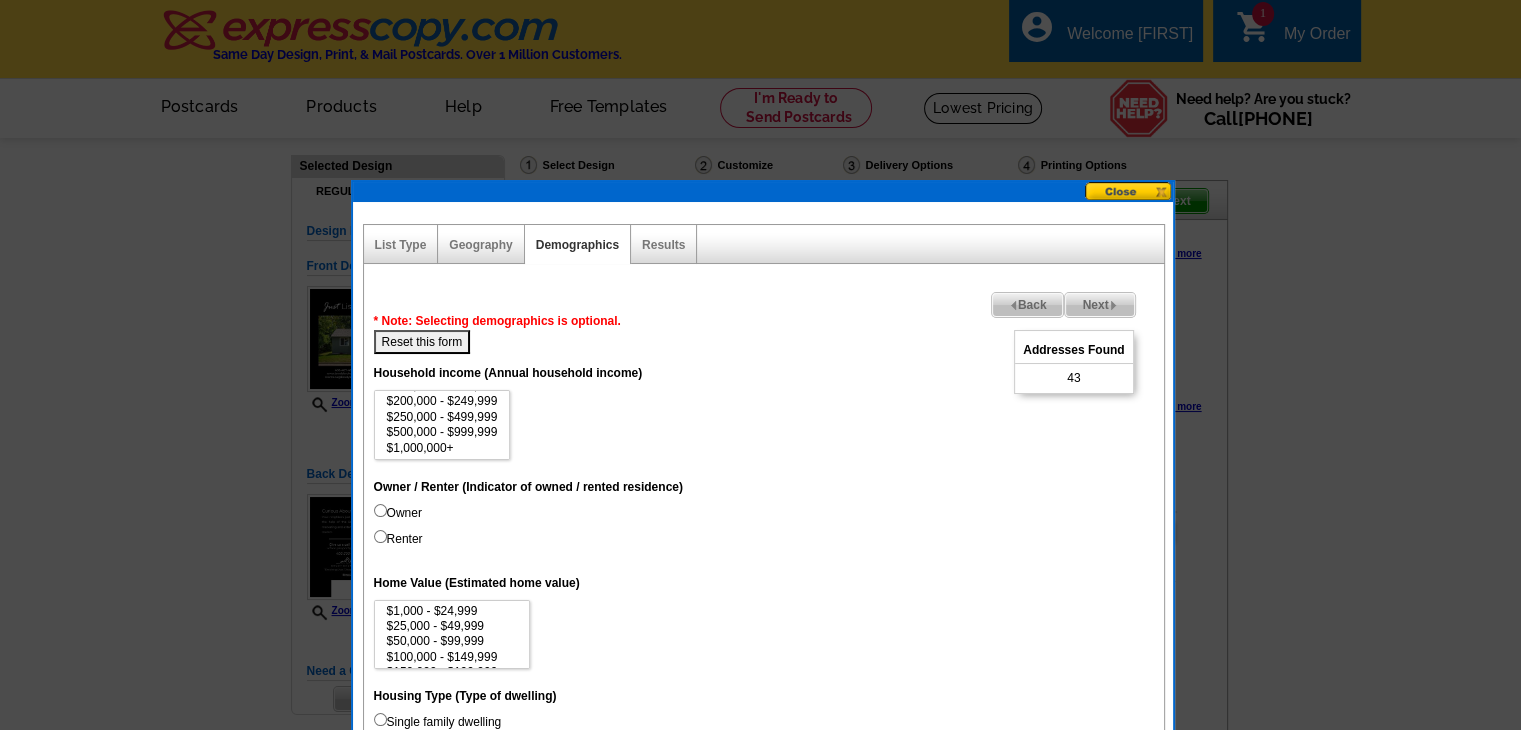 click on "Next" at bounding box center (1099, 305) 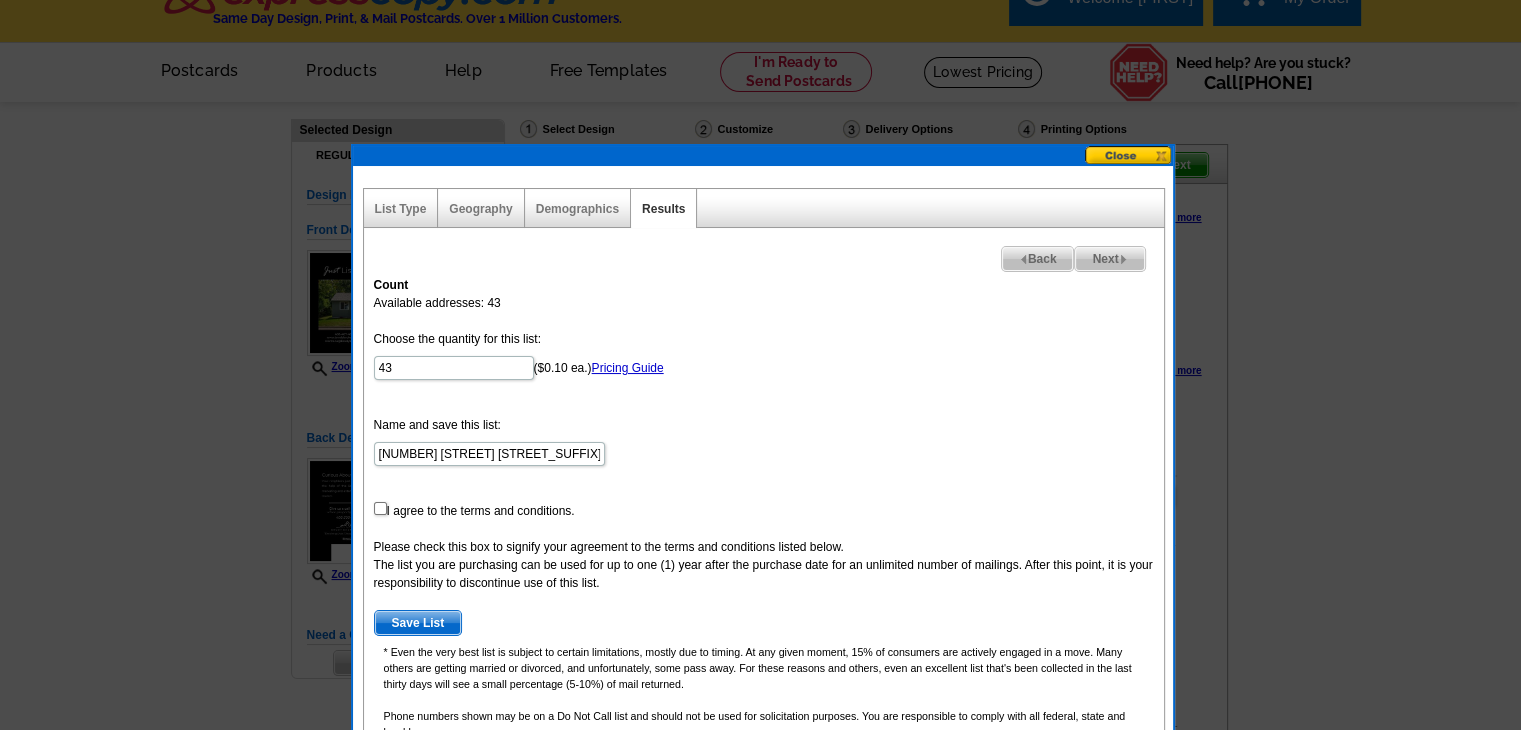 scroll, scrollTop: 100, scrollLeft: 0, axis: vertical 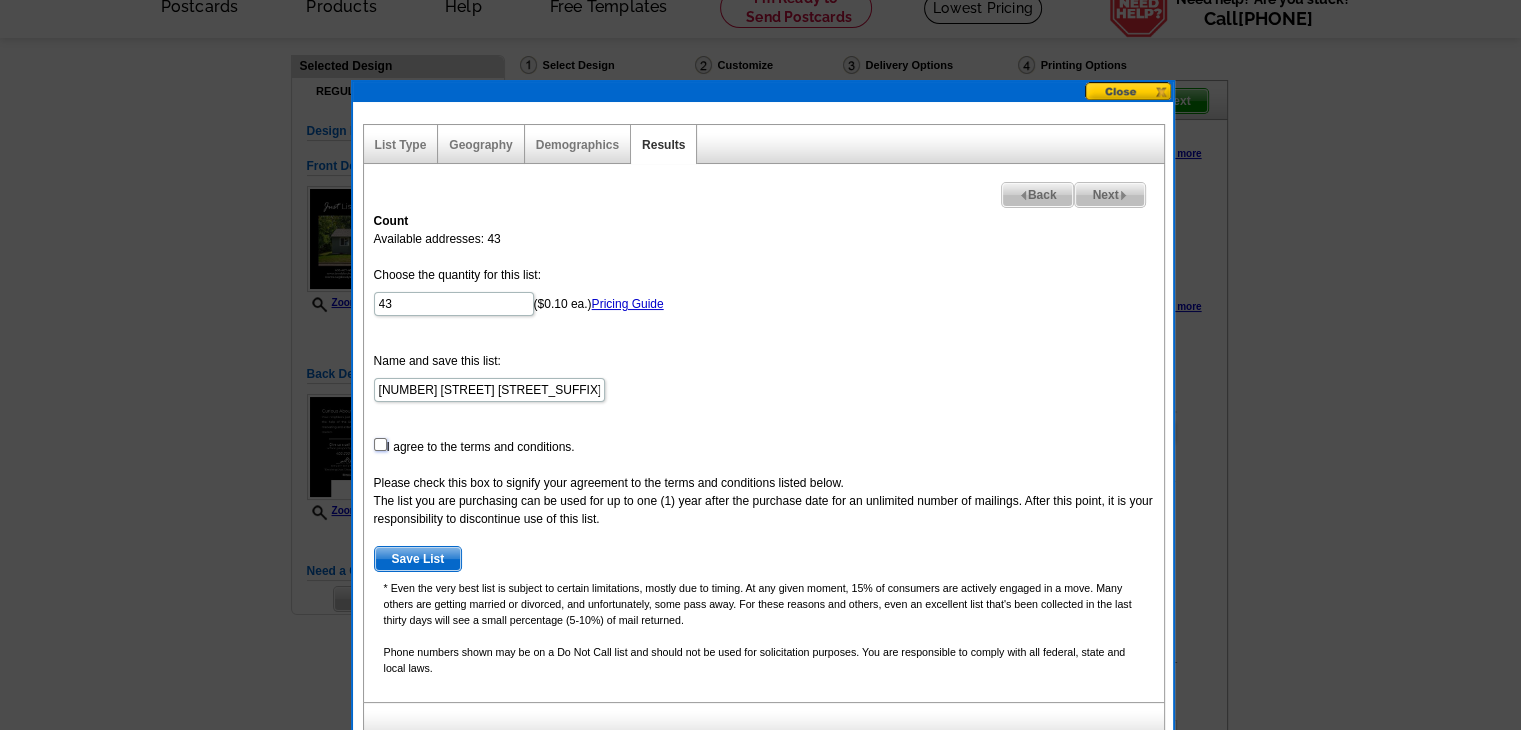 click at bounding box center [380, 444] 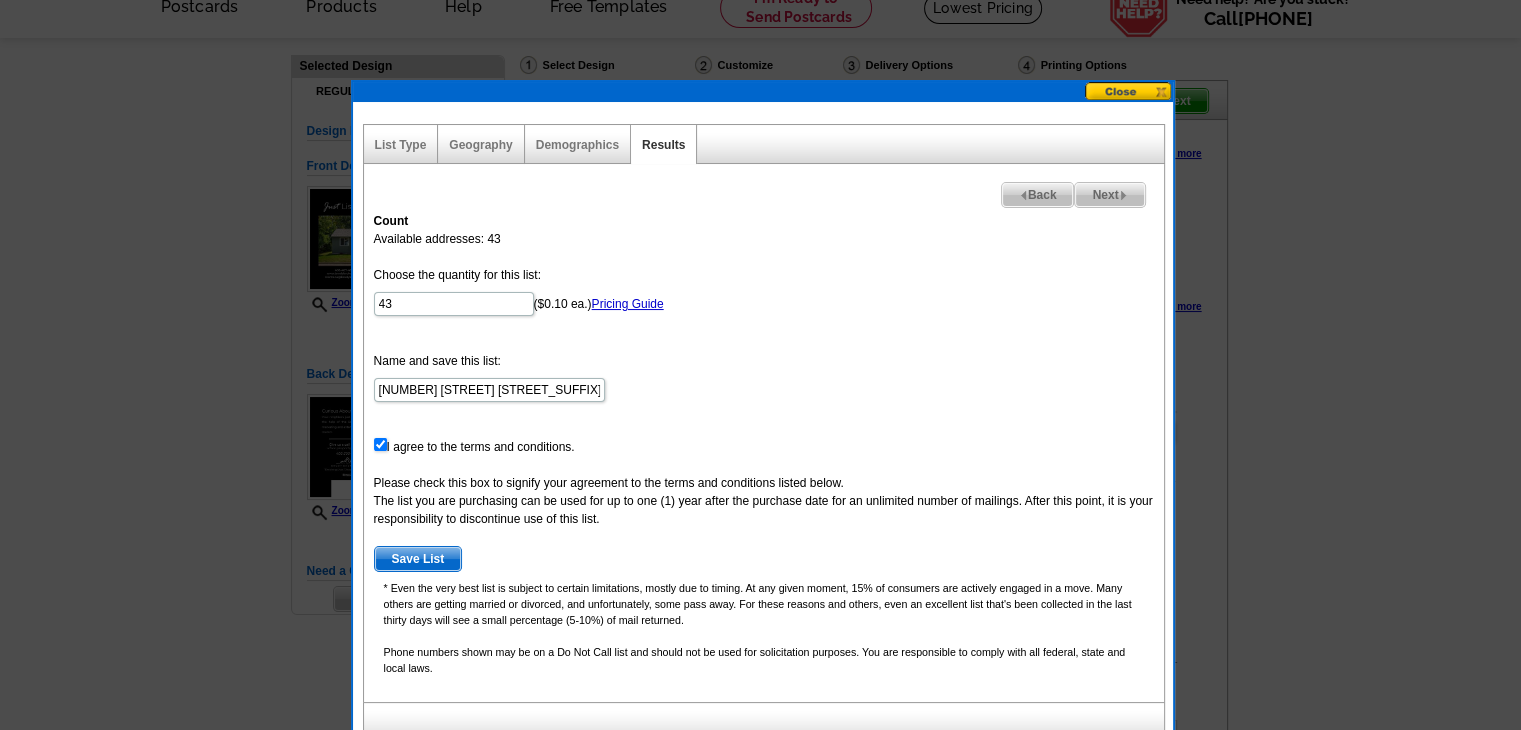 click on "Save List" at bounding box center (418, 559) 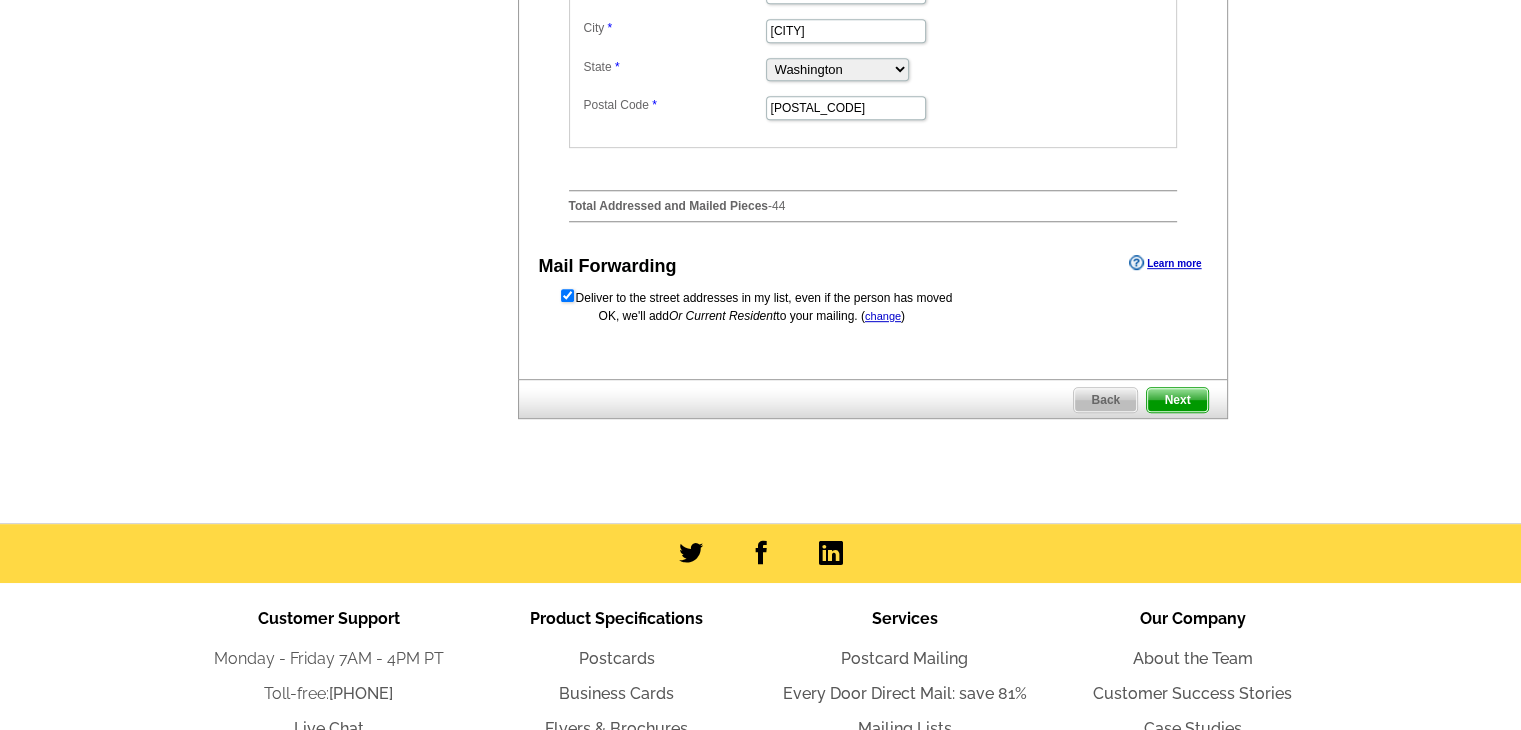 scroll, scrollTop: 1000, scrollLeft: 0, axis: vertical 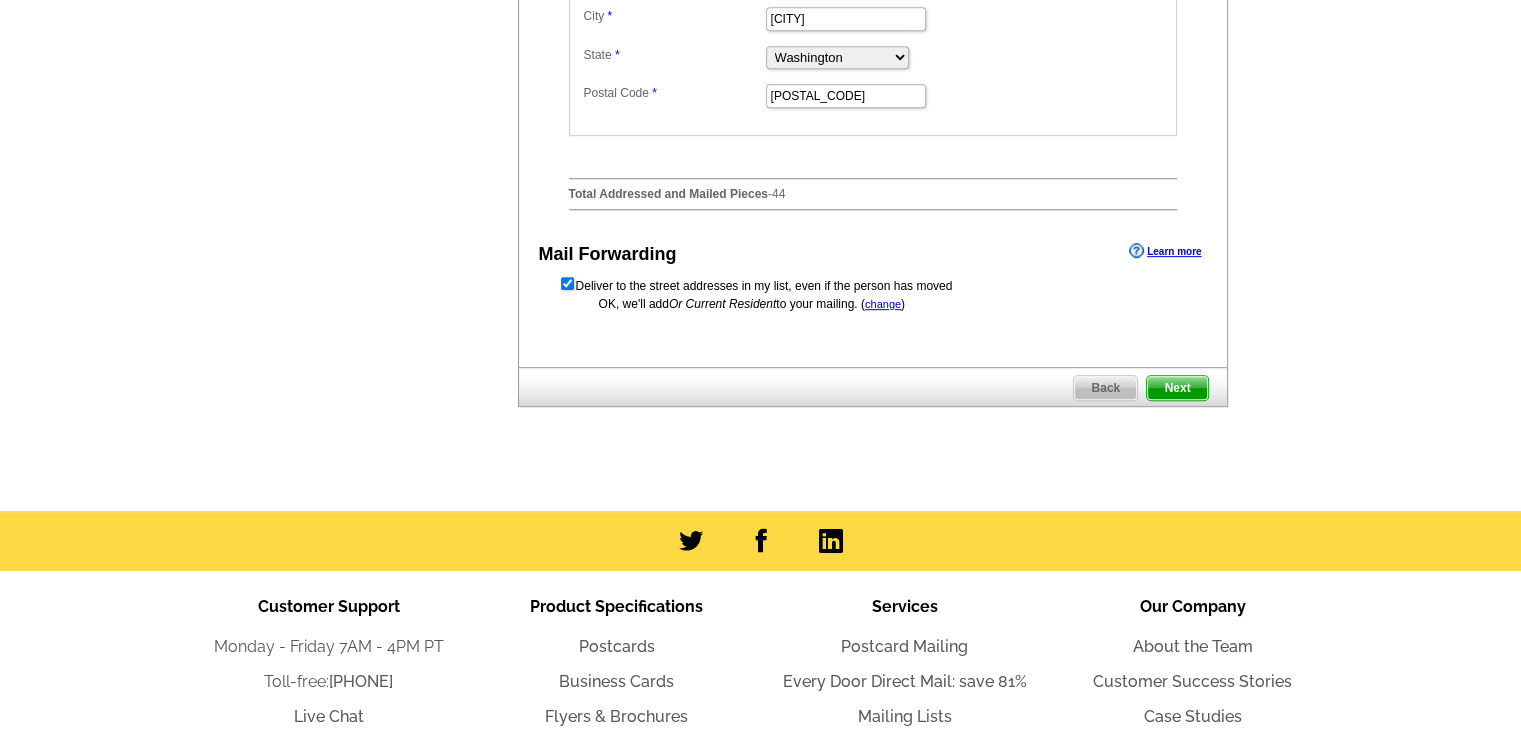 click on "Next" at bounding box center (1177, 388) 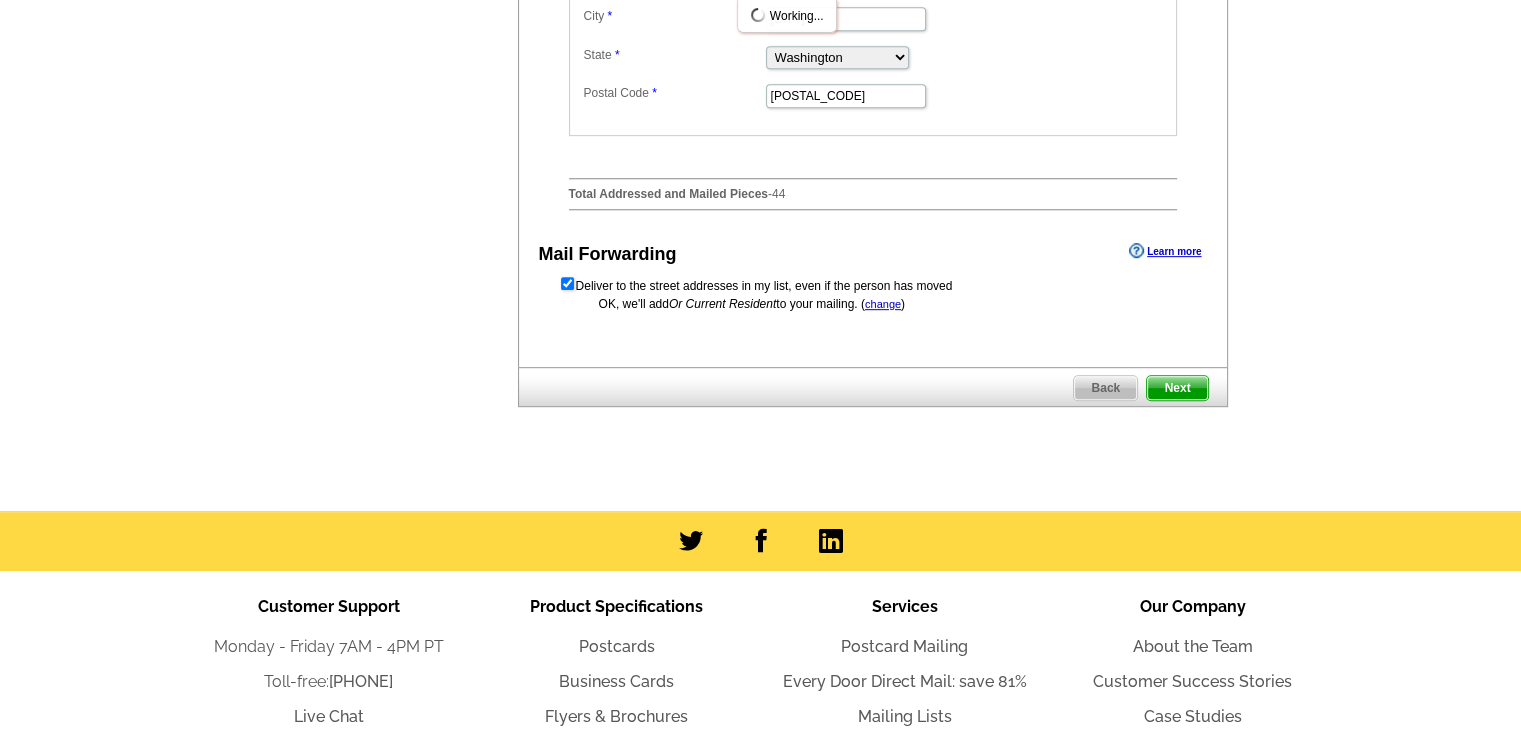scroll, scrollTop: 0, scrollLeft: 0, axis: both 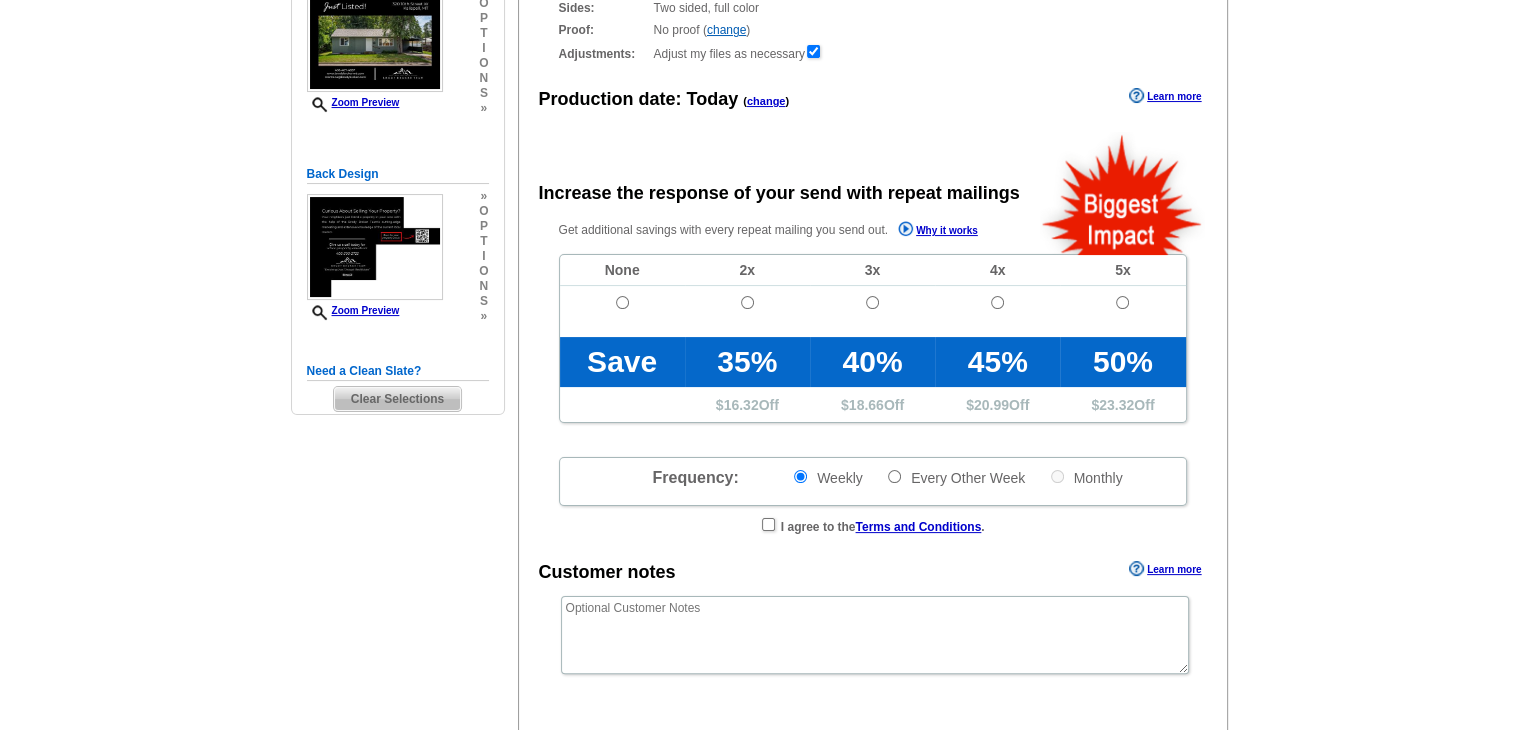radio on "false" 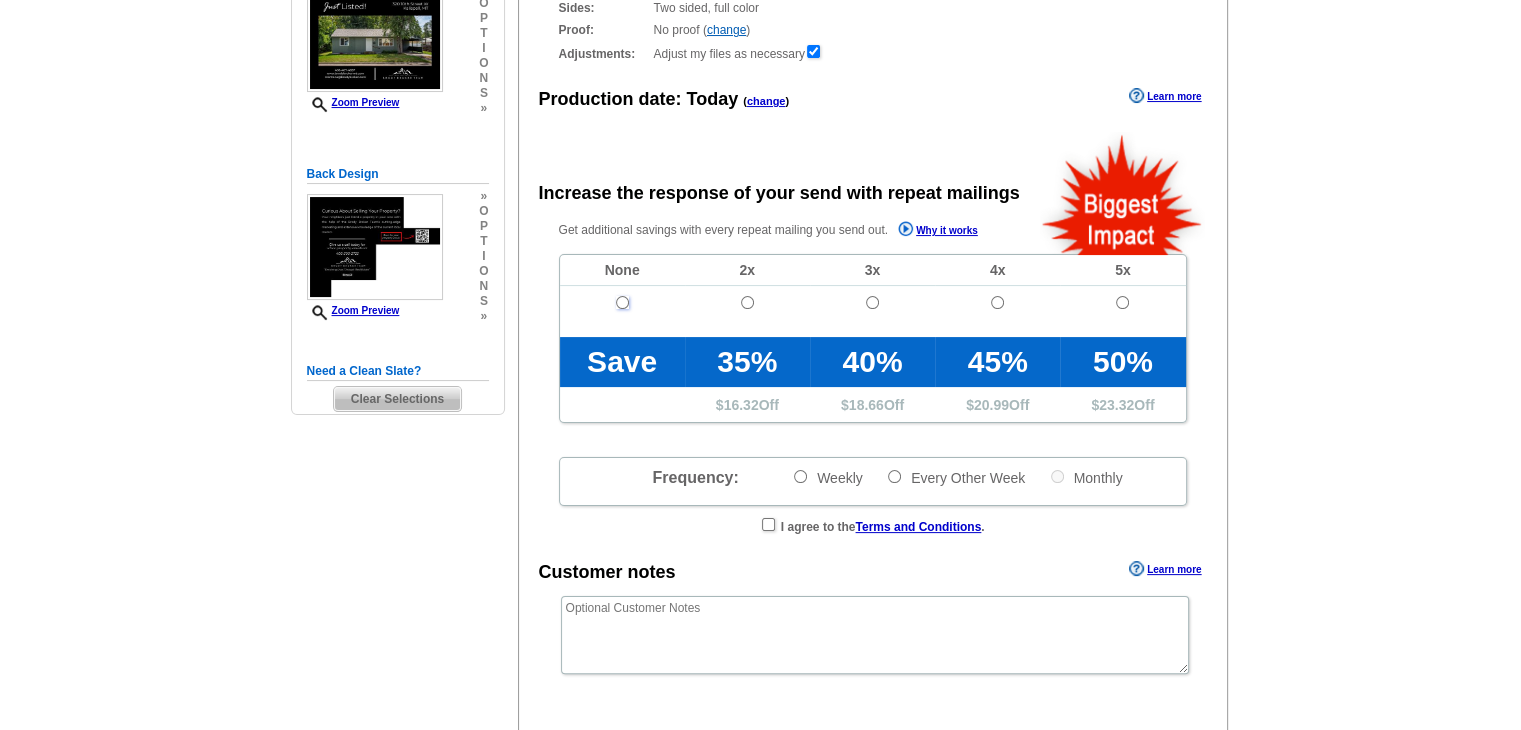 click at bounding box center [622, 302] 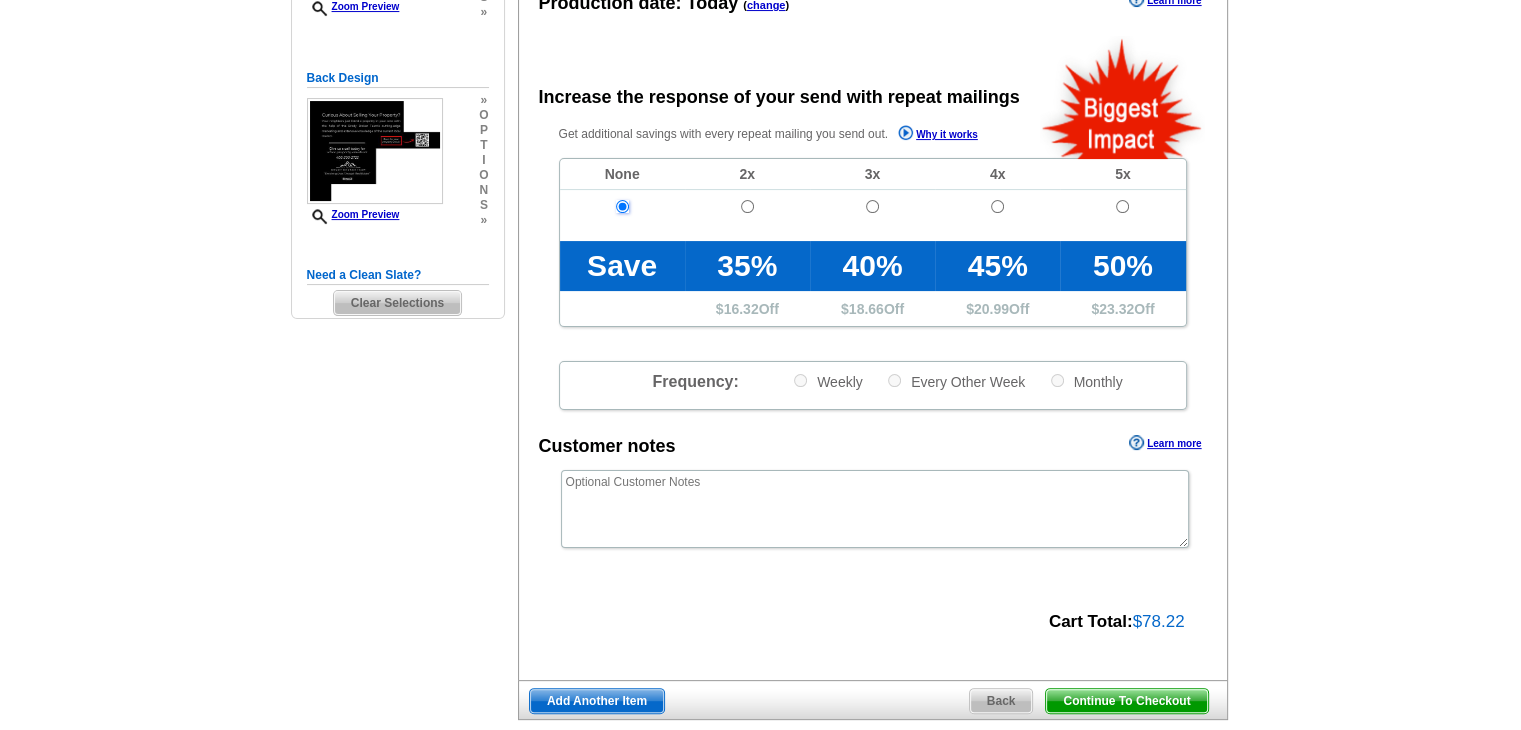 scroll, scrollTop: 400, scrollLeft: 0, axis: vertical 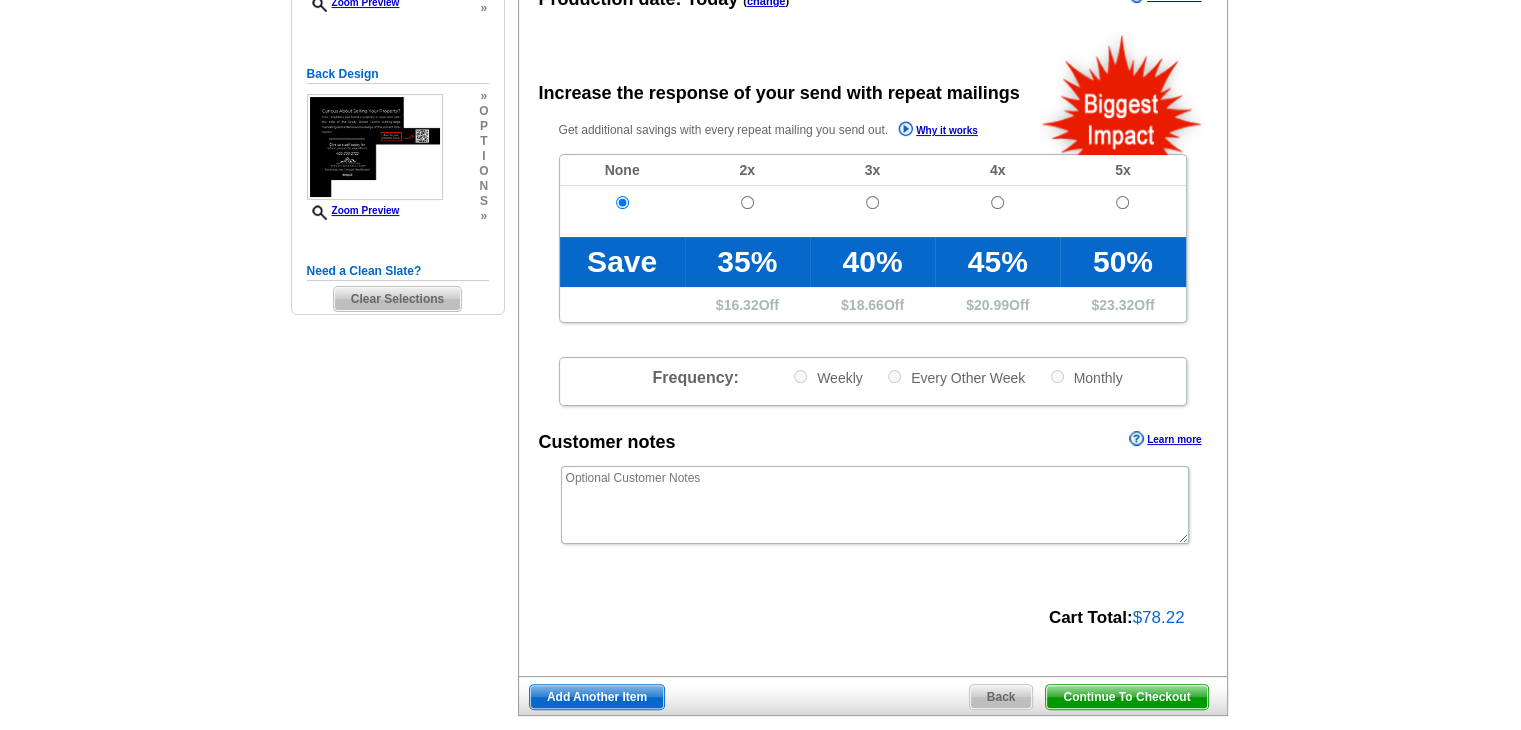 click on "Customer notes
Learn more" at bounding box center [873, 441] 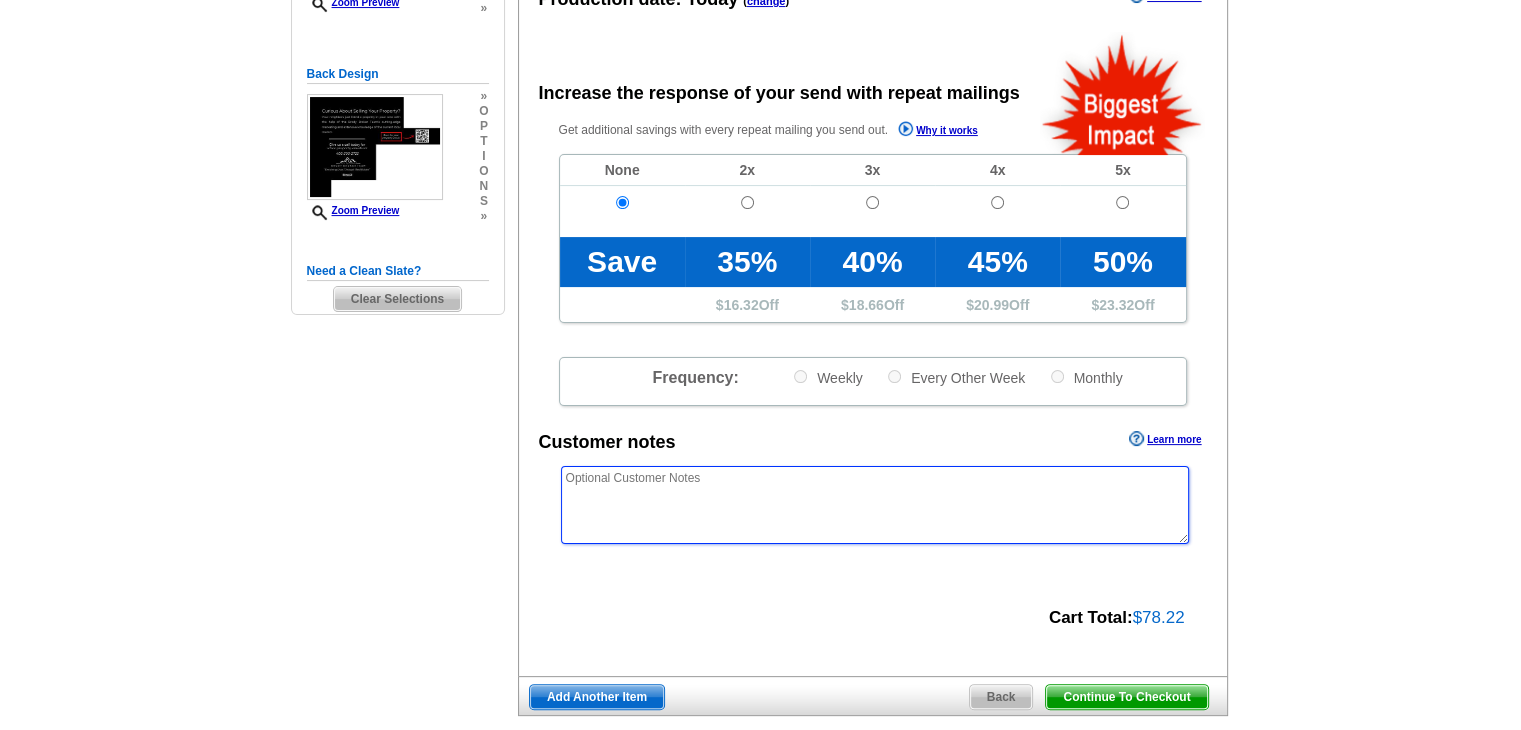 click at bounding box center [875, 505] 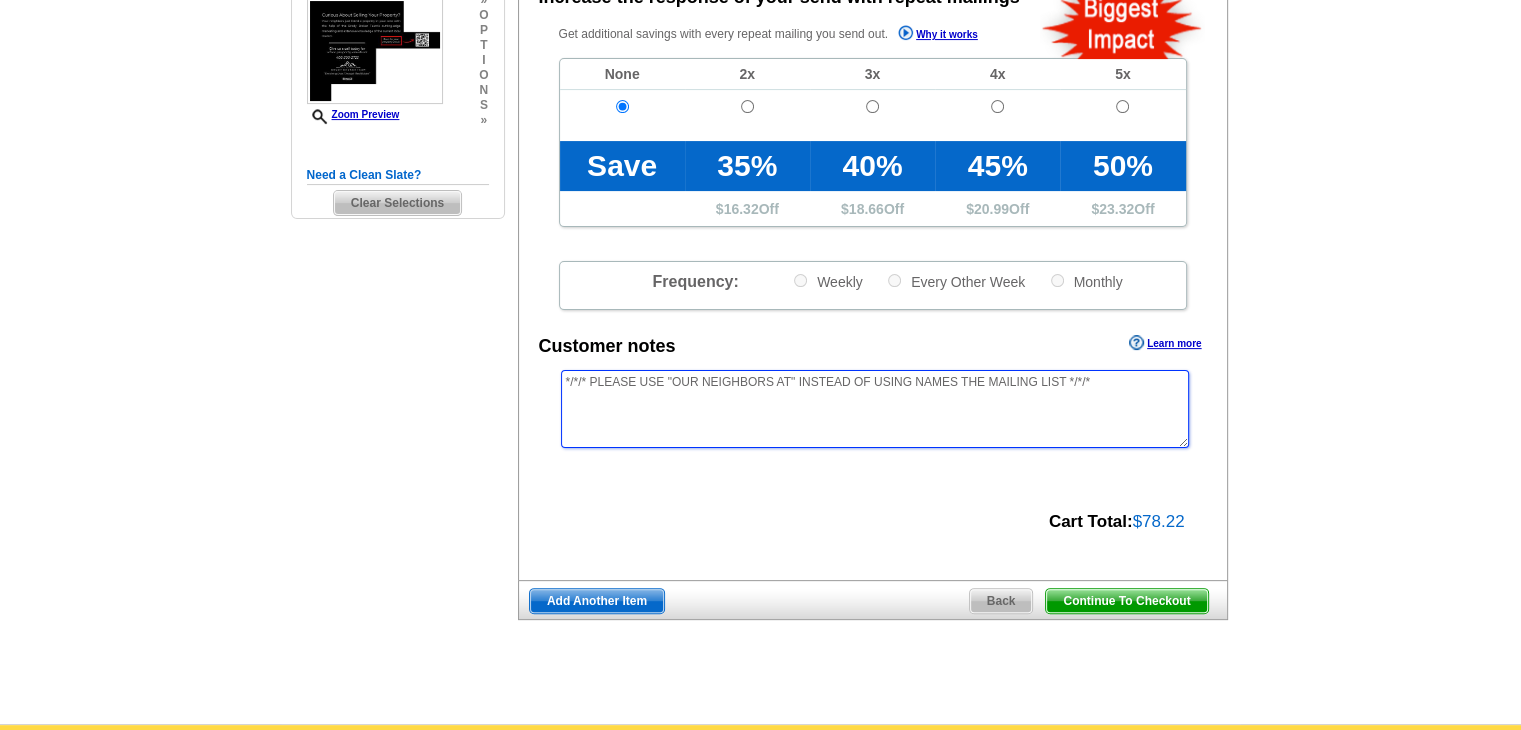 scroll, scrollTop: 500, scrollLeft: 0, axis: vertical 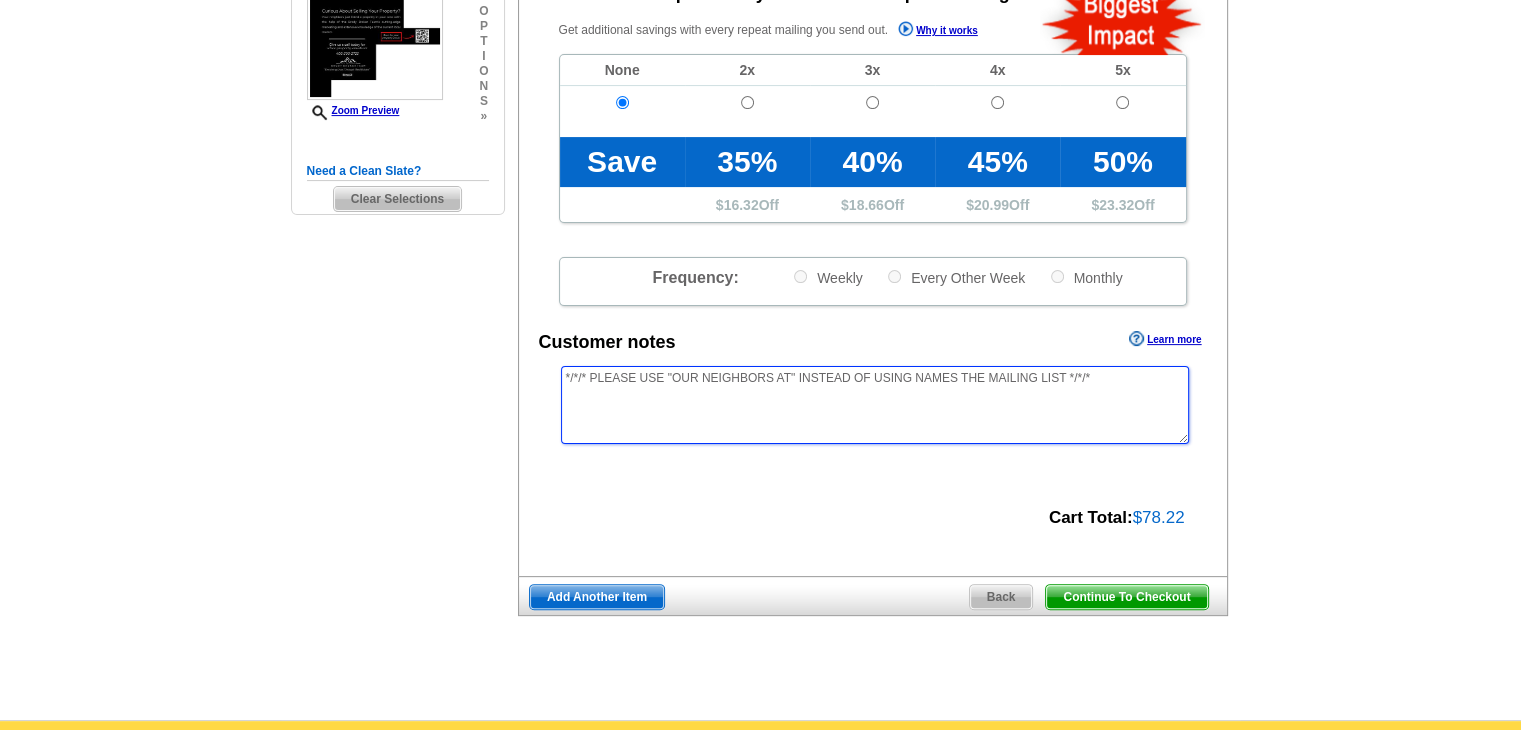 type on "*/*/* PLEASE USE "OUR NEIGHBORS AT" INSTEAD OF USING NAMES THE MAILING LIST */*/*" 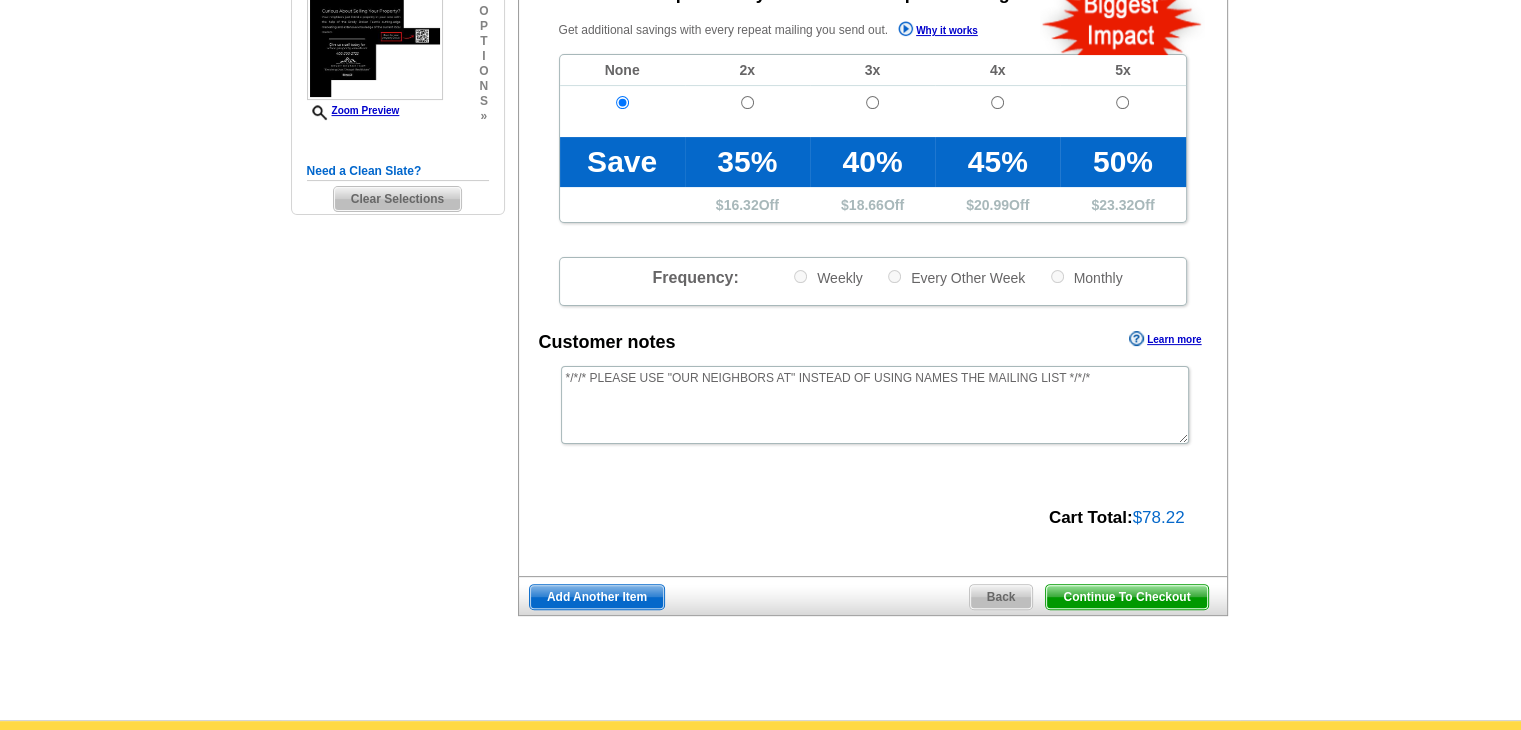 click on "Continue To Checkout" at bounding box center (1126, 597) 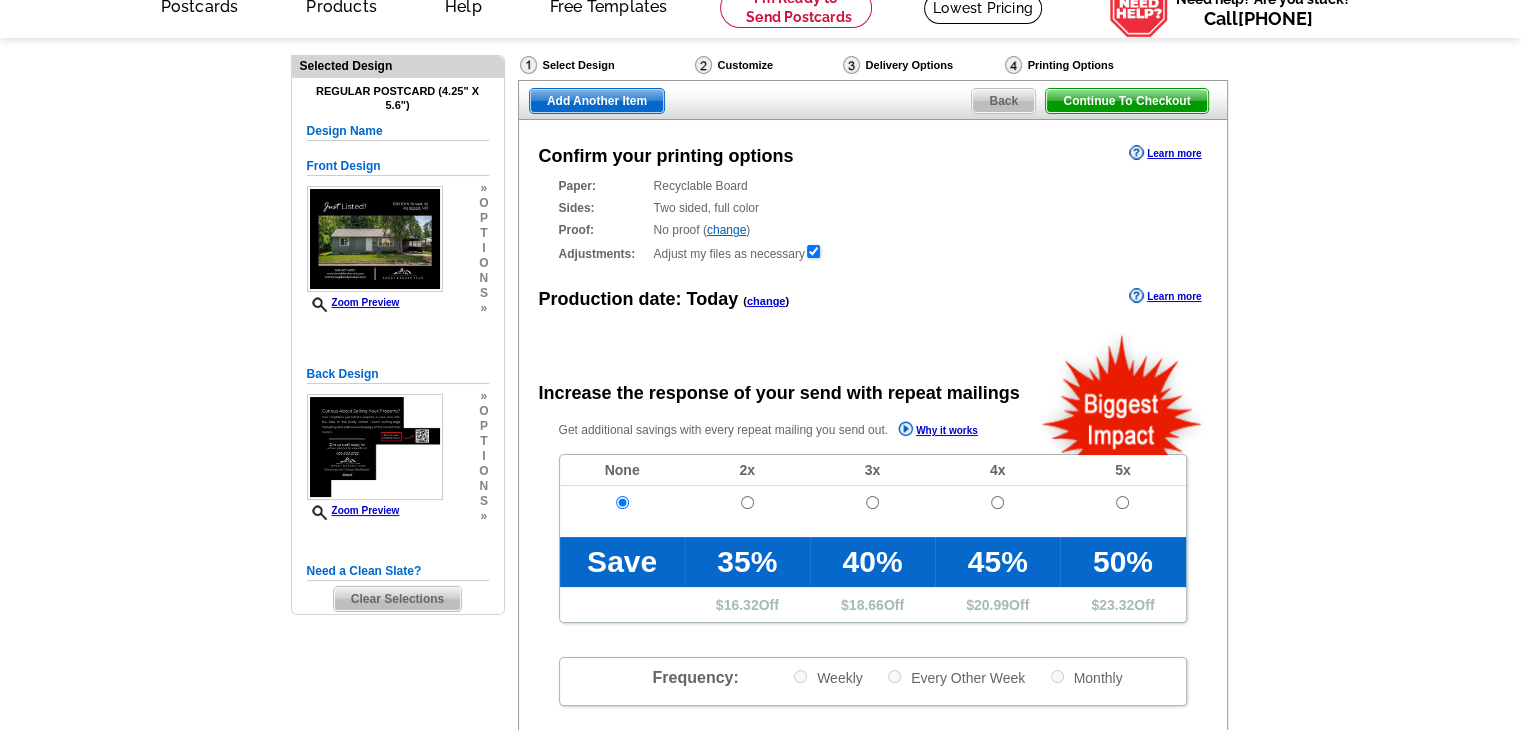 scroll, scrollTop: 0, scrollLeft: 0, axis: both 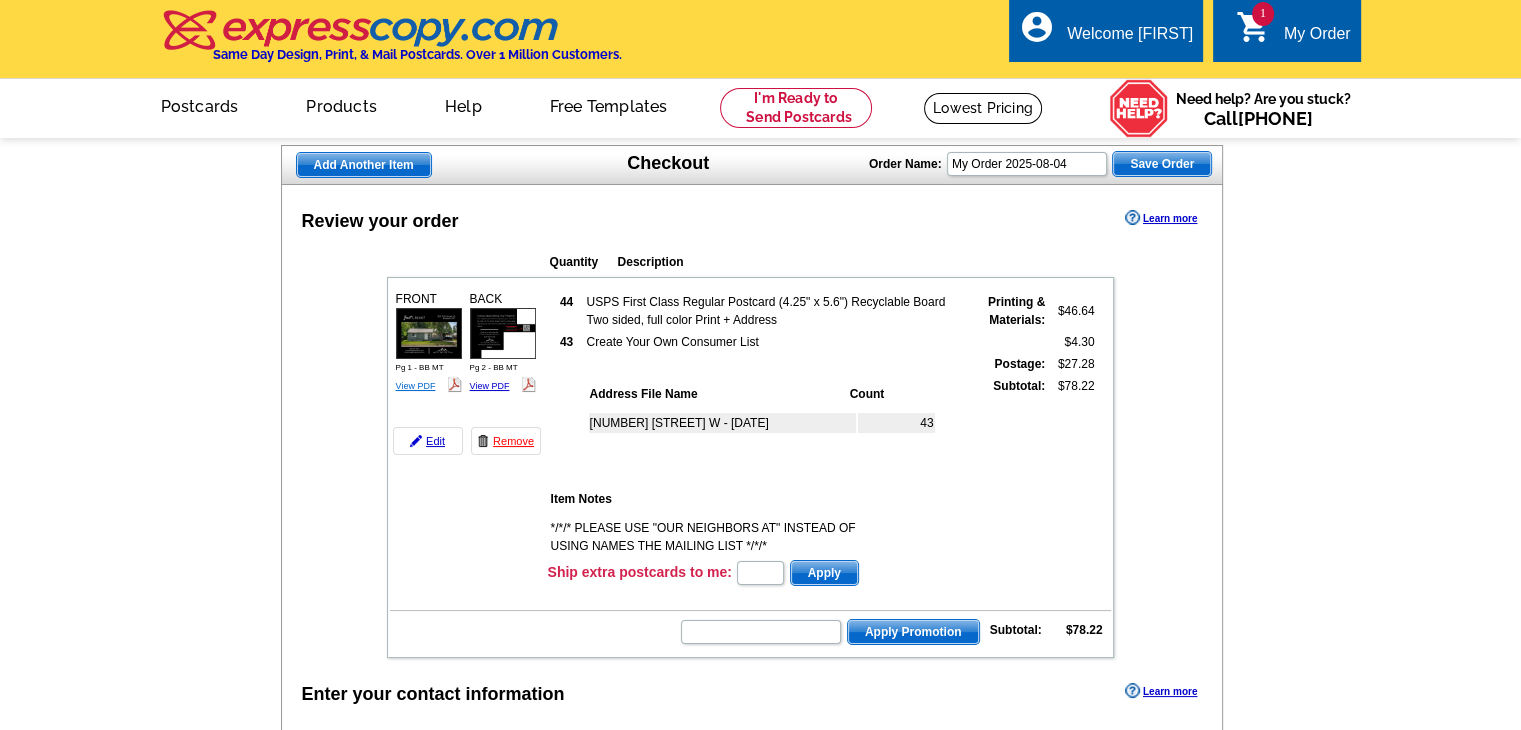 drag, startPoint x: 417, startPoint y: 385, endPoint x: 397, endPoint y: 386, distance: 20.024984 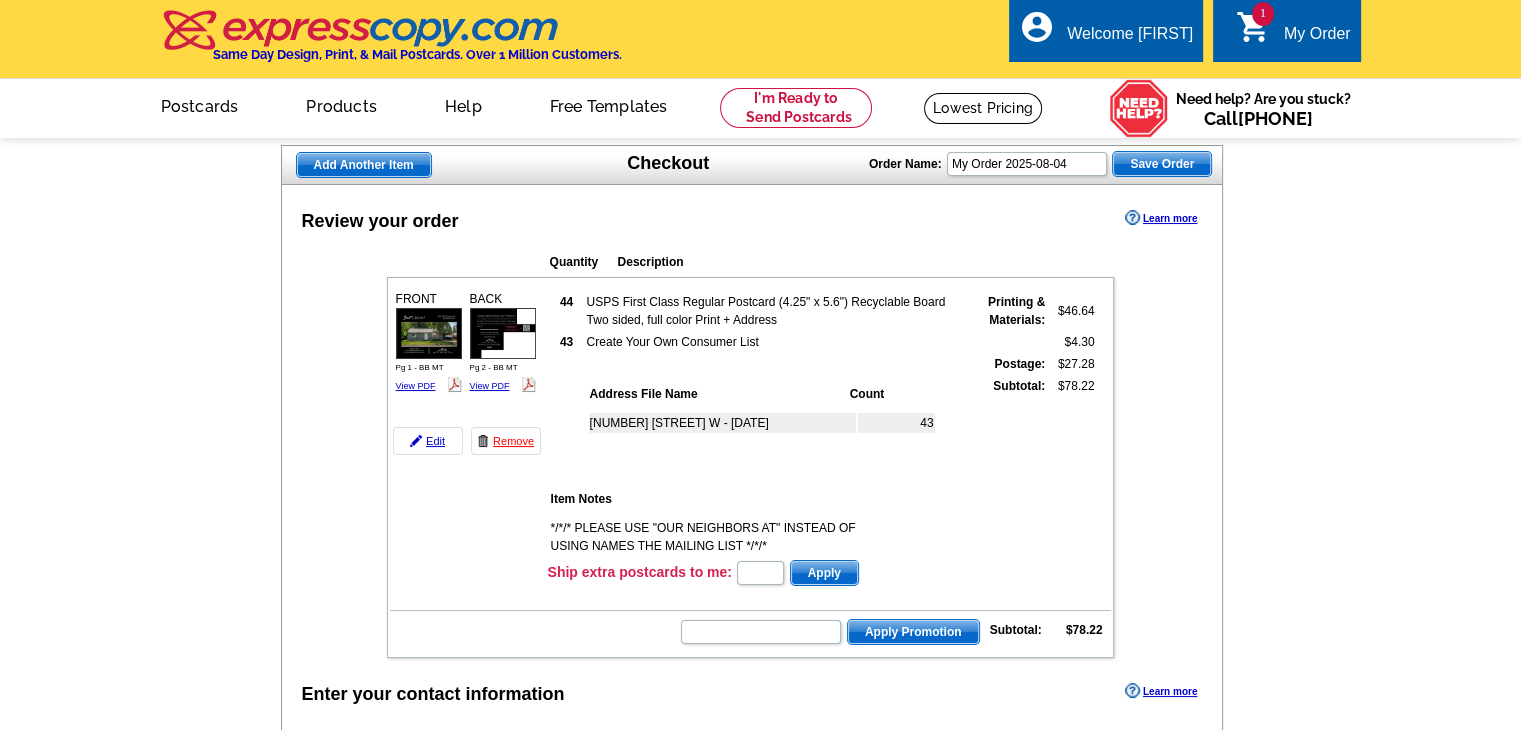 drag, startPoint x: 416, startPoint y: 382, endPoint x: 442, endPoint y: 392, distance: 27.856777 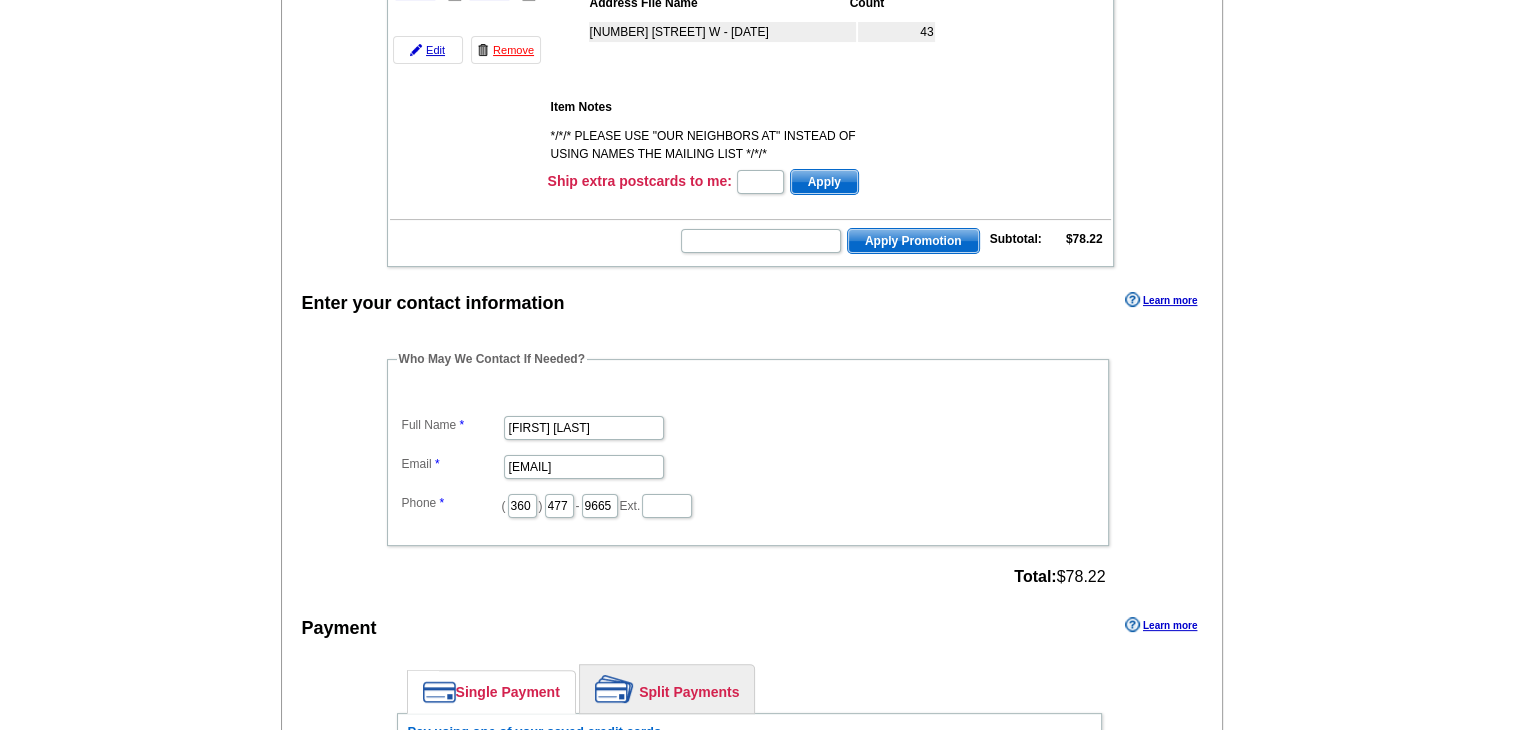 scroll, scrollTop: 600, scrollLeft: 0, axis: vertical 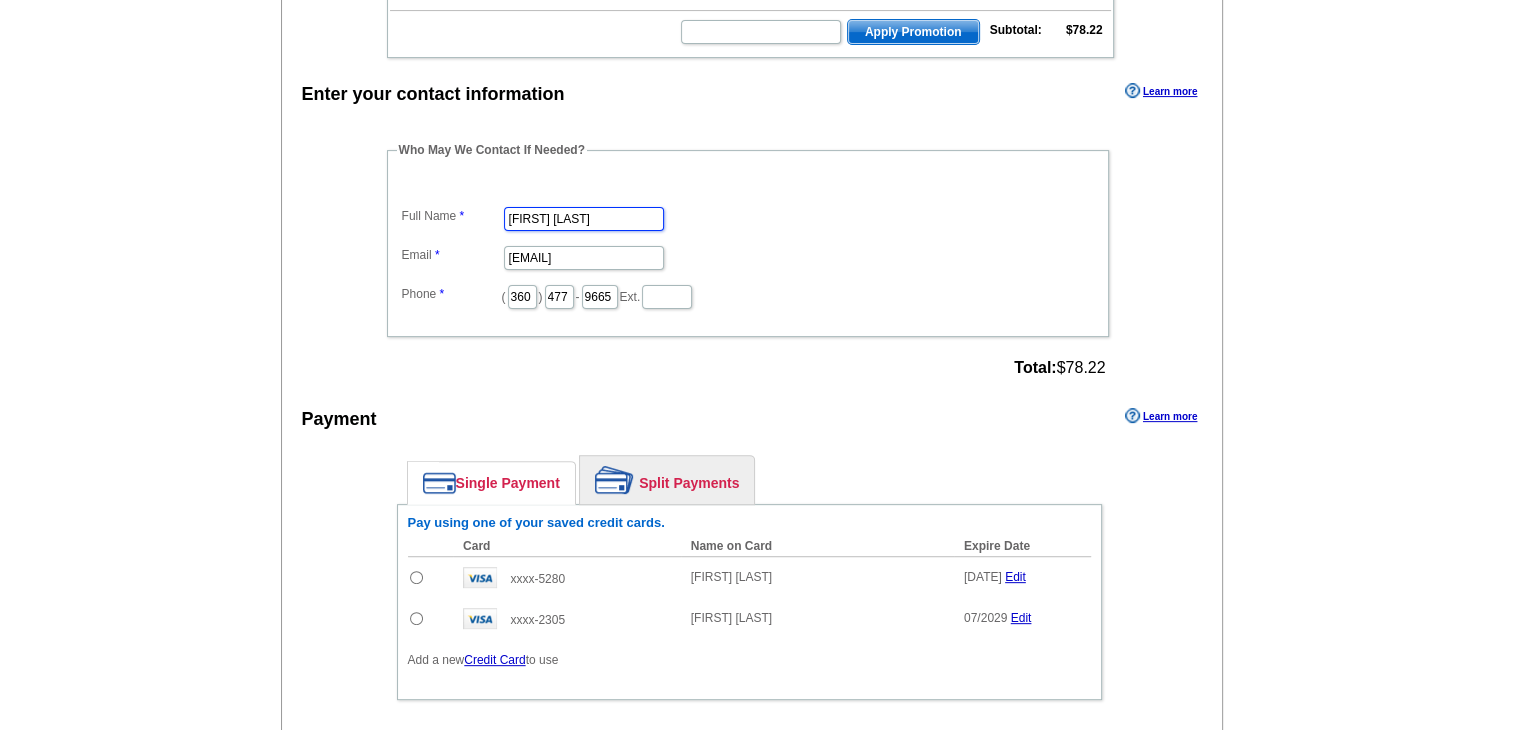 click on "[FIRST] [LAST]" at bounding box center [584, 219] 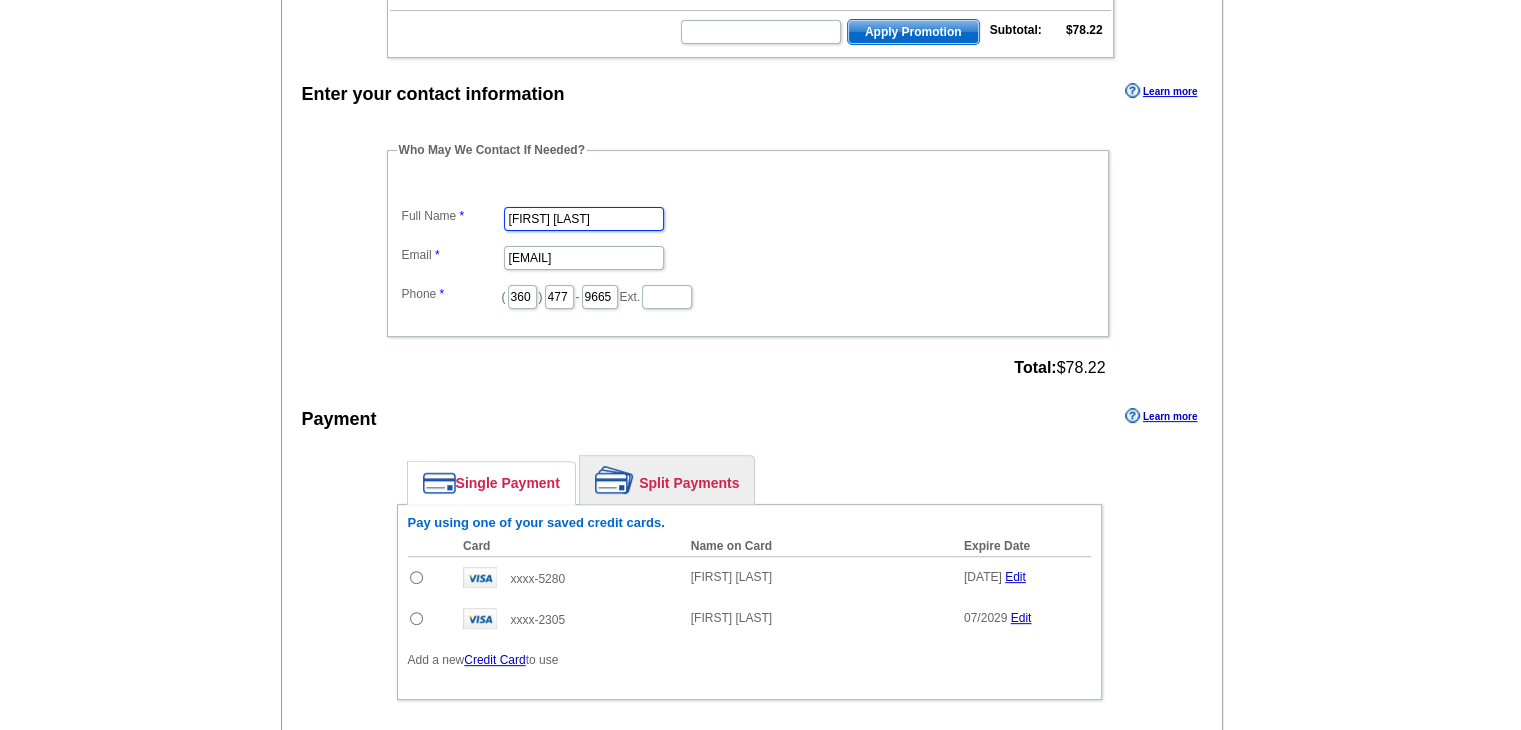 click on "[FIRST] [LAST]" at bounding box center [584, 219] 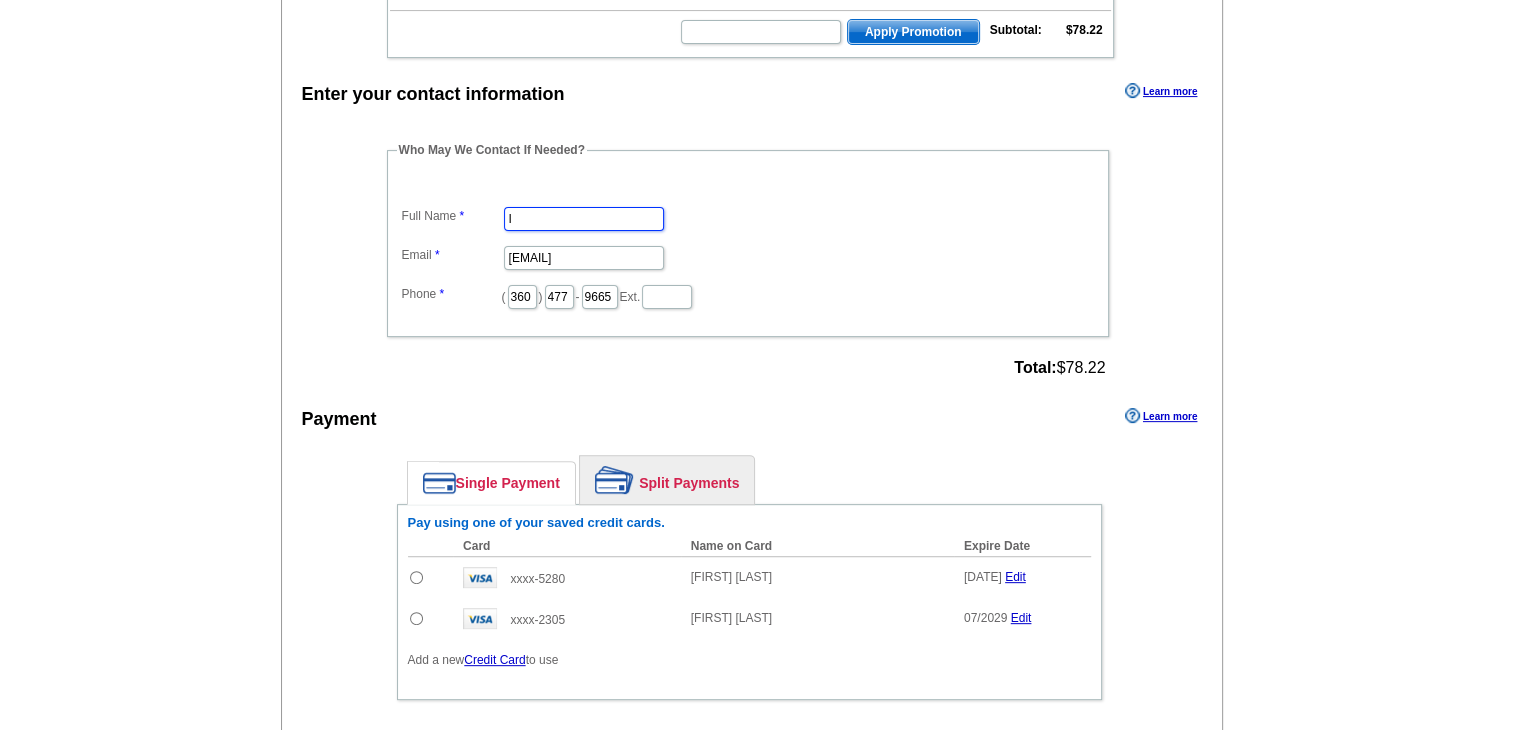 type on "Isaiah Pio Roda" 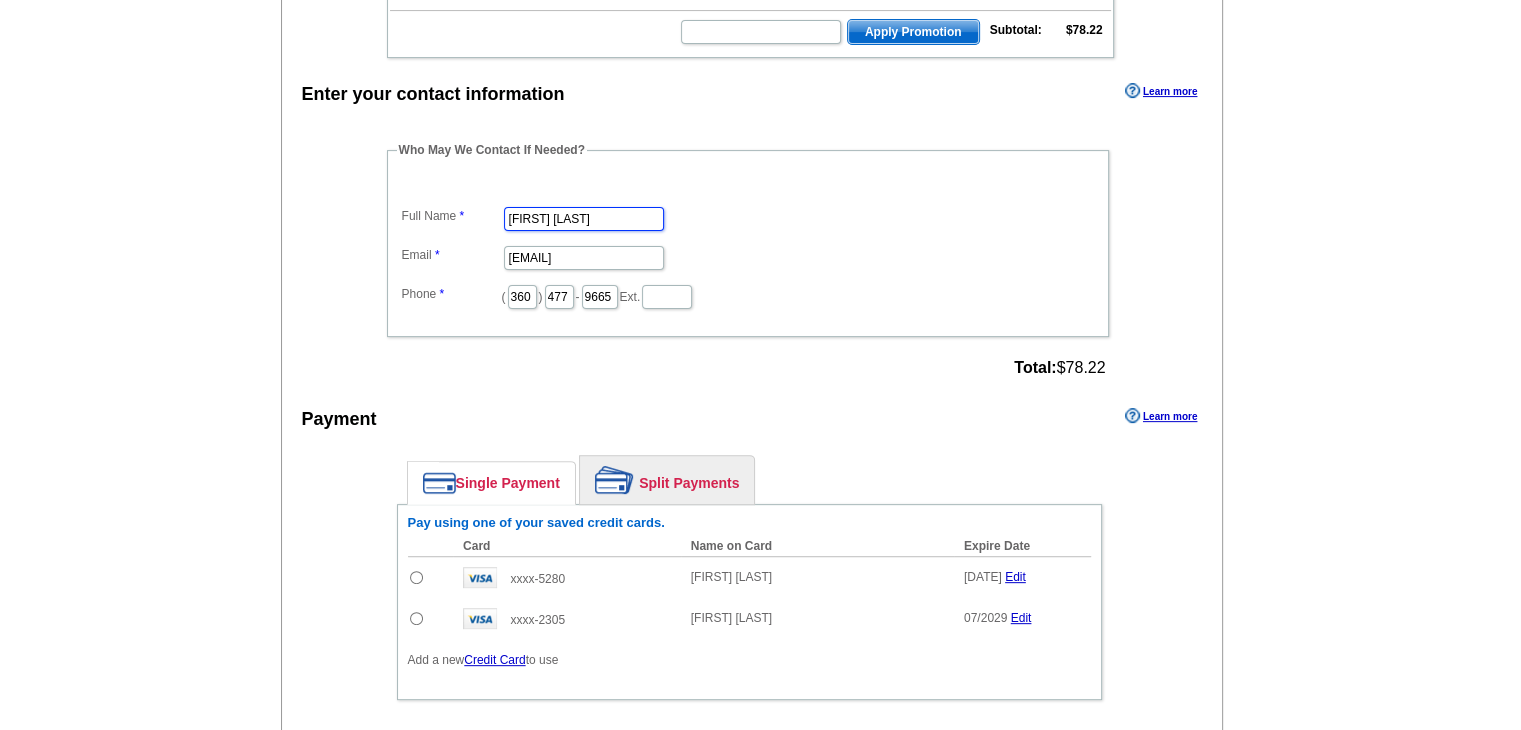 scroll, scrollTop: 0, scrollLeft: 0, axis: both 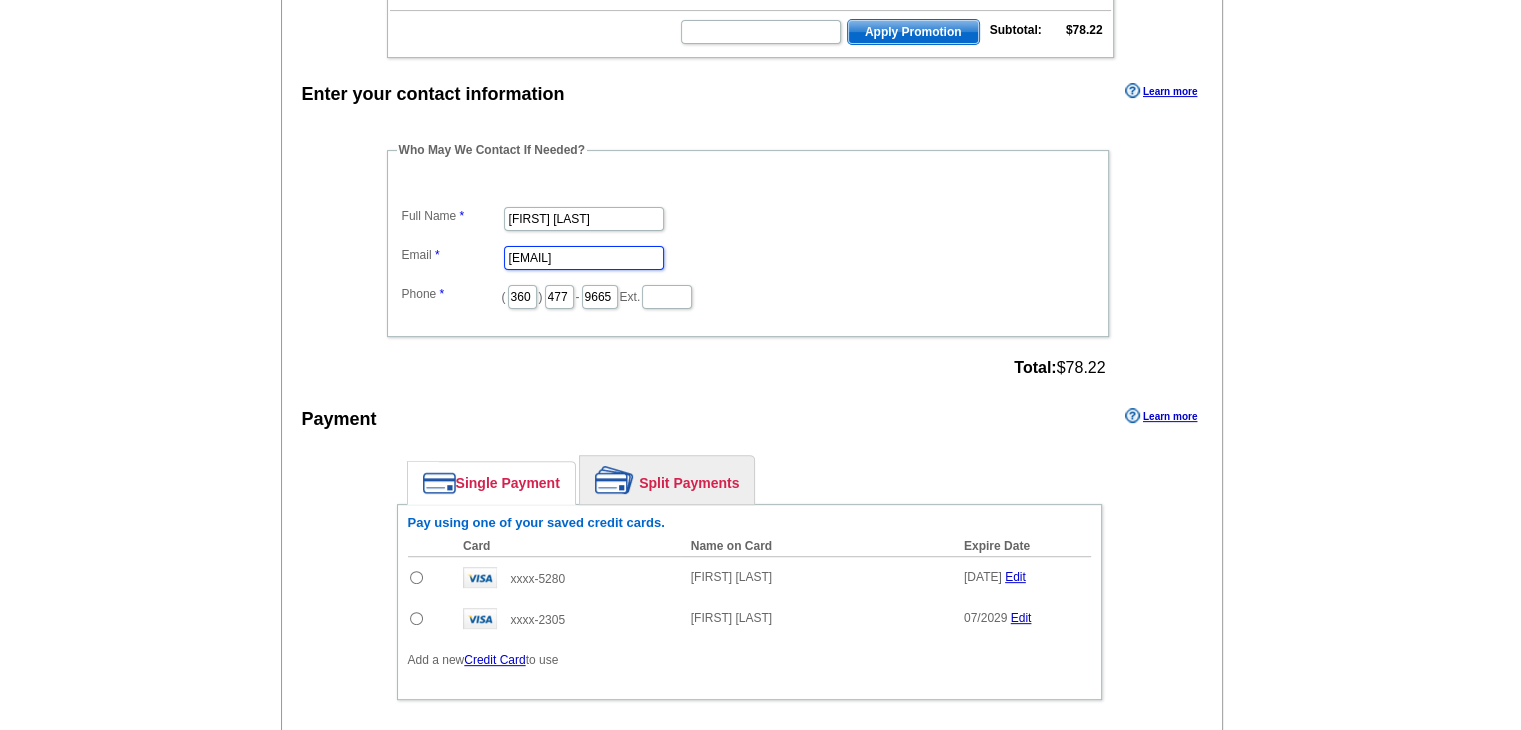 click on "[EMAIL]" at bounding box center (584, 258) 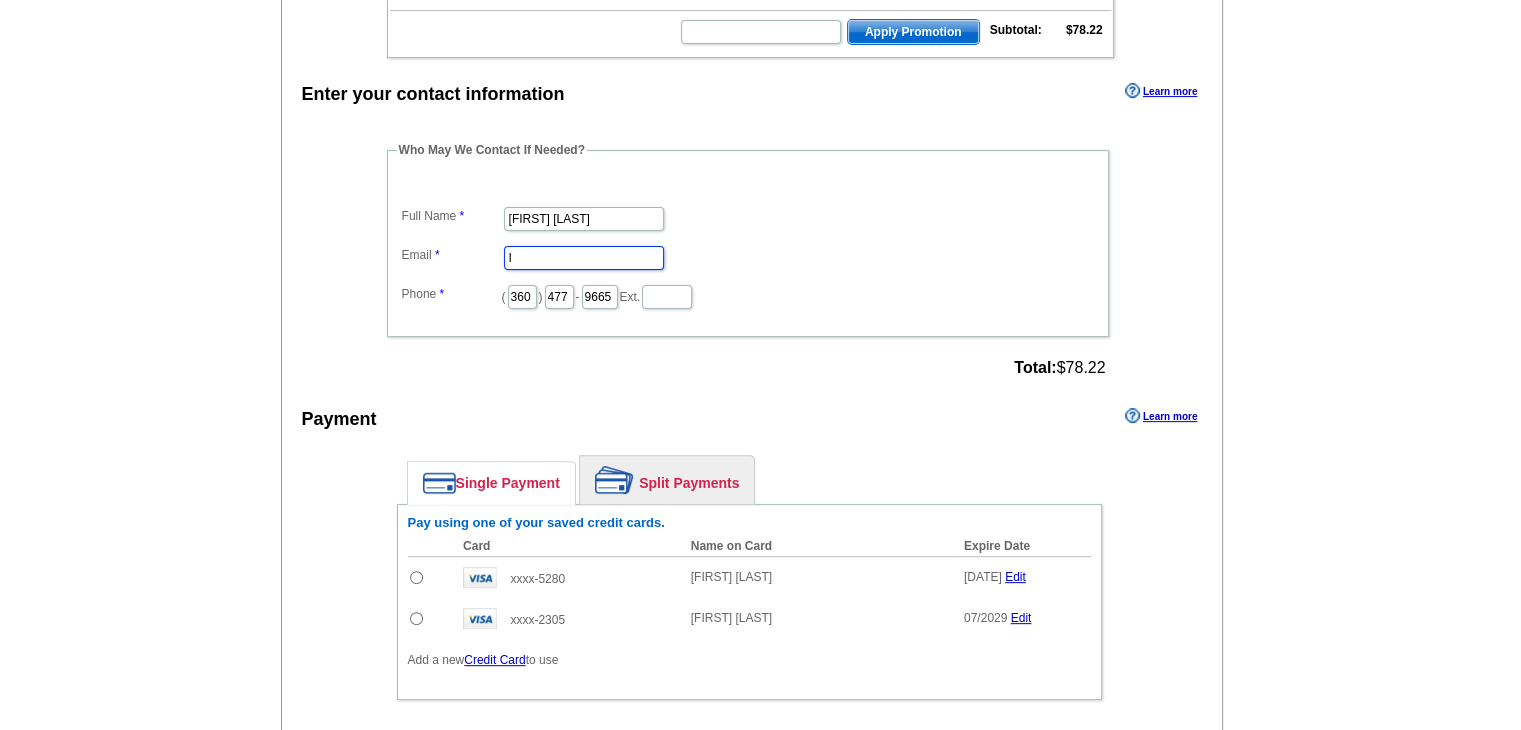 type on "isaiah@brodybroker.com" 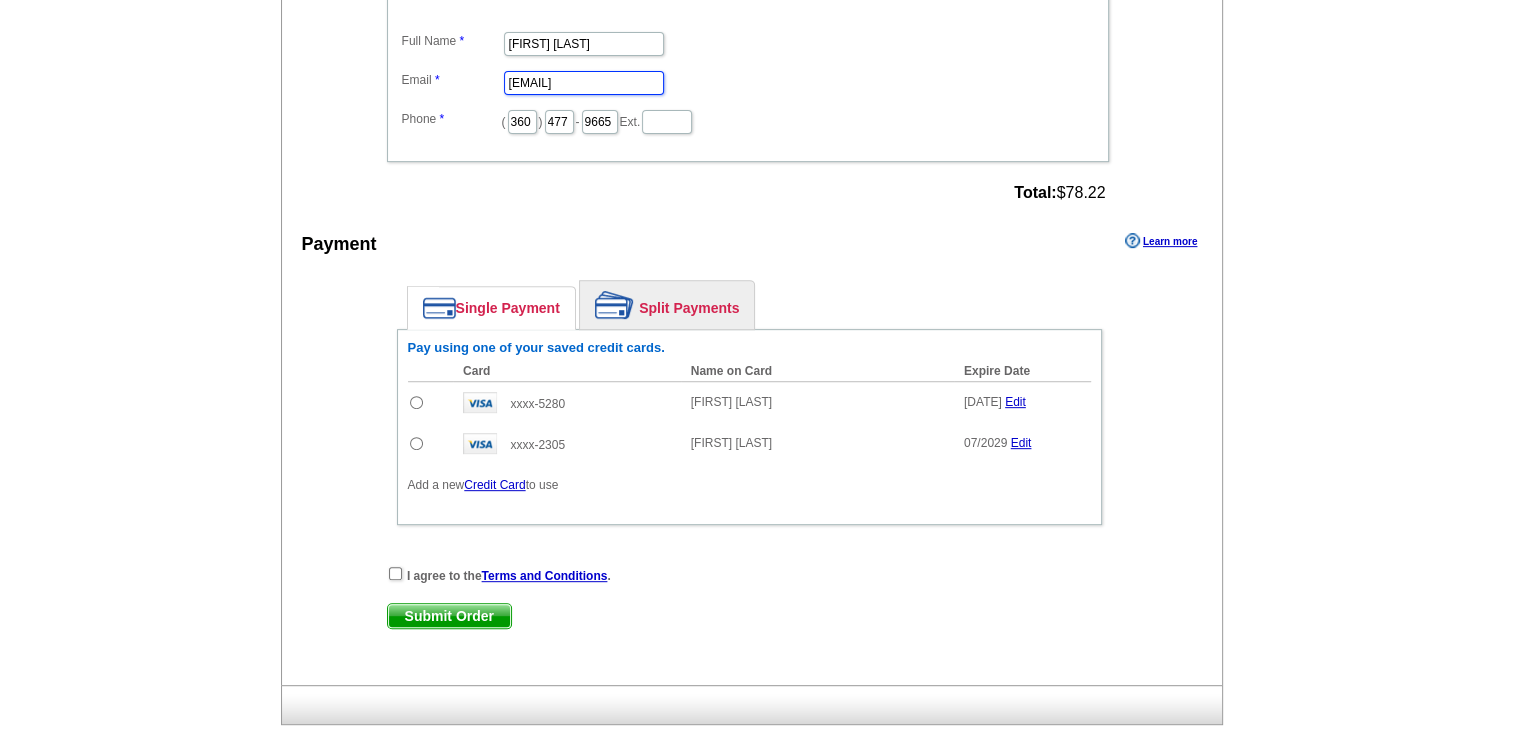 scroll, scrollTop: 800, scrollLeft: 0, axis: vertical 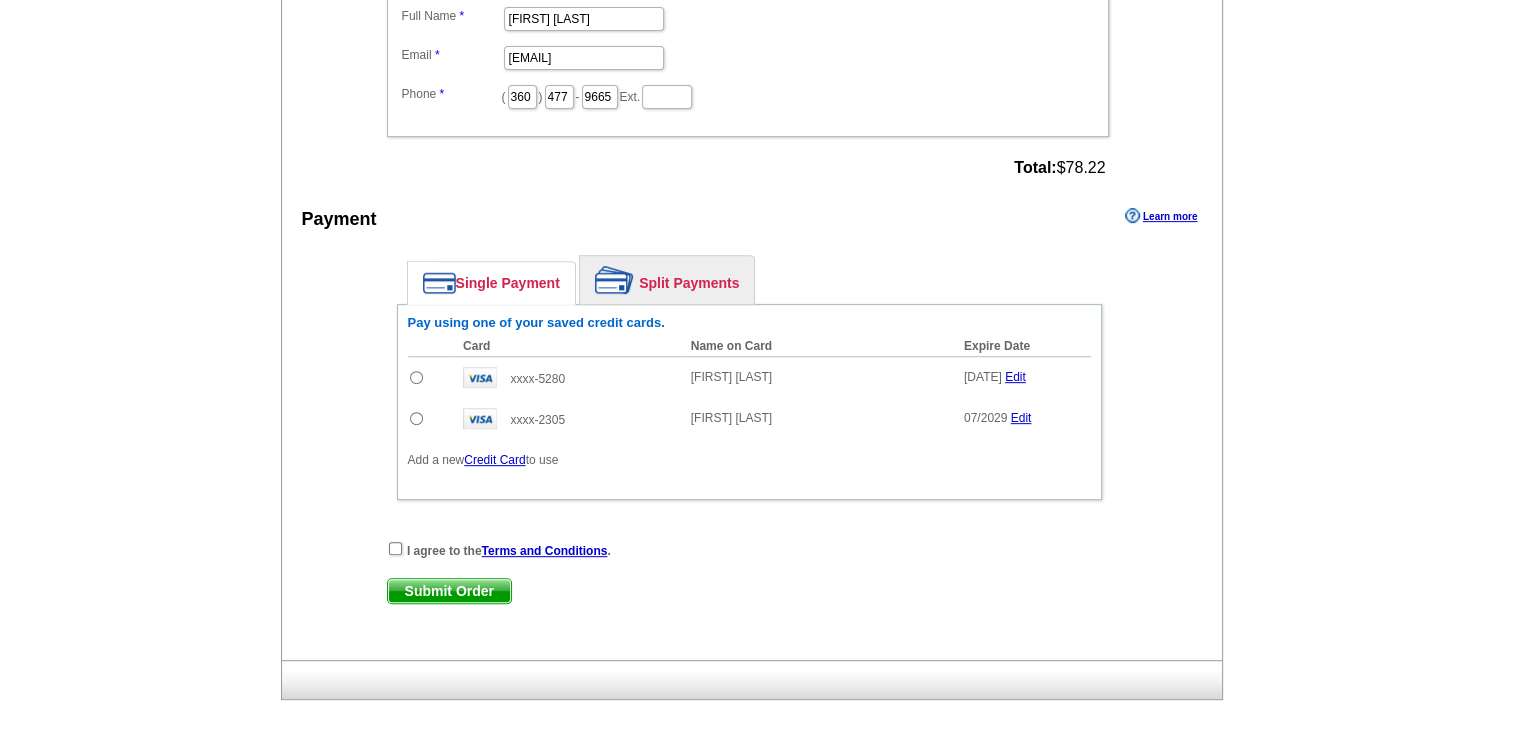 click at bounding box center (416, 418) 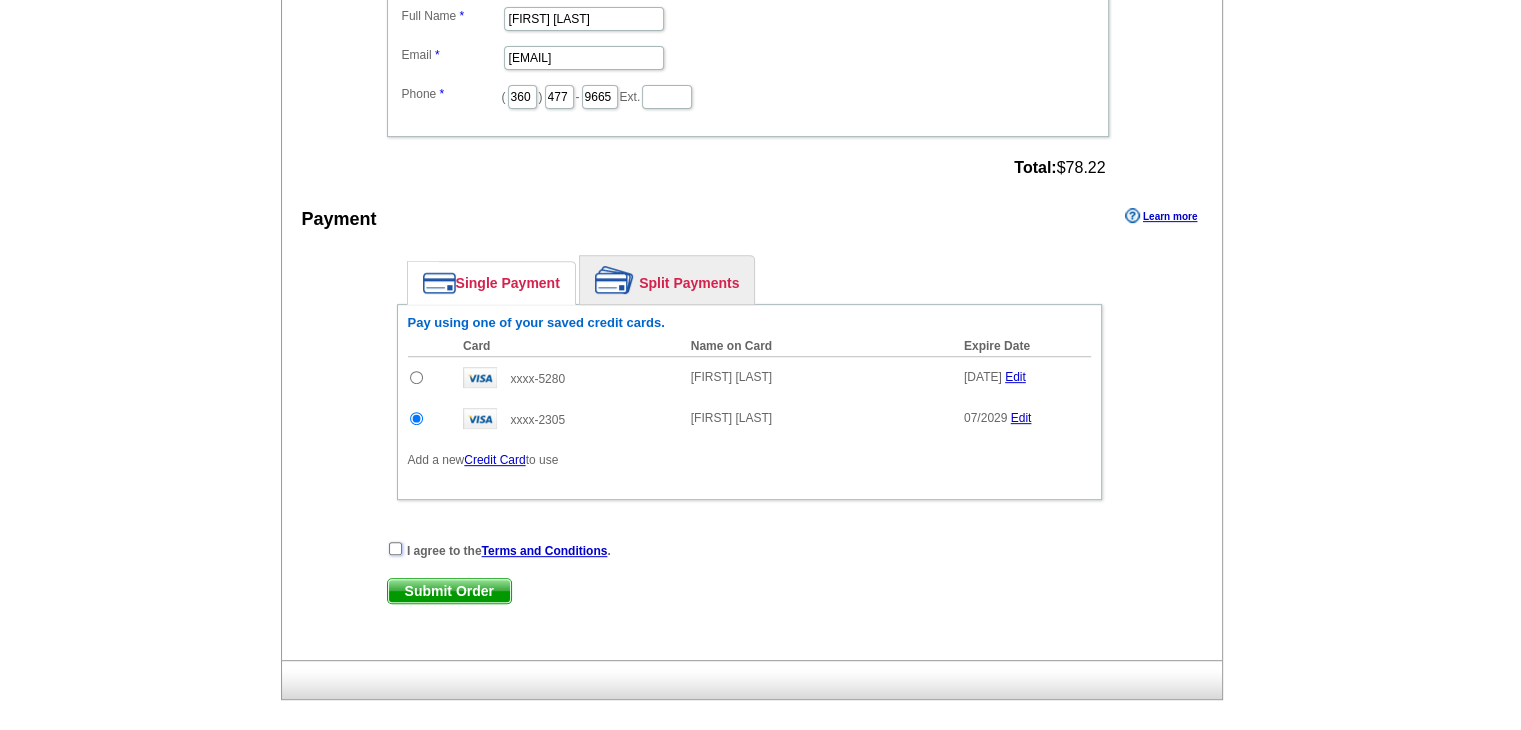 click at bounding box center (395, 548) 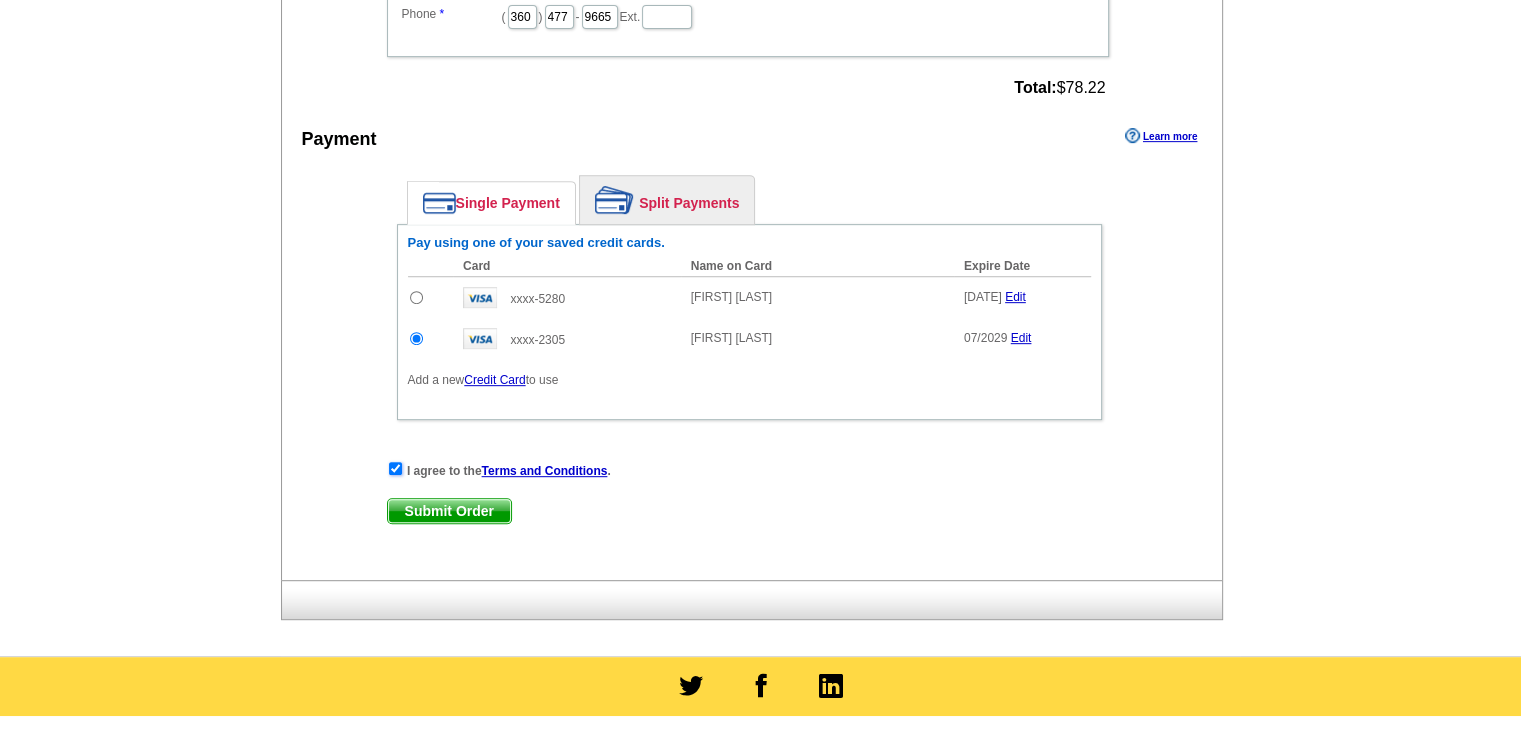 scroll, scrollTop: 900, scrollLeft: 0, axis: vertical 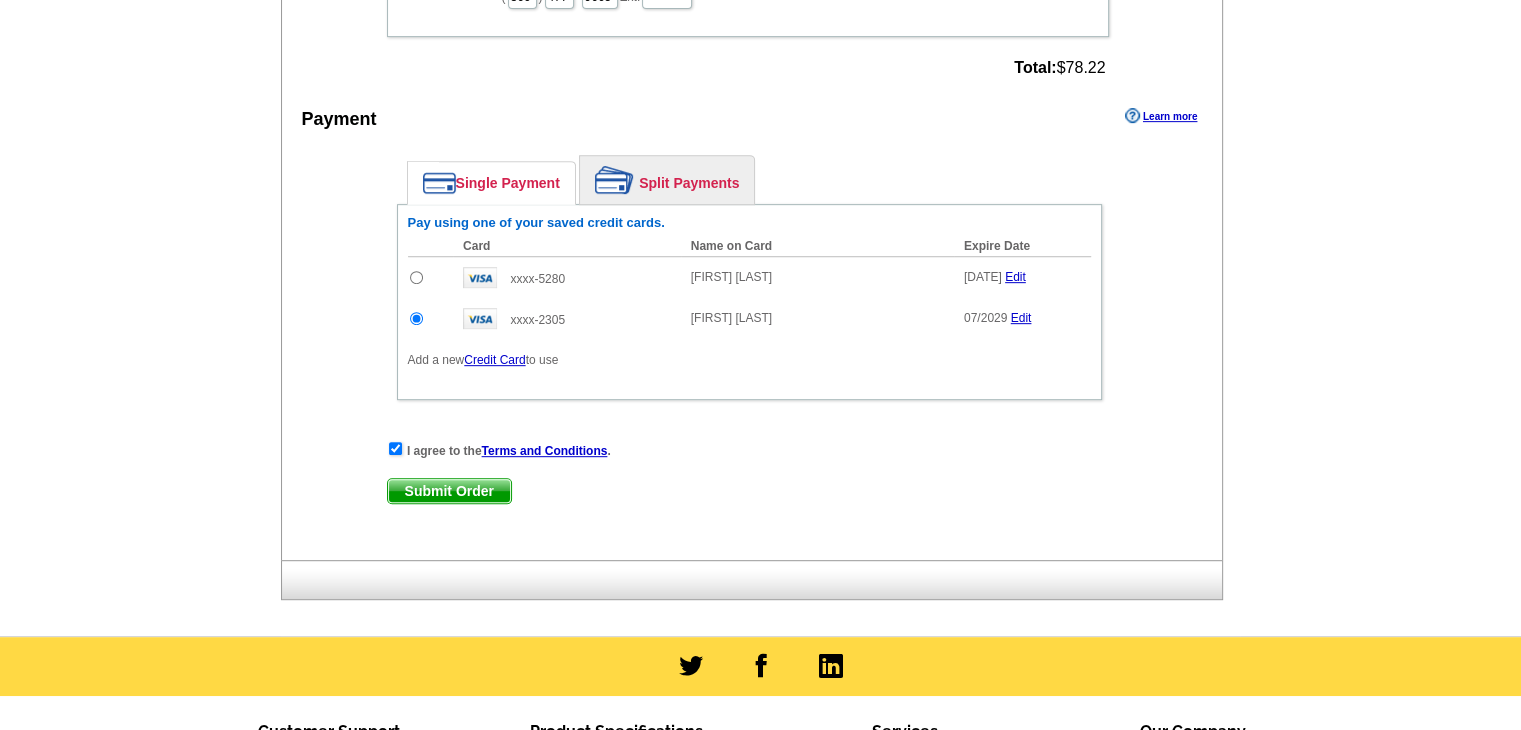 click on "Submit Order" at bounding box center (449, 491) 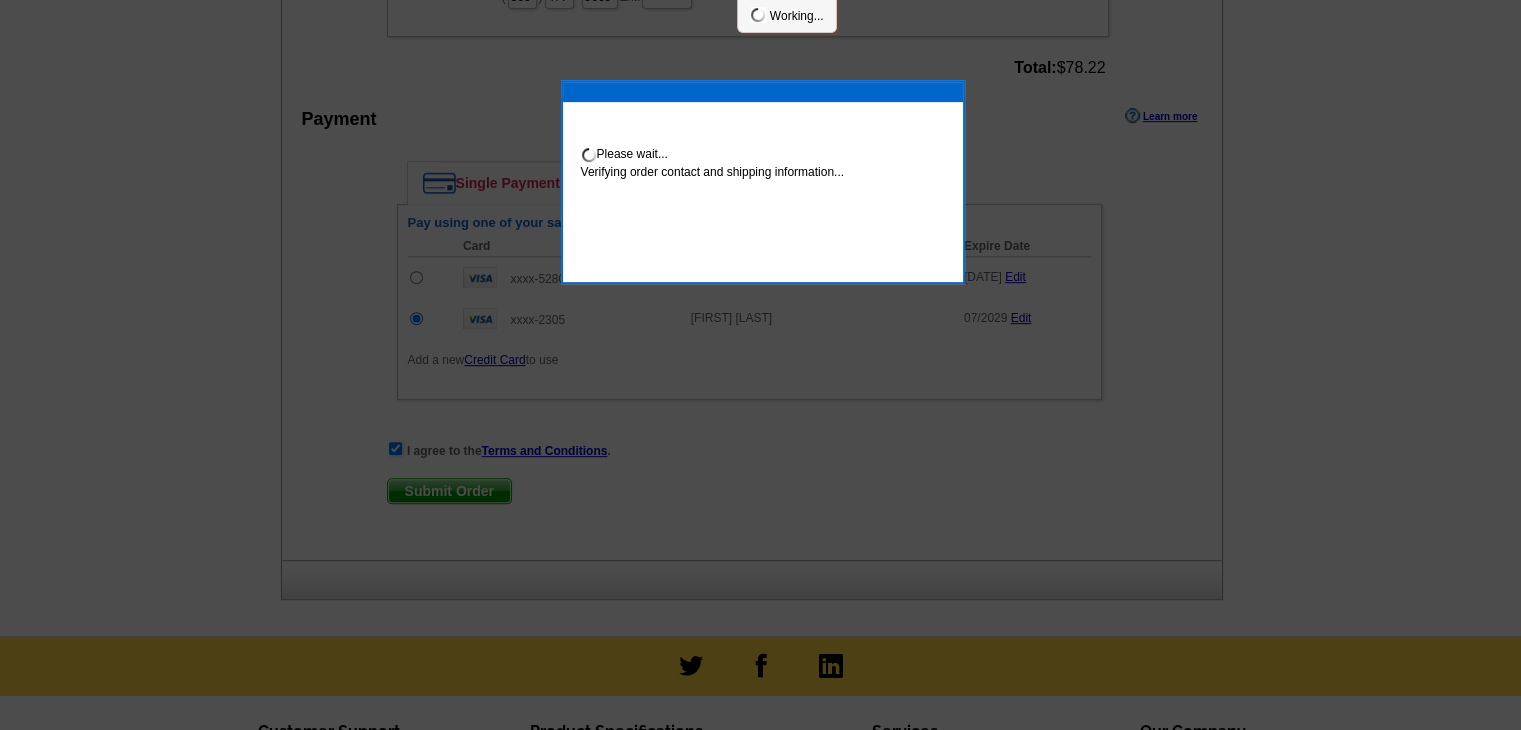 scroll, scrollTop: 892, scrollLeft: 0, axis: vertical 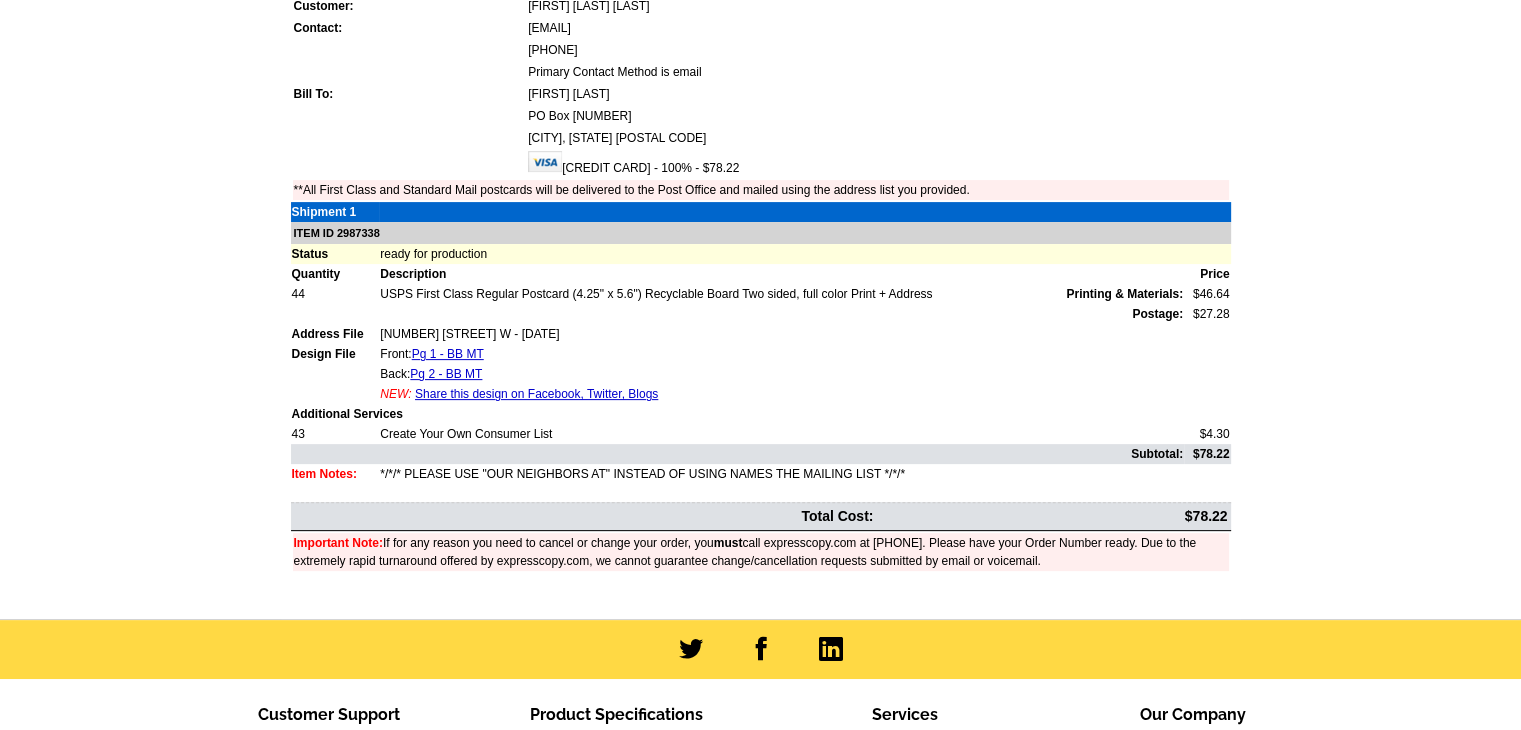 drag, startPoint x: 469, startPoint y: 345, endPoint x: 493, endPoint y: 354, distance: 25.632011 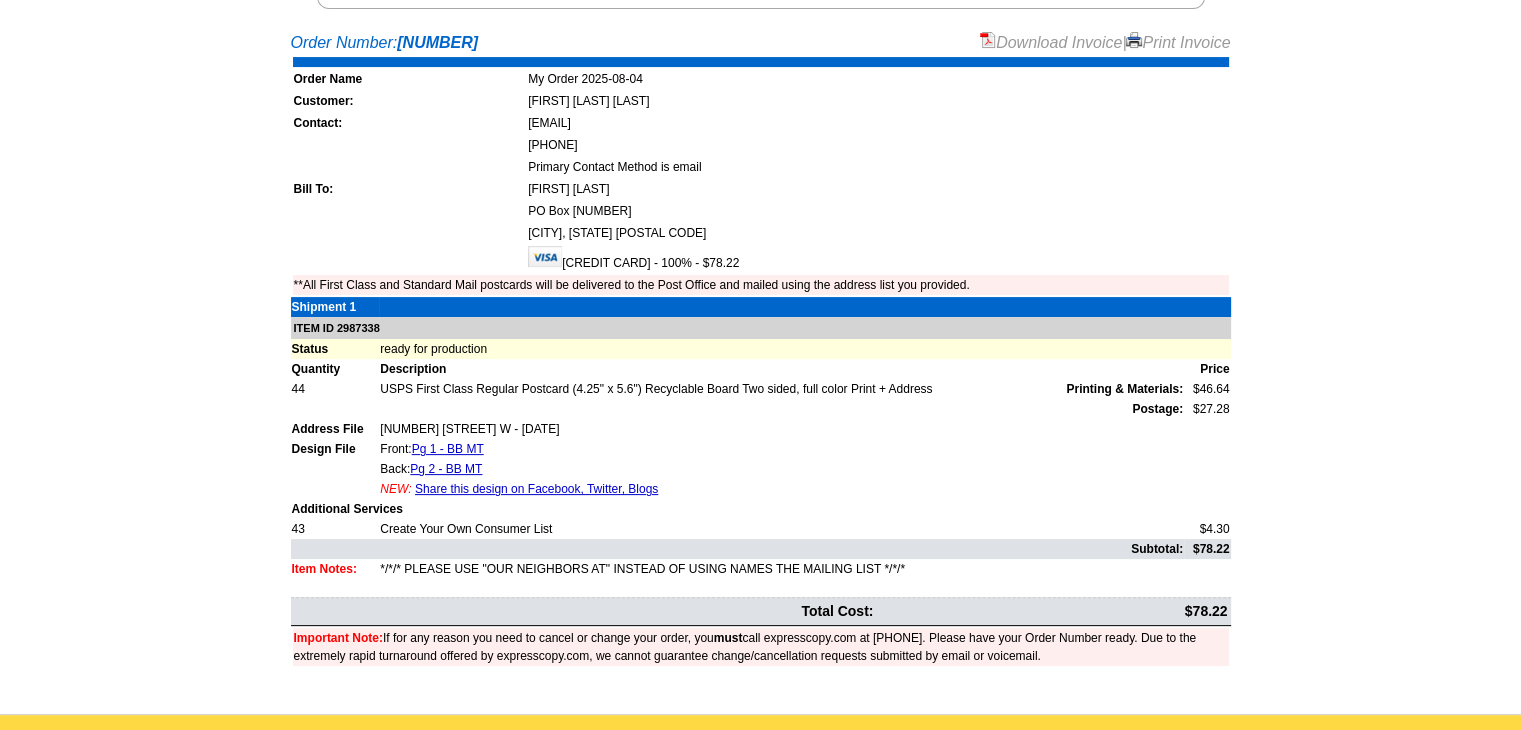scroll, scrollTop: 400, scrollLeft: 0, axis: vertical 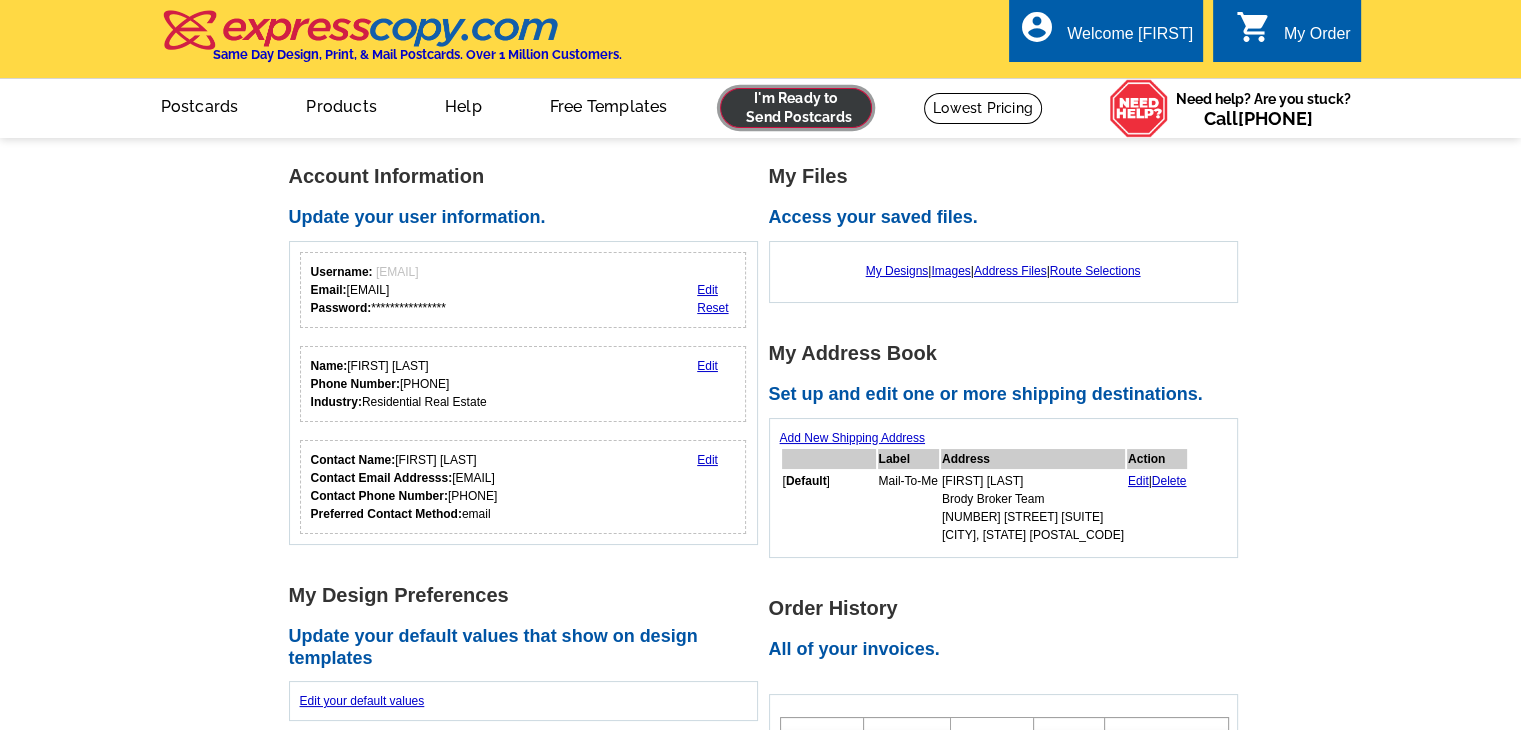 click at bounding box center (796, 108) 